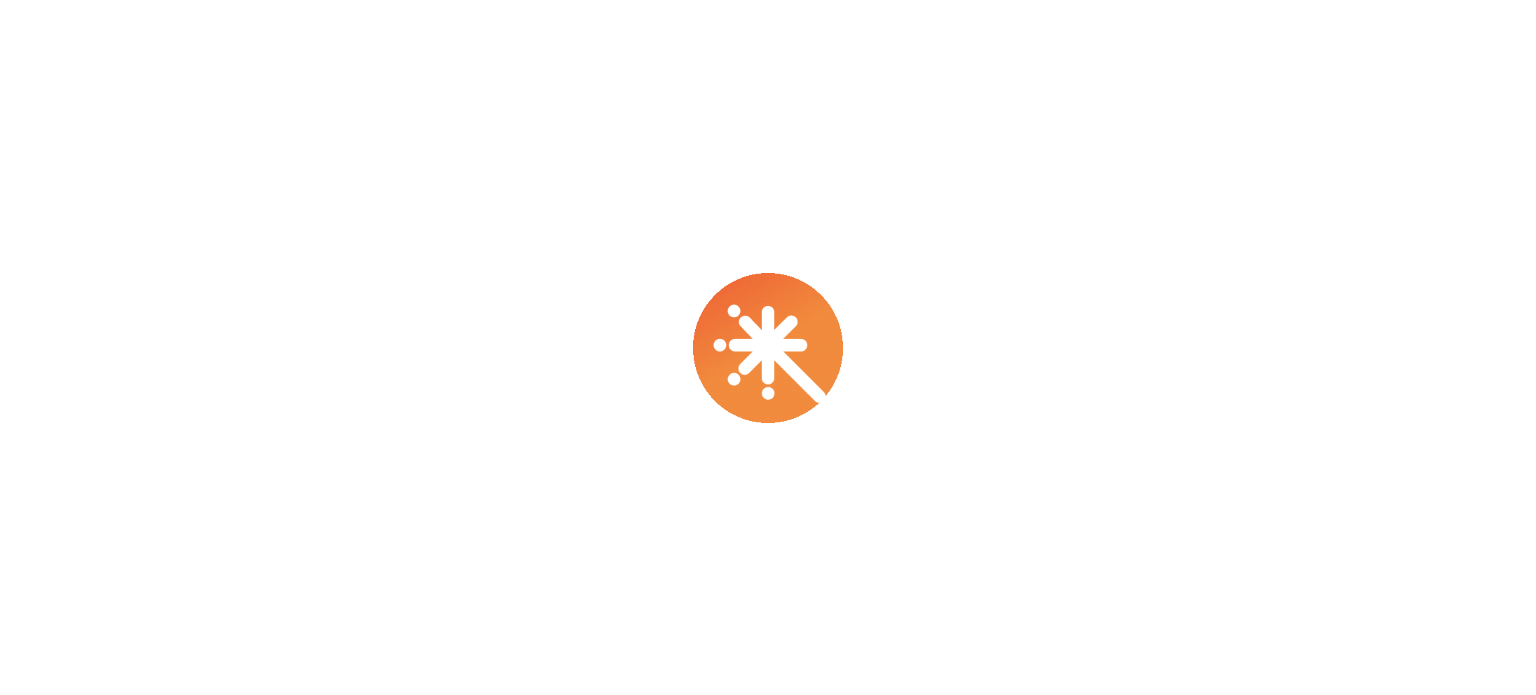 scroll, scrollTop: 0, scrollLeft: 0, axis: both 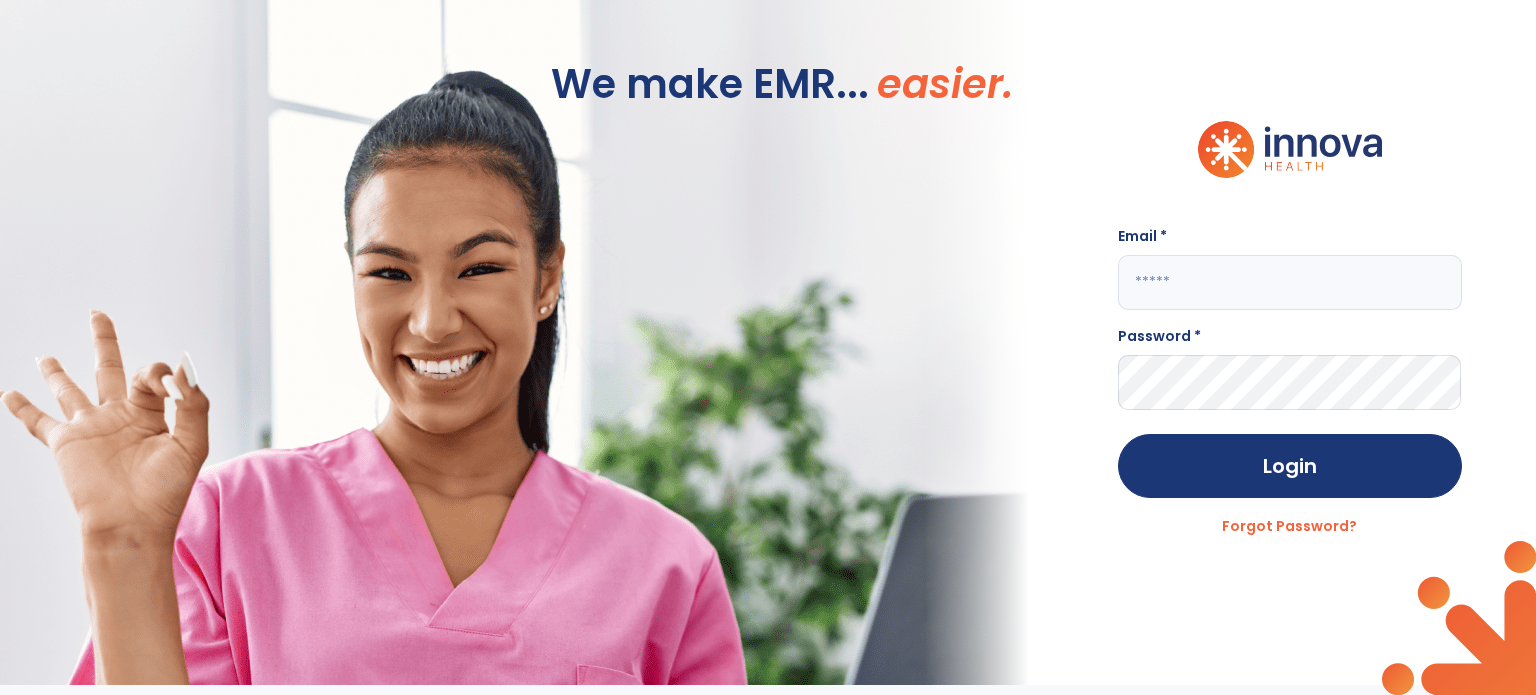 click 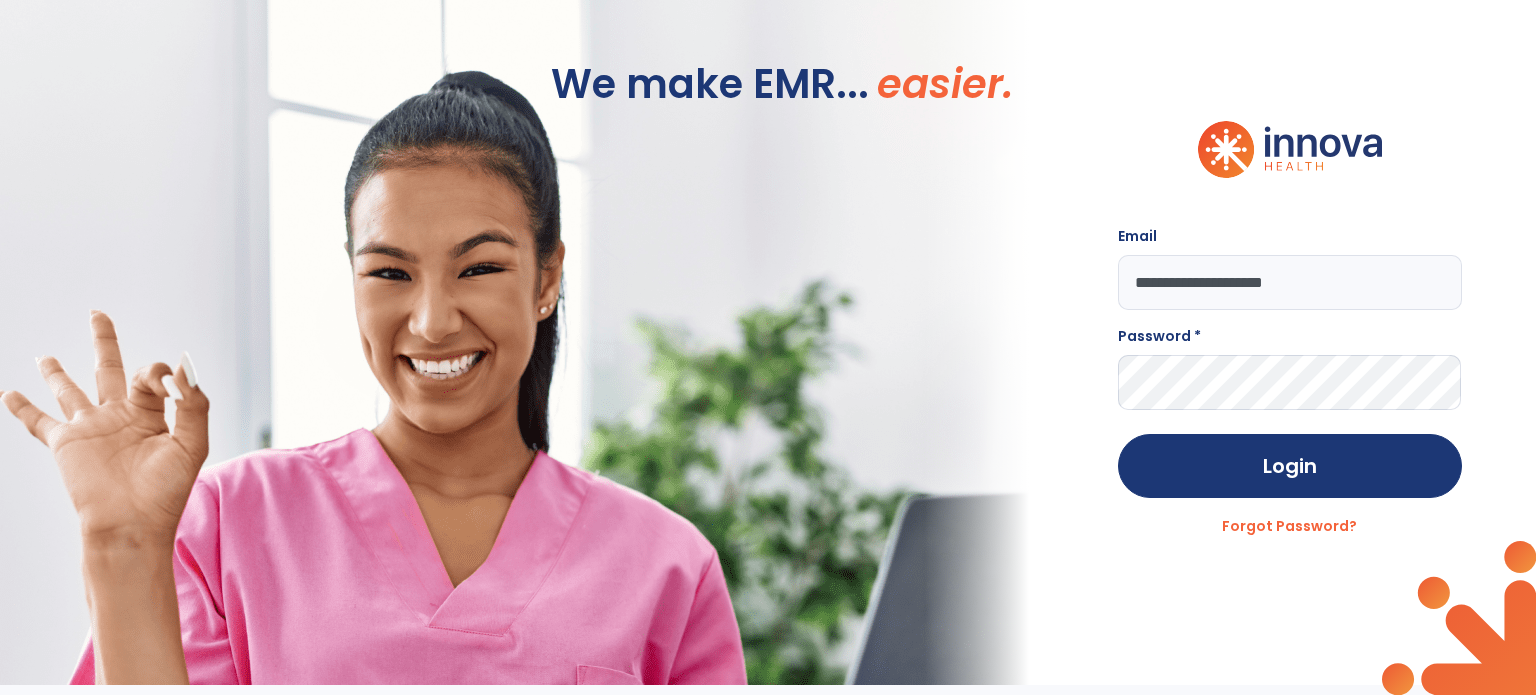 type on "**********" 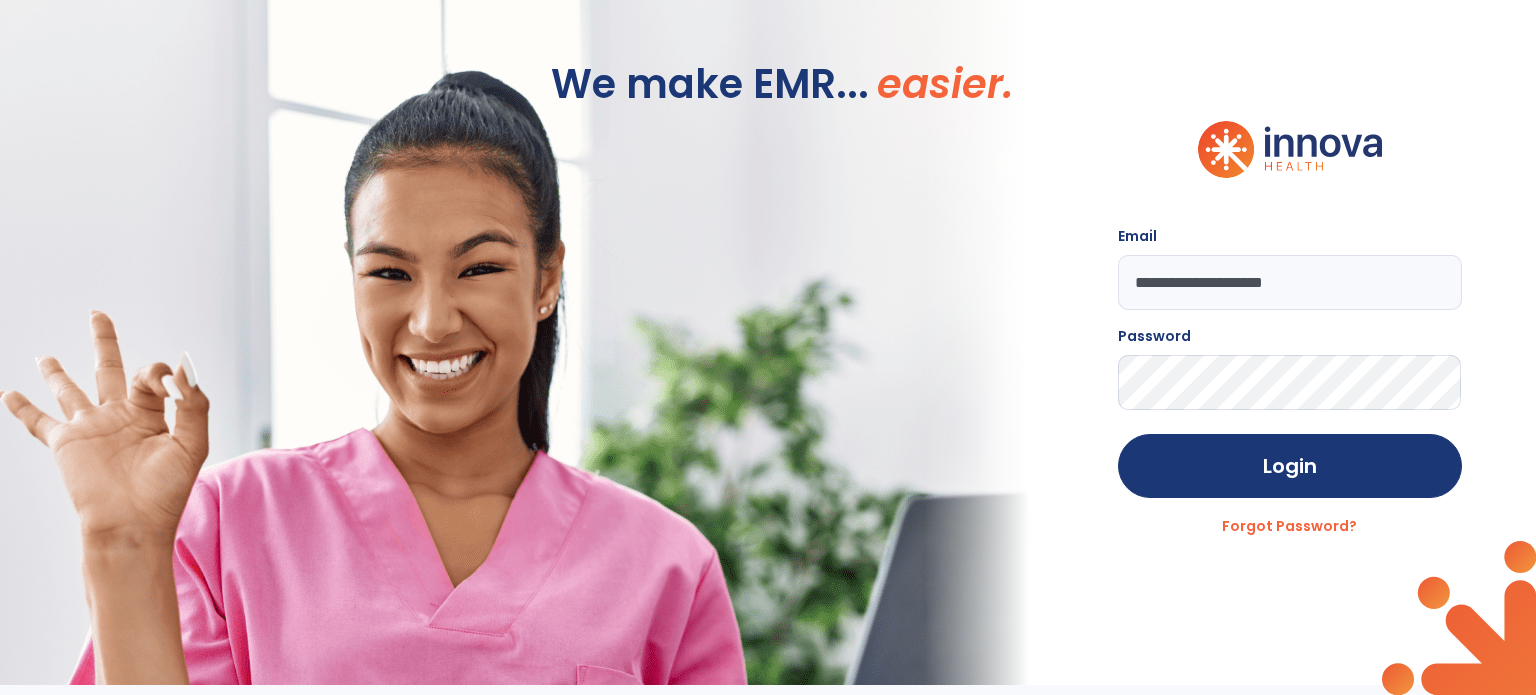 click on "Login" 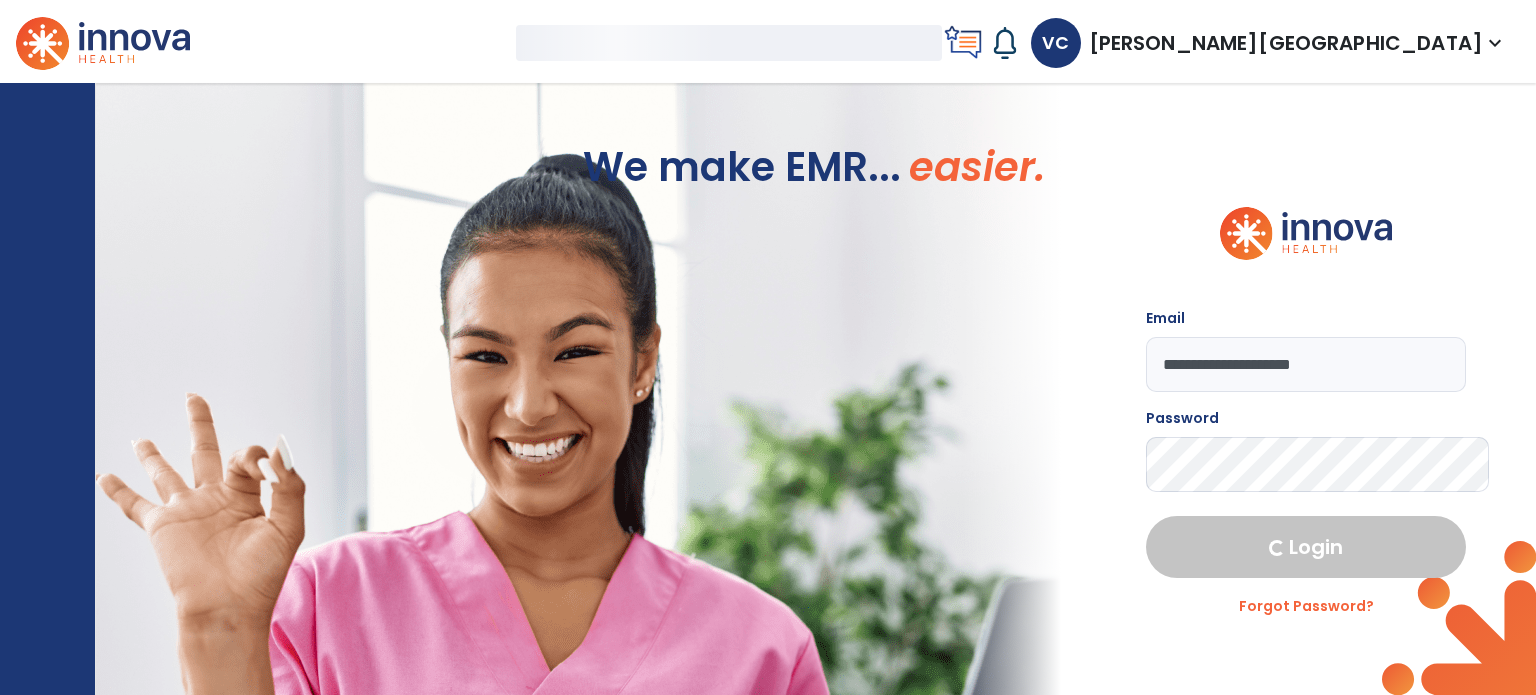select on "****" 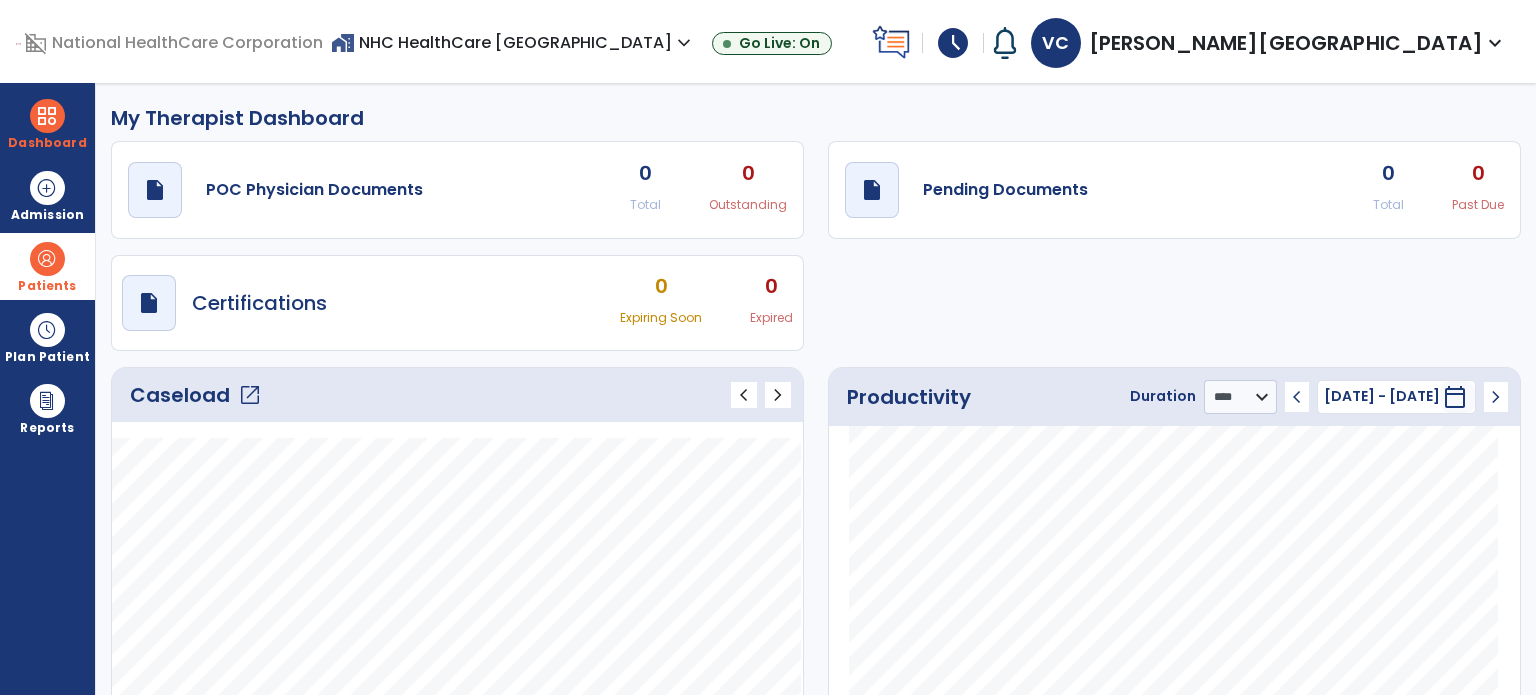 click at bounding box center (47, 259) 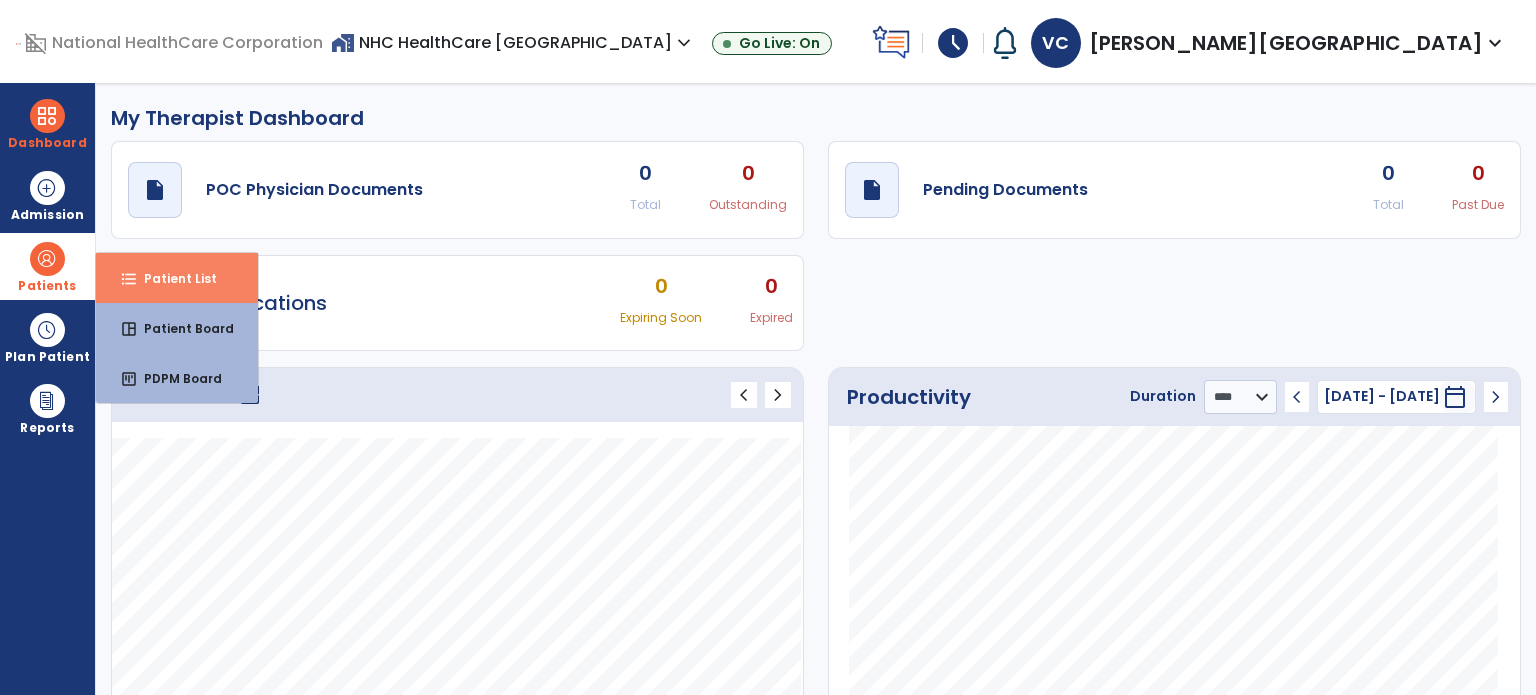 click on "format_list_bulleted  Patient List" at bounding box center [177, 278] 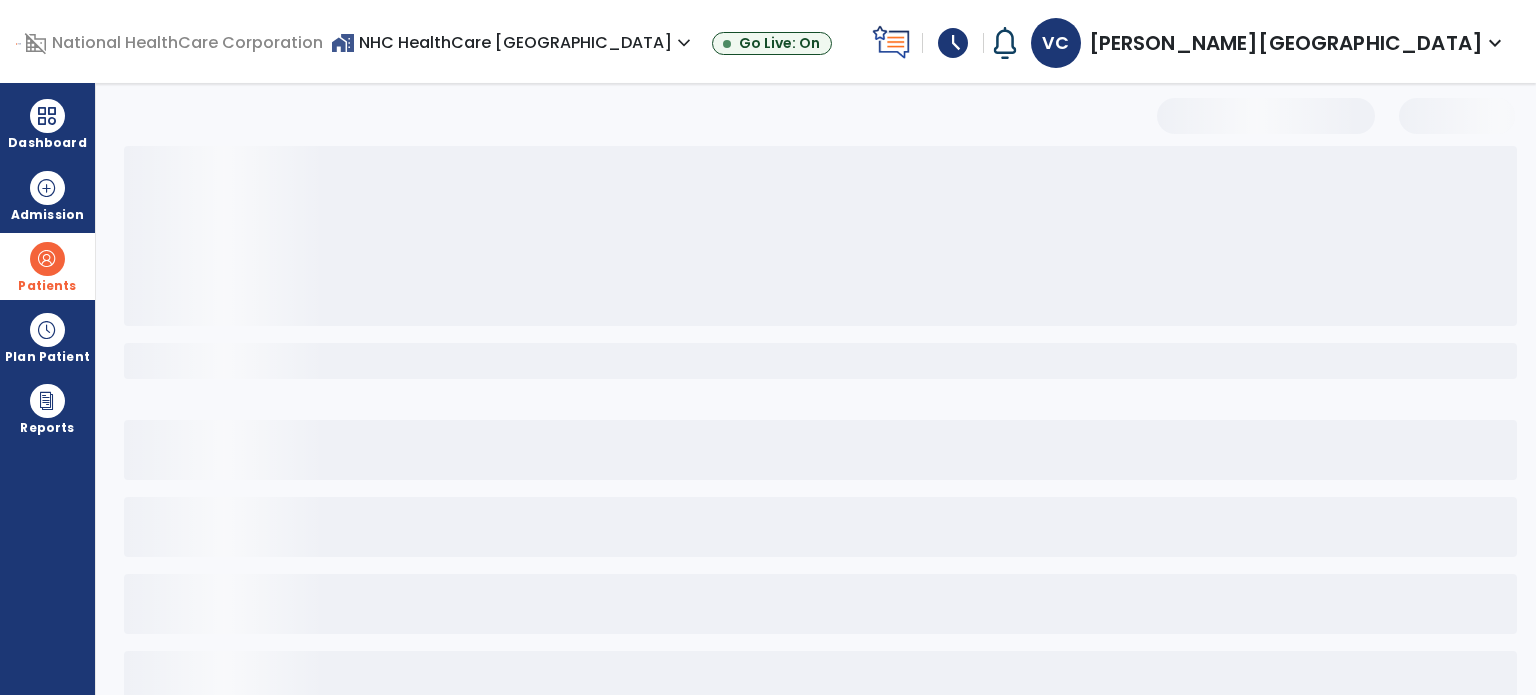 select on "***" 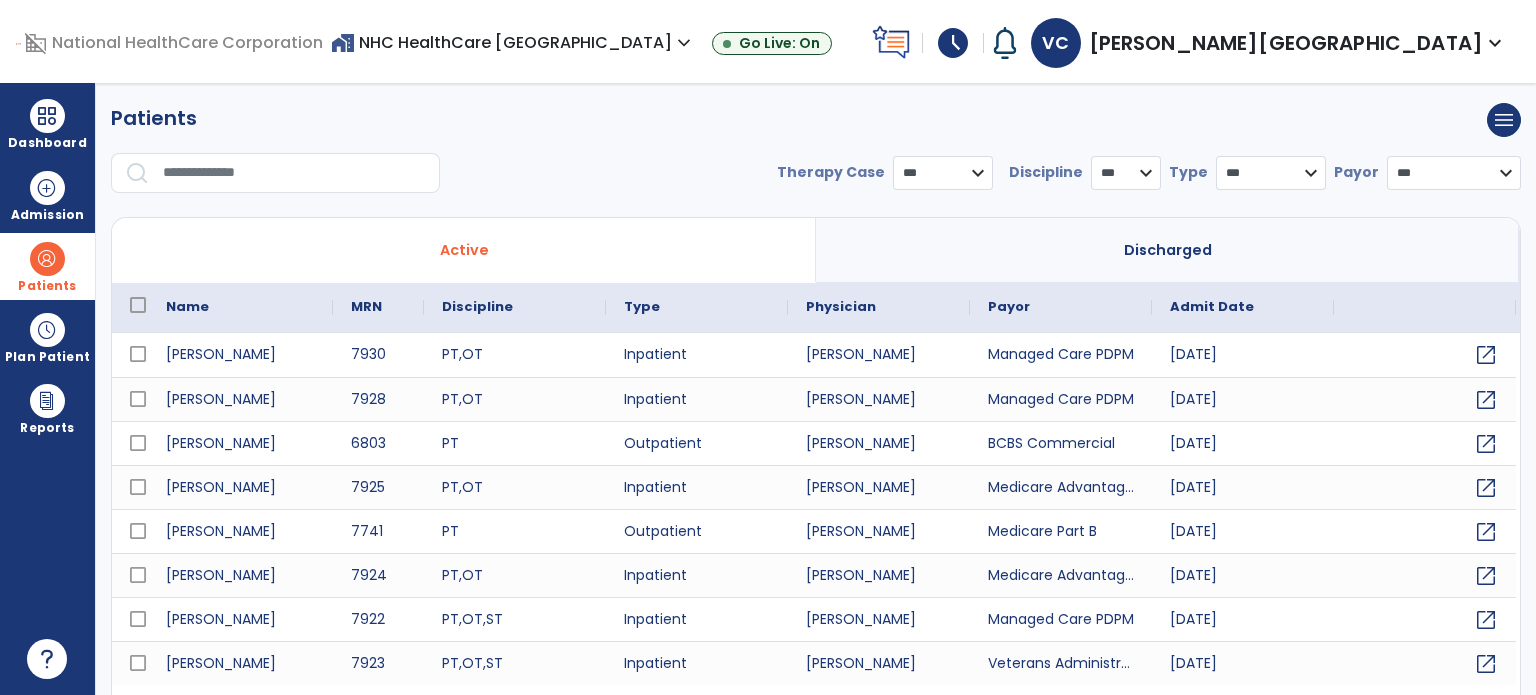 click at bounding box center [294, 173] 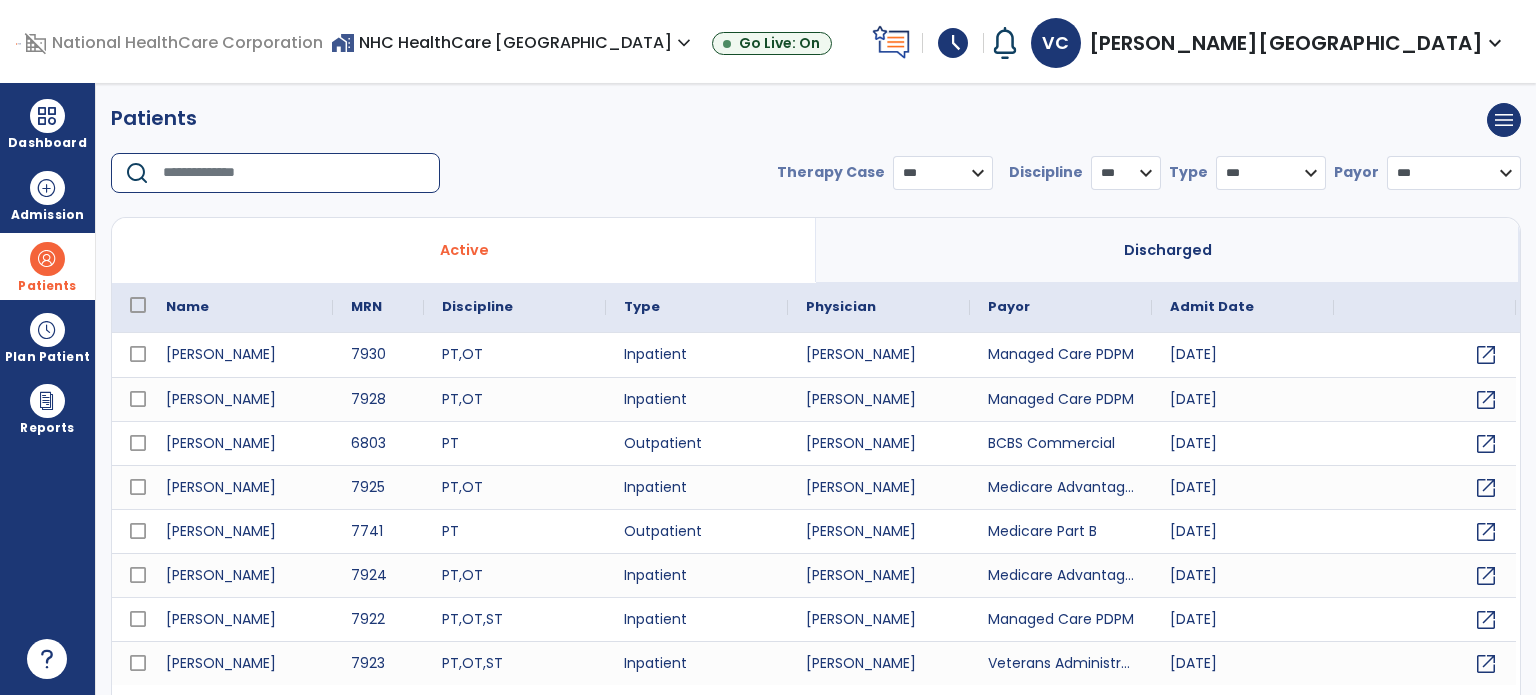 click at bounding box center (294, 173) 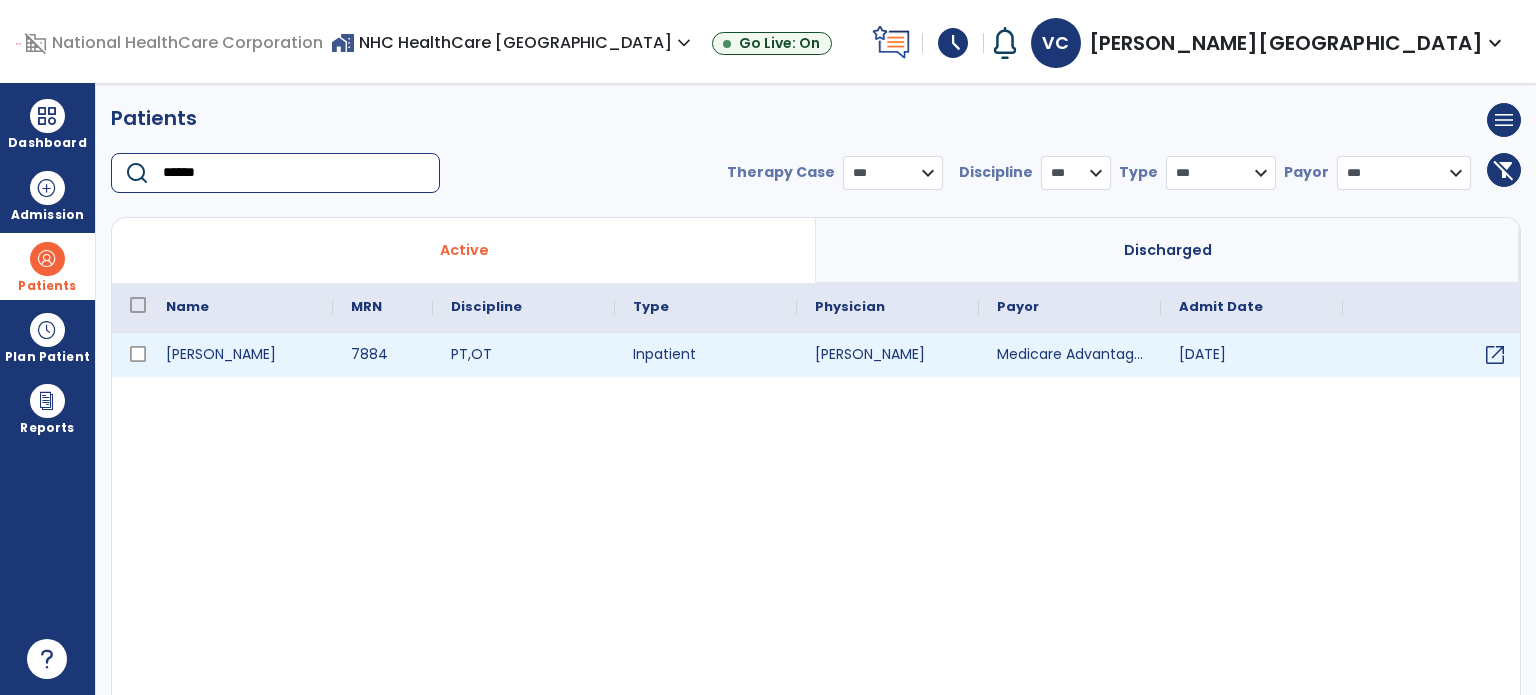 type on "******" 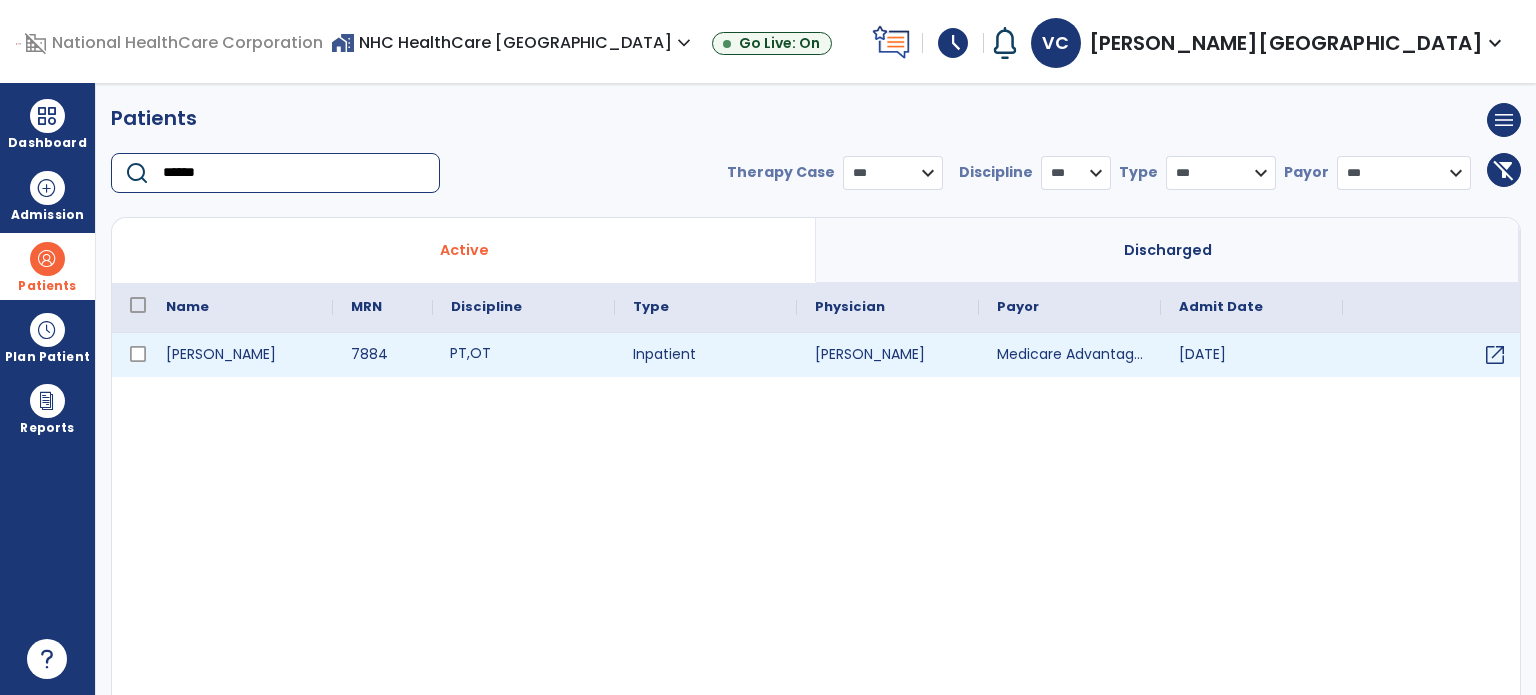 click on "PT , OT" at bounding box center [524, 355] 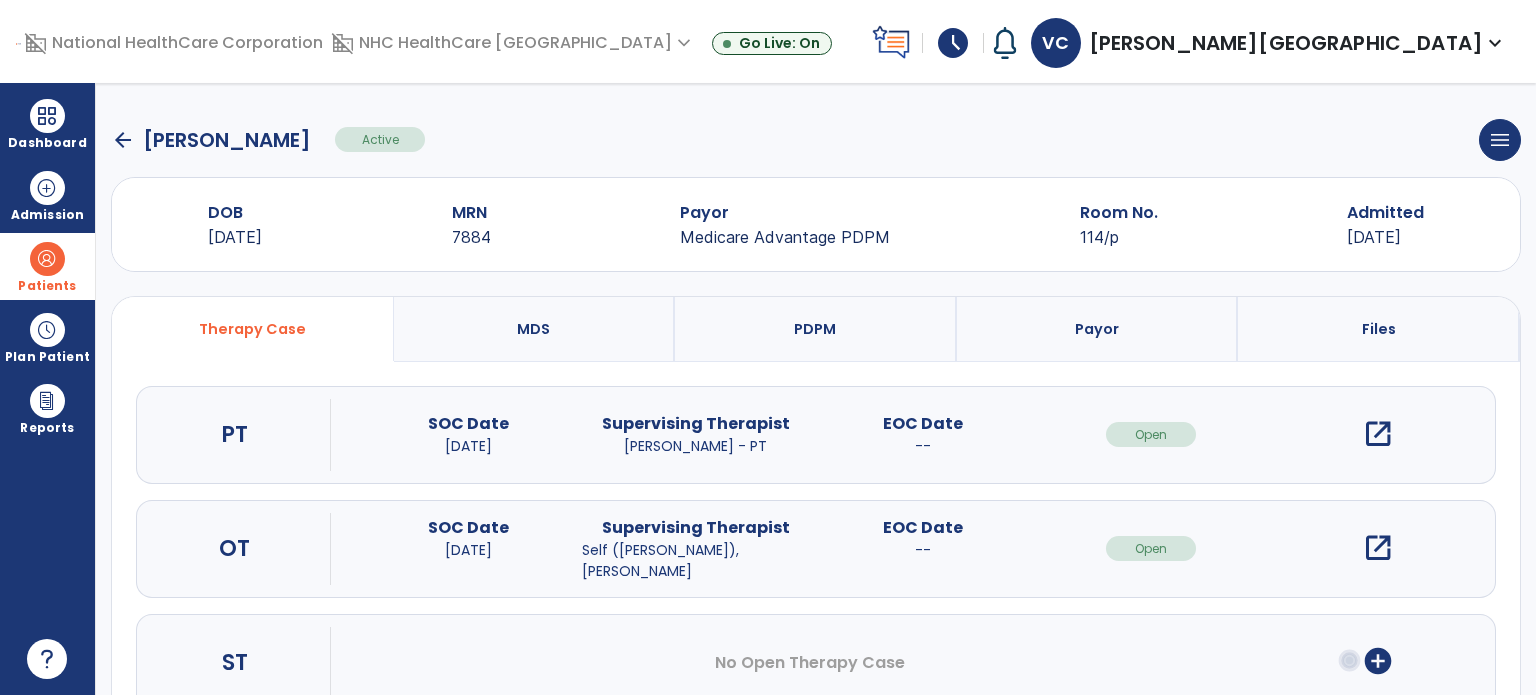 click on "open_in_new" at bounding box center (1378, 434) 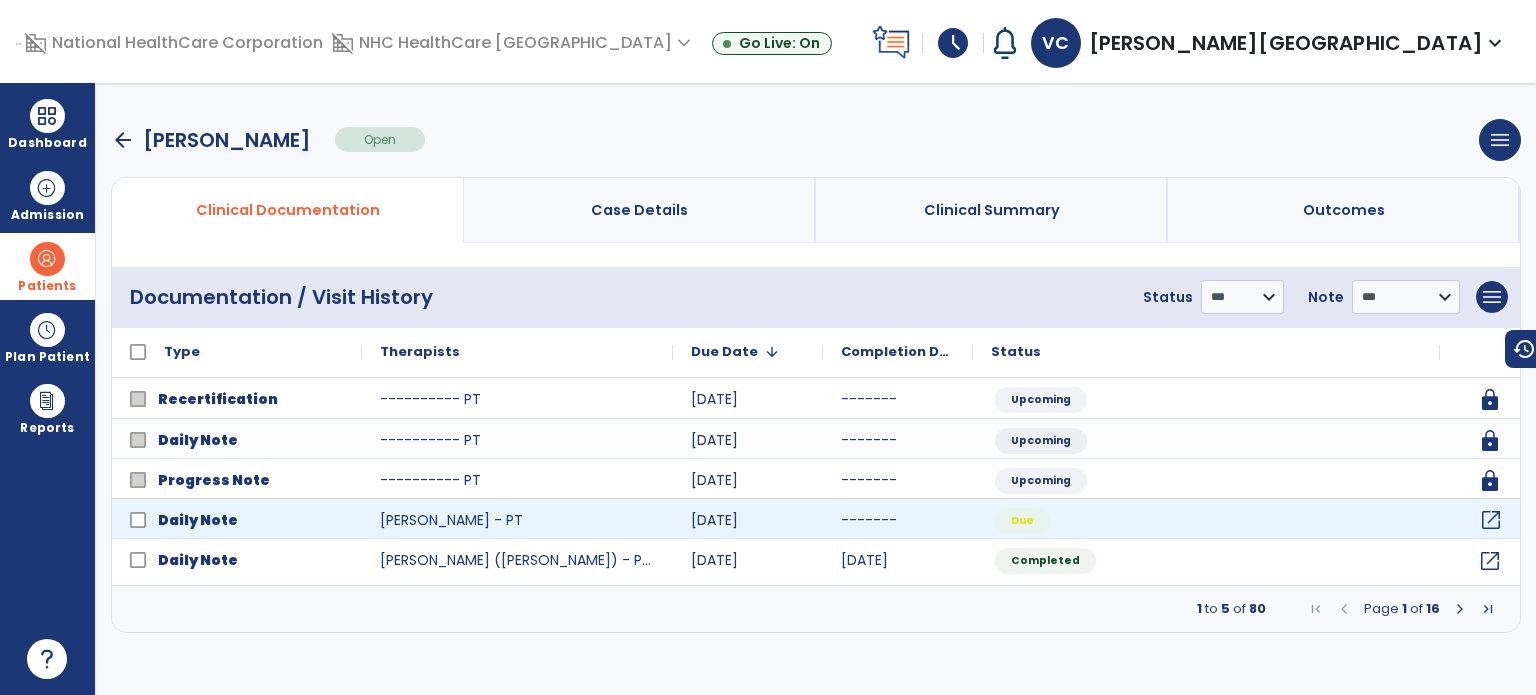click on "open_in_new" 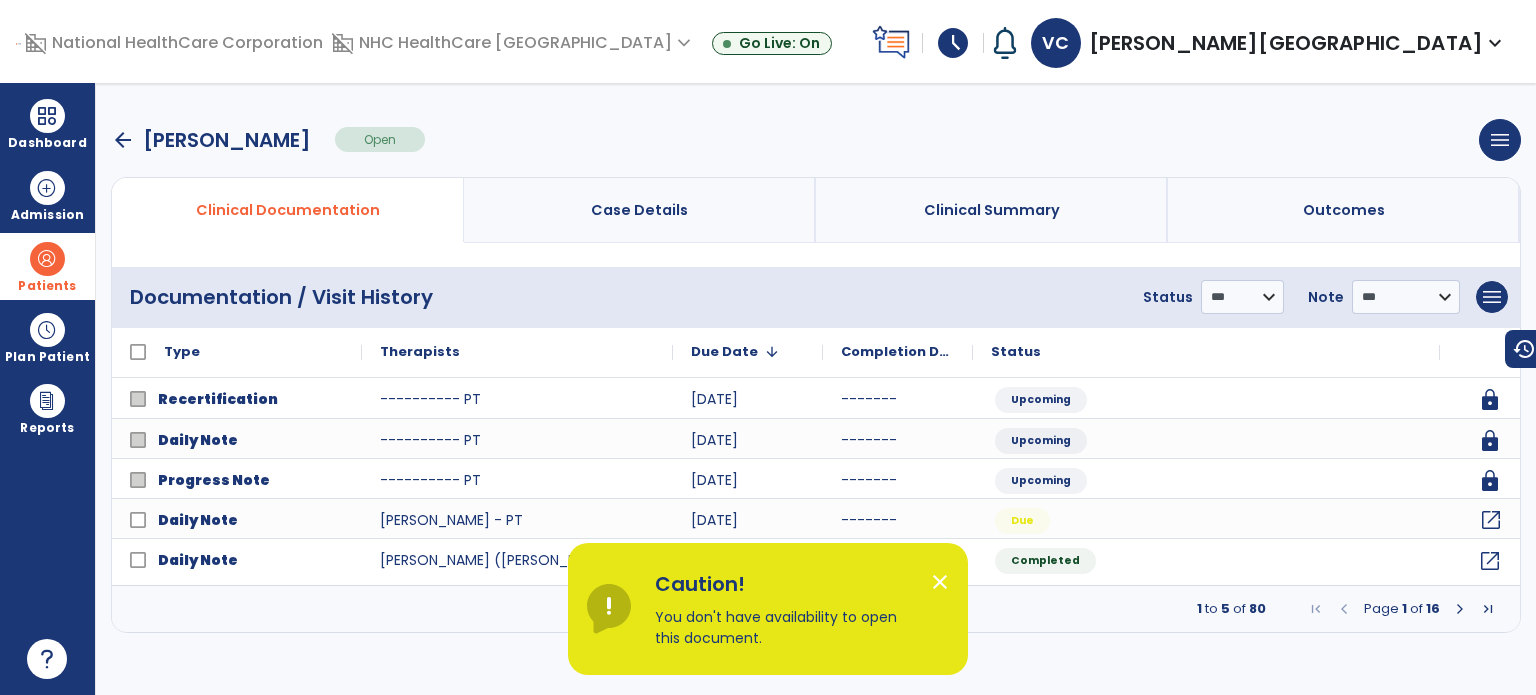 click on "close" at bounding box center (940, 582) 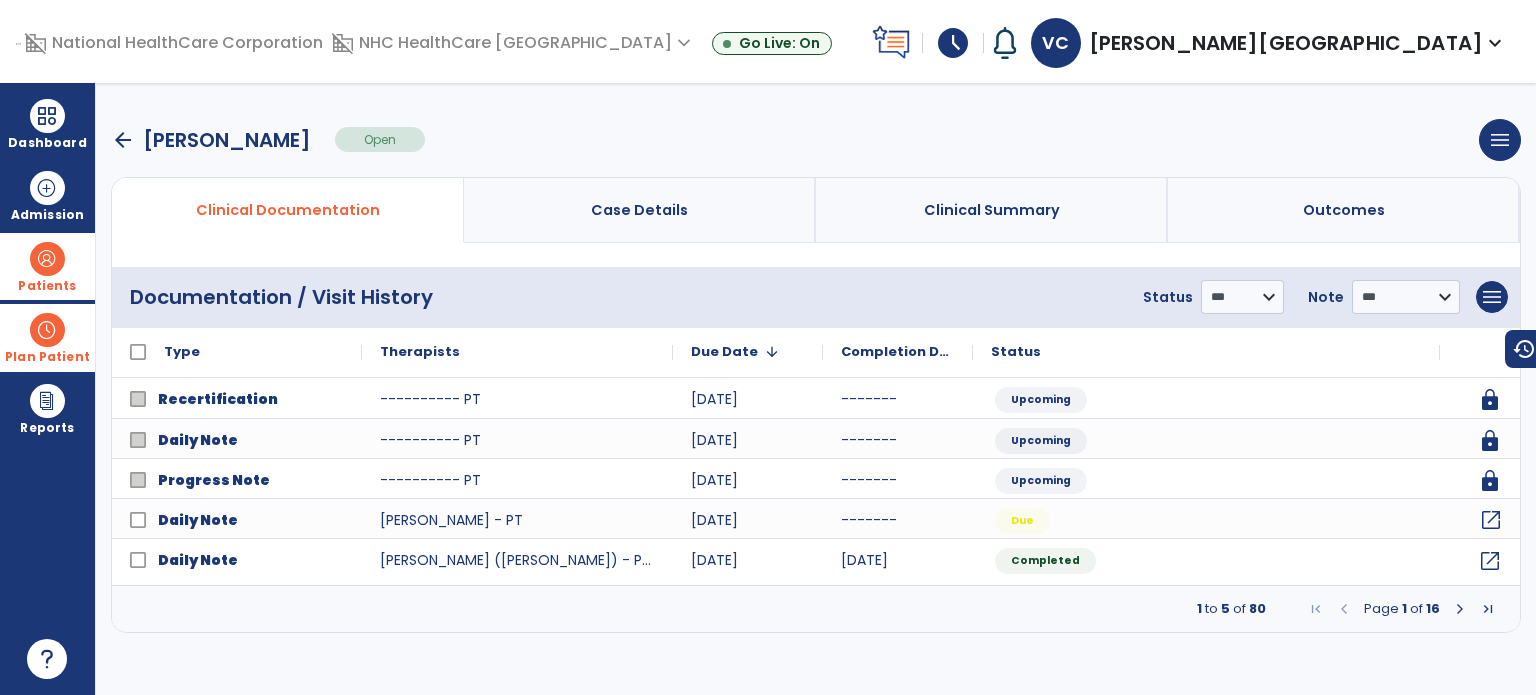 click on "Plan Patient" at bounding box center (47, 266) 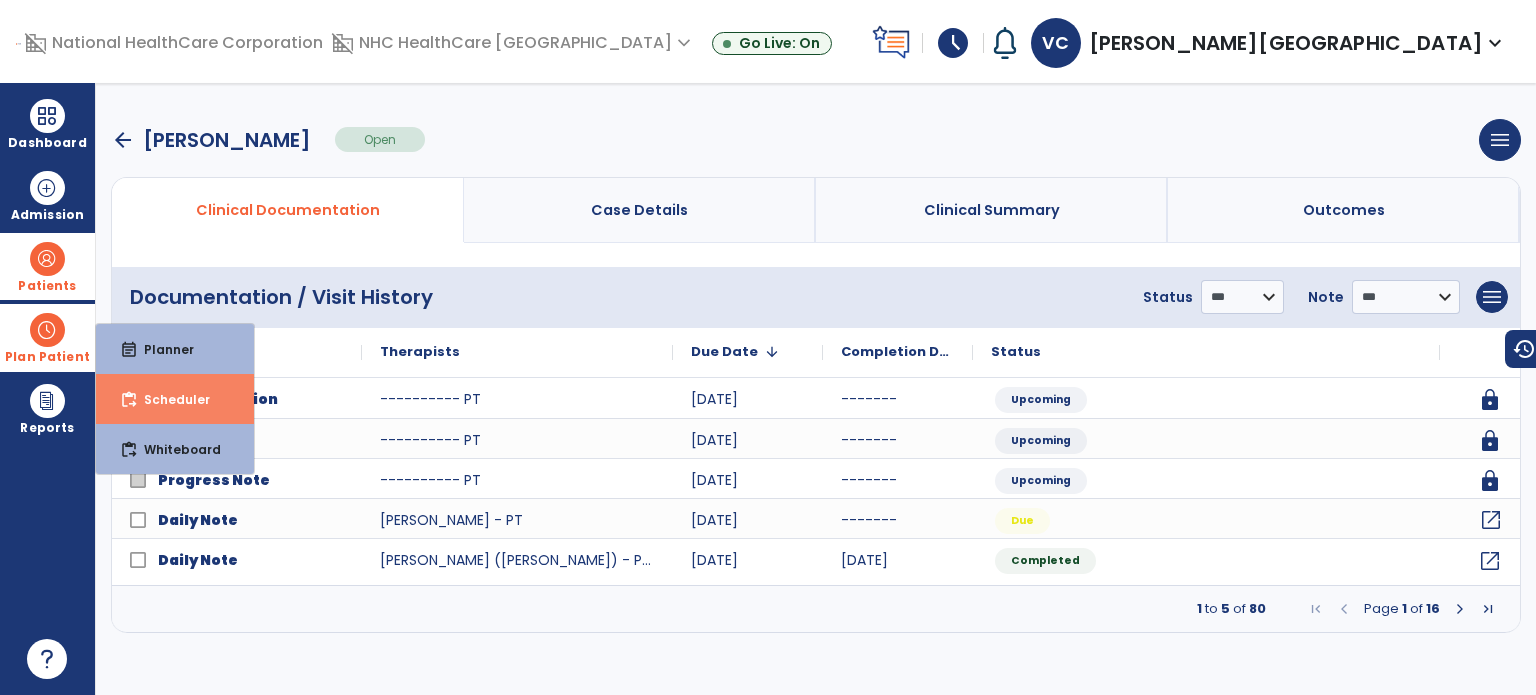 click on "Scheduler" at bounding box center (169, 399) 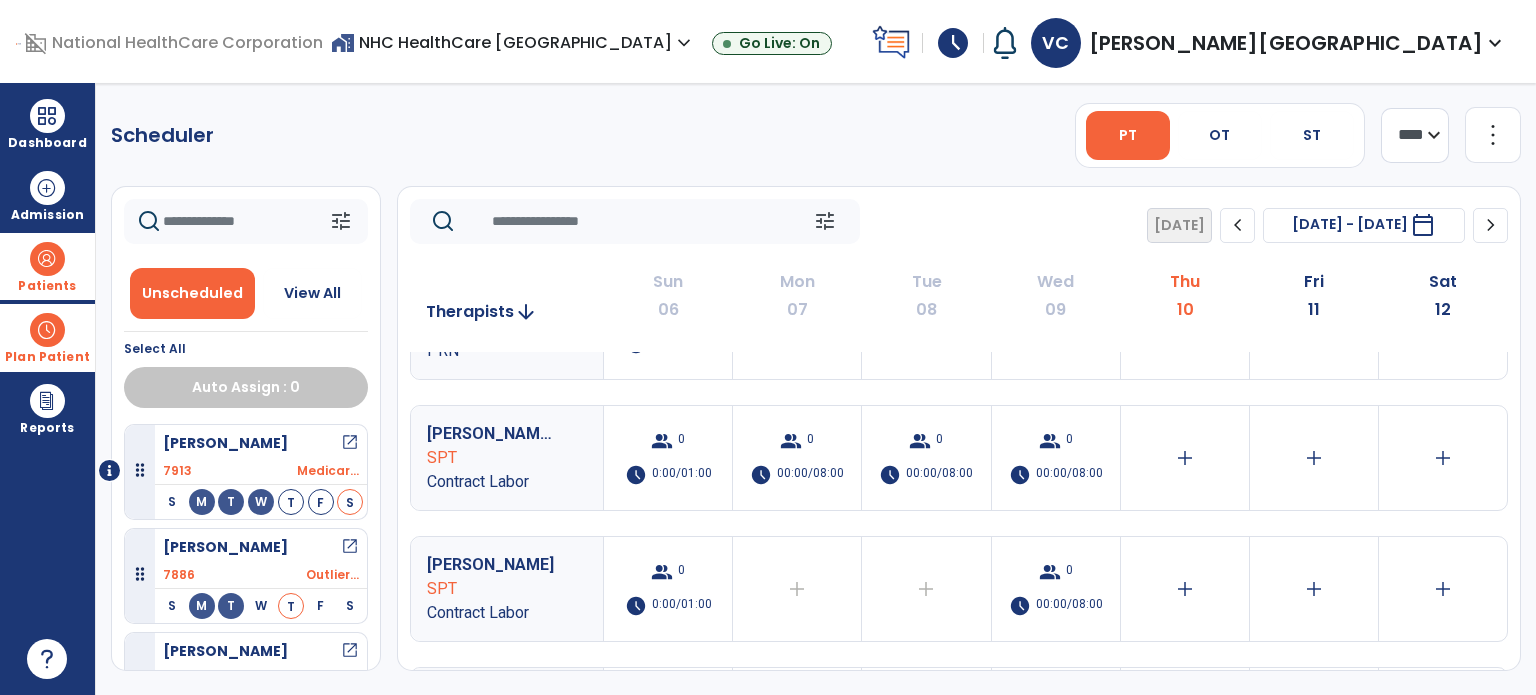 scroll, scrollTop: 1128, scrollLeft: 0, axis: vertical 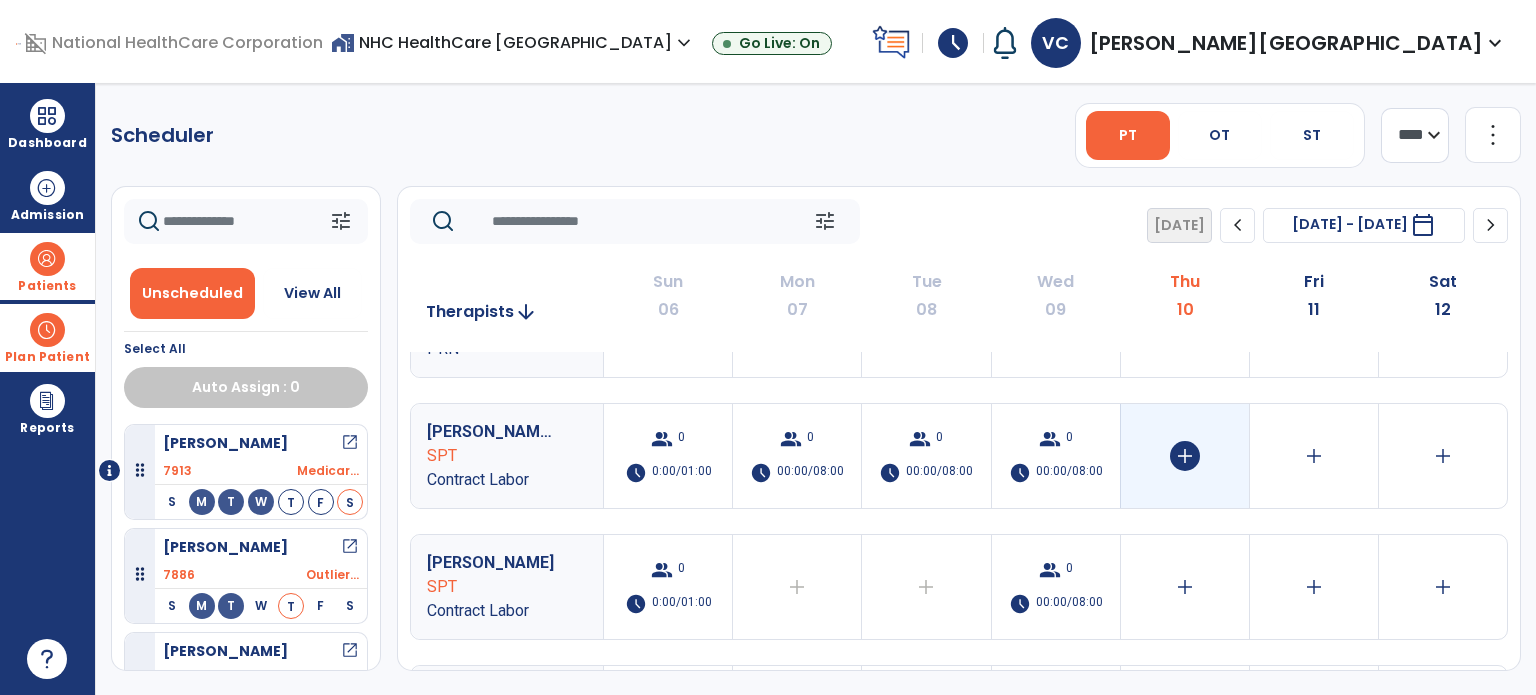 click on "add" 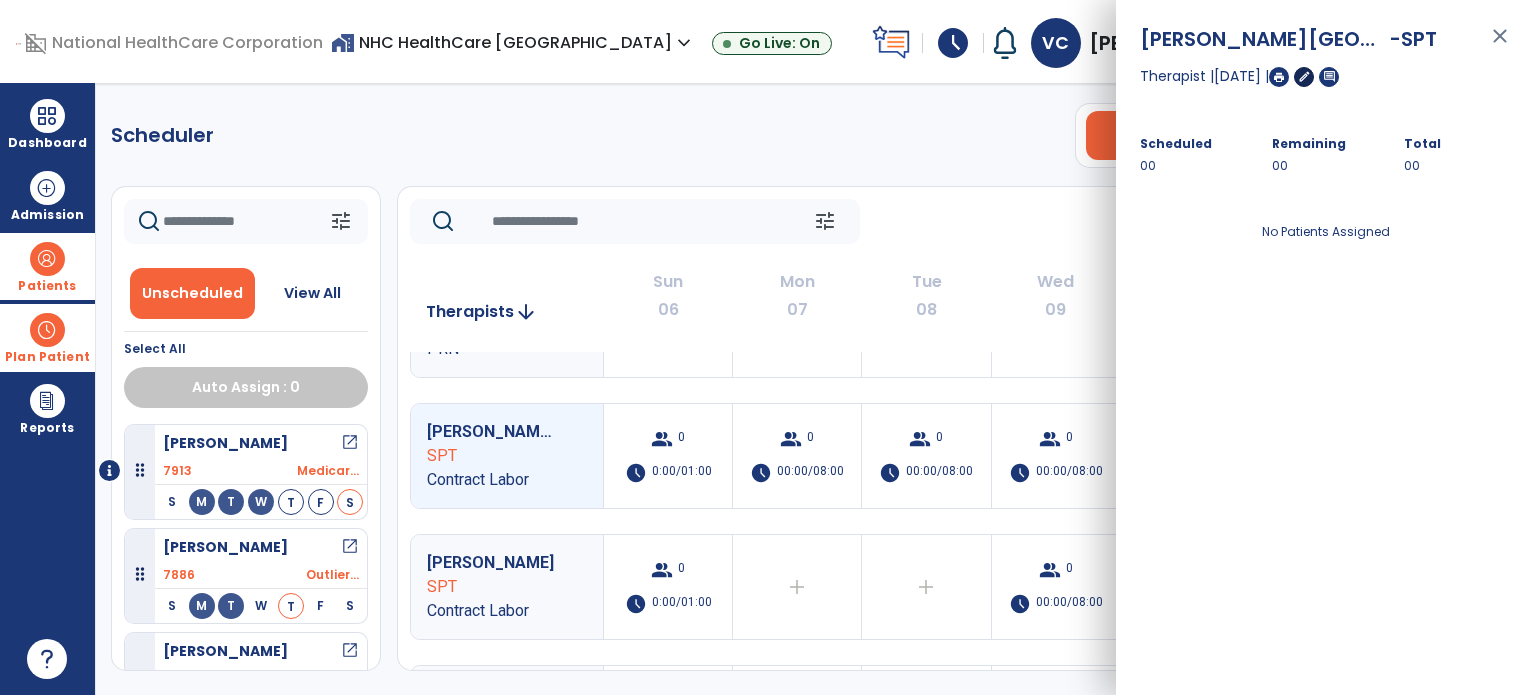 click on "edit" at bounding box center (1304, 76) 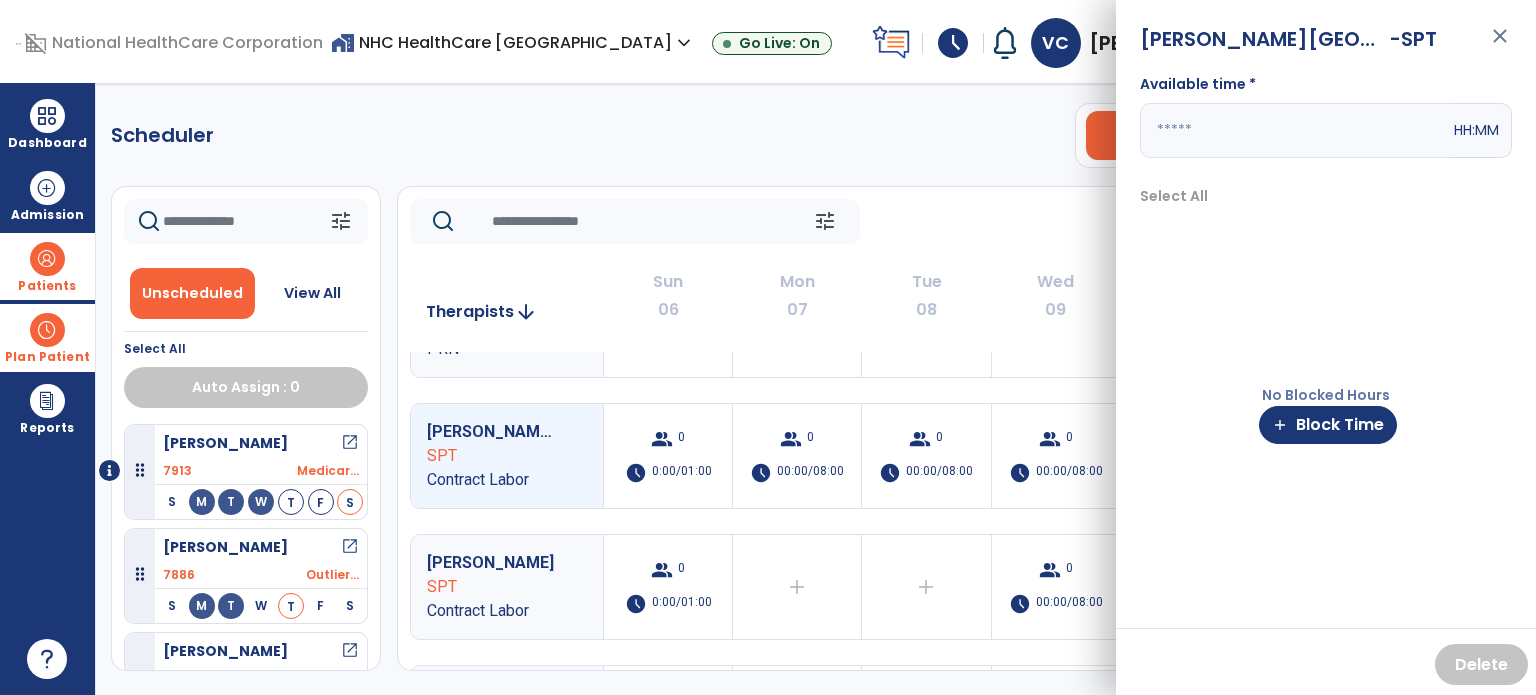 click at bounding box center (1295, 130) 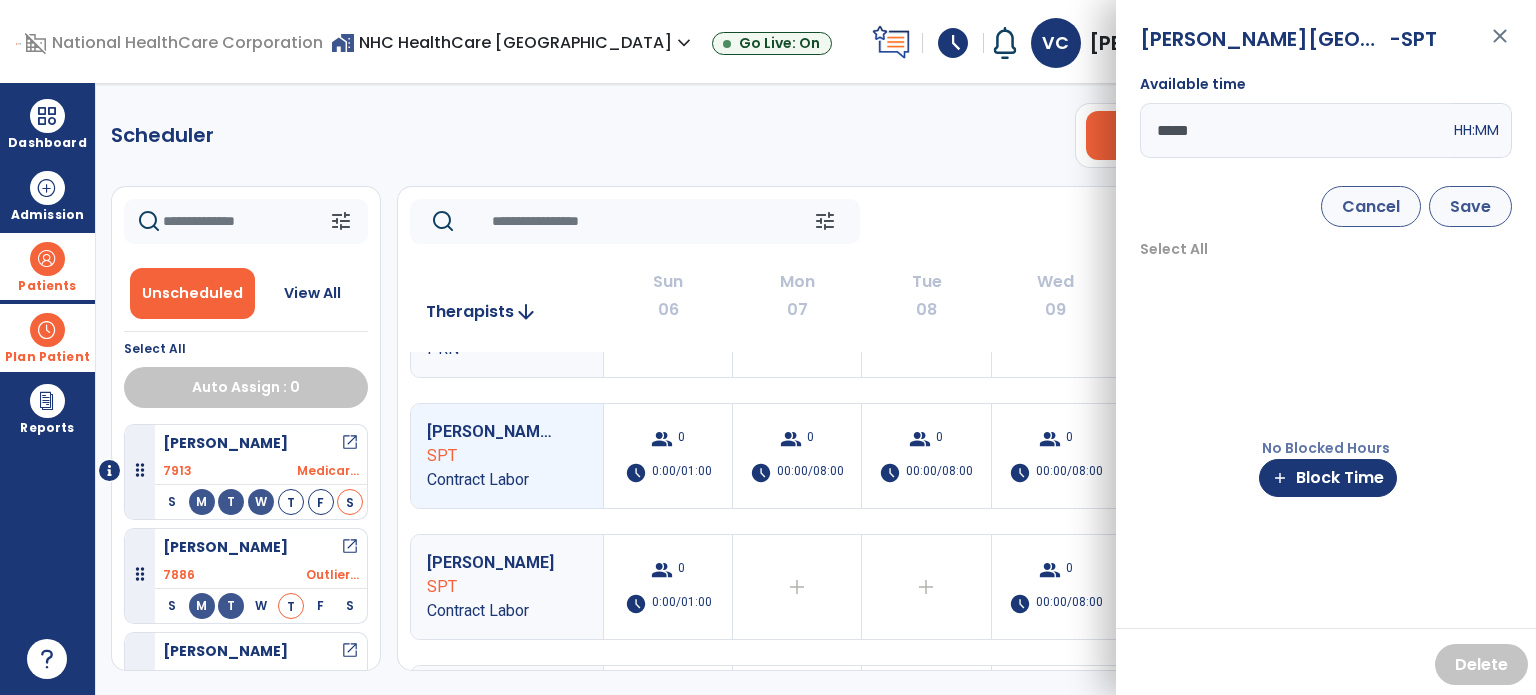 type on "*****" 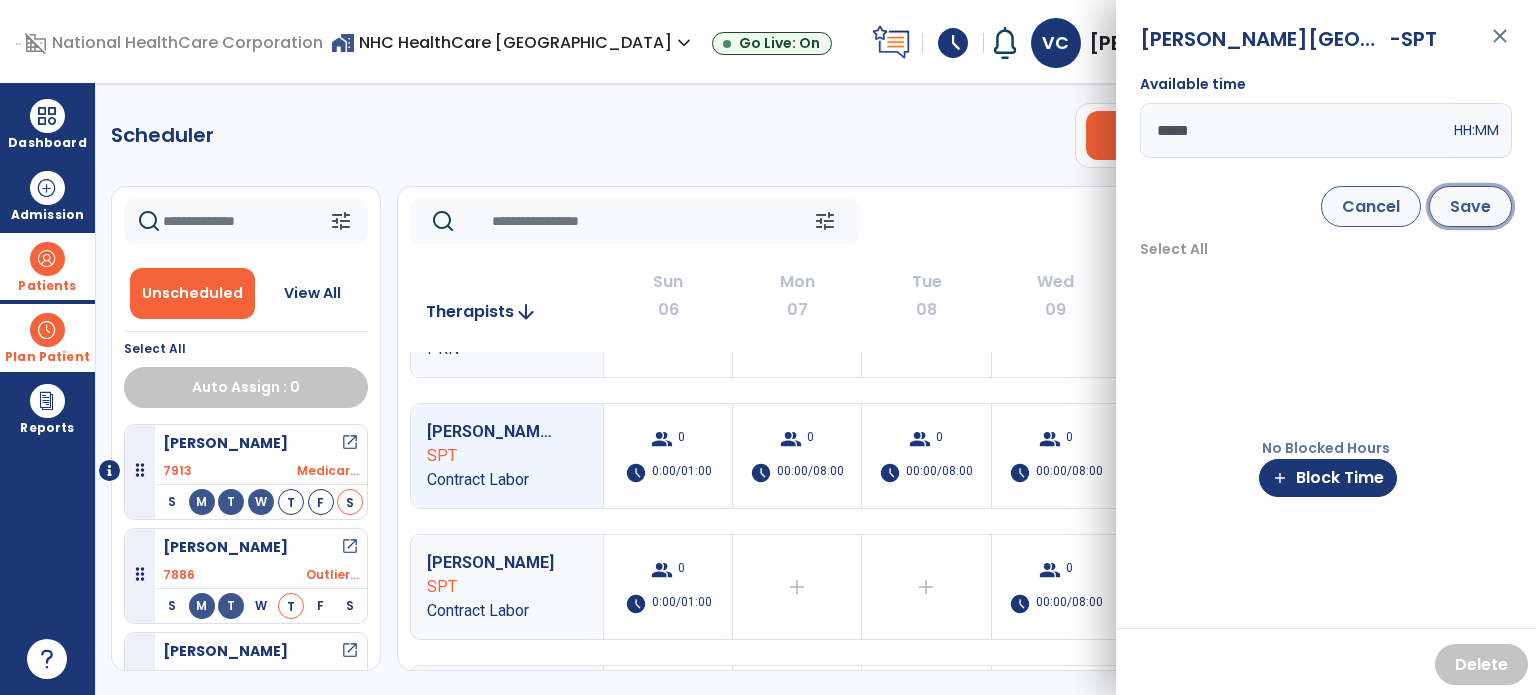 click on "Save" at bounding box center [1470, 206] 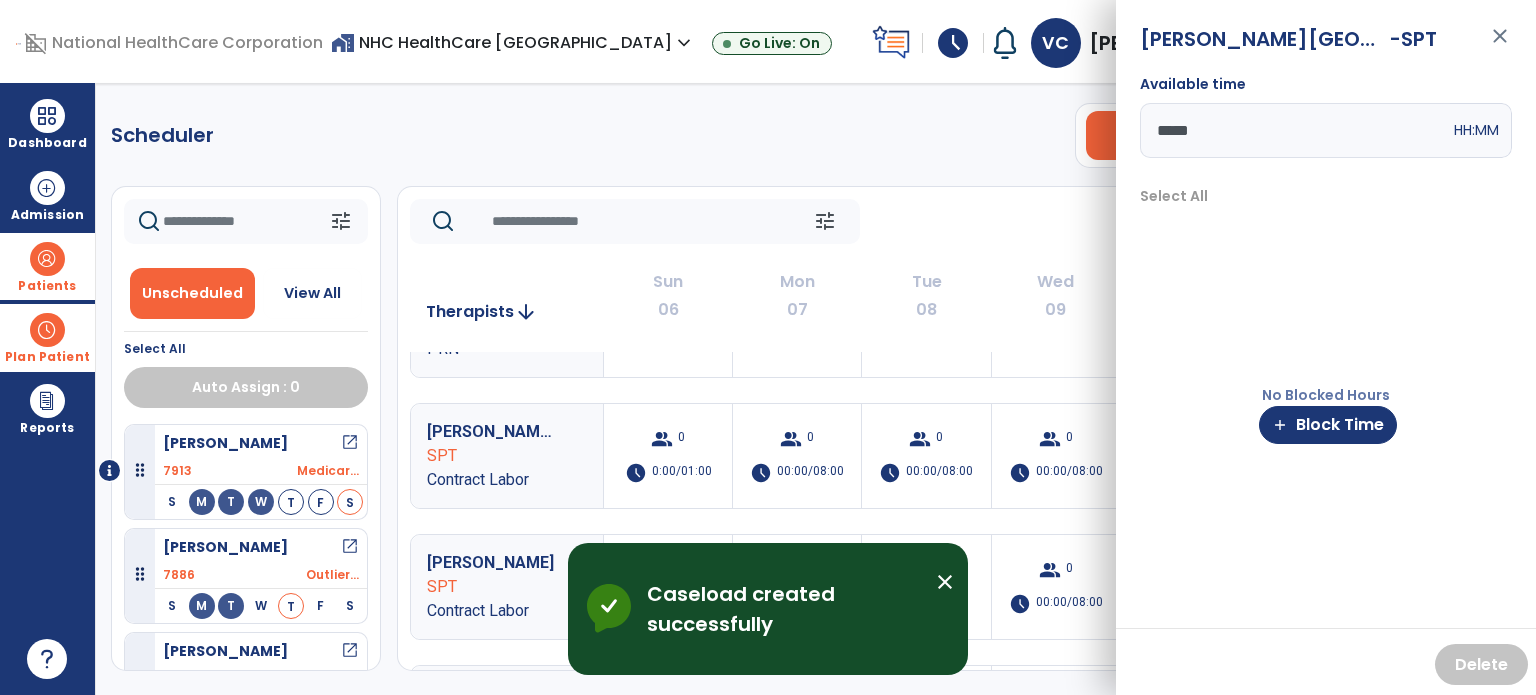 click on "close" at bounding box center [945, 582] 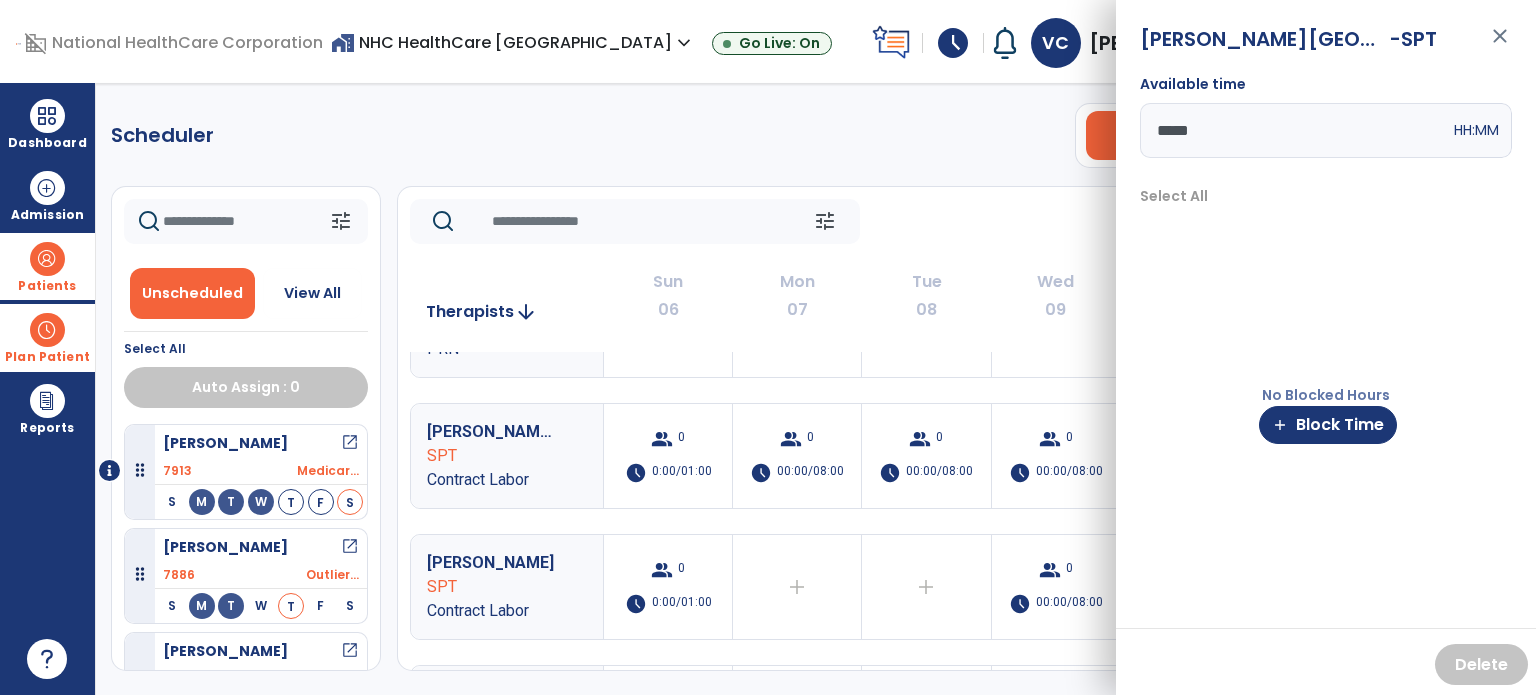 click on "close" at bounding box center (1500, 45) 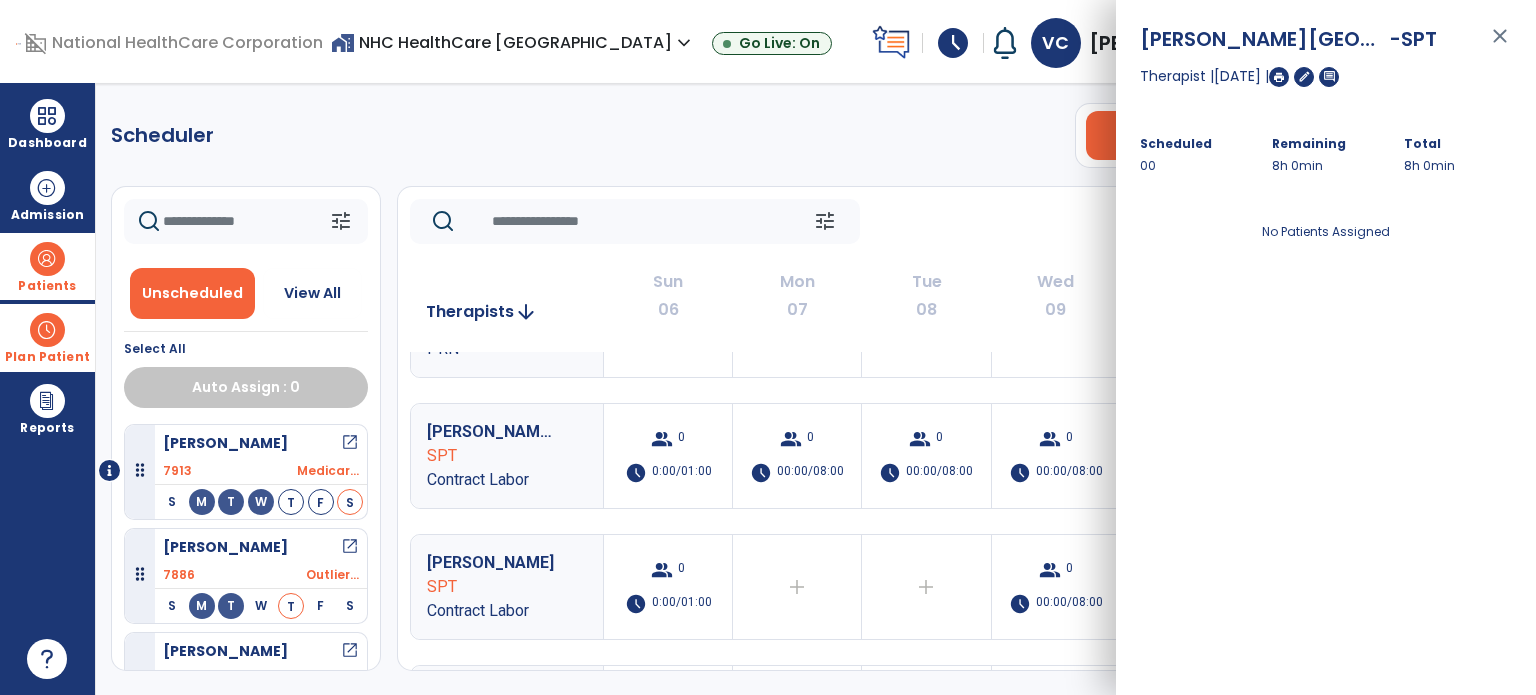 click on "close" at bounding box center [1500, 45] 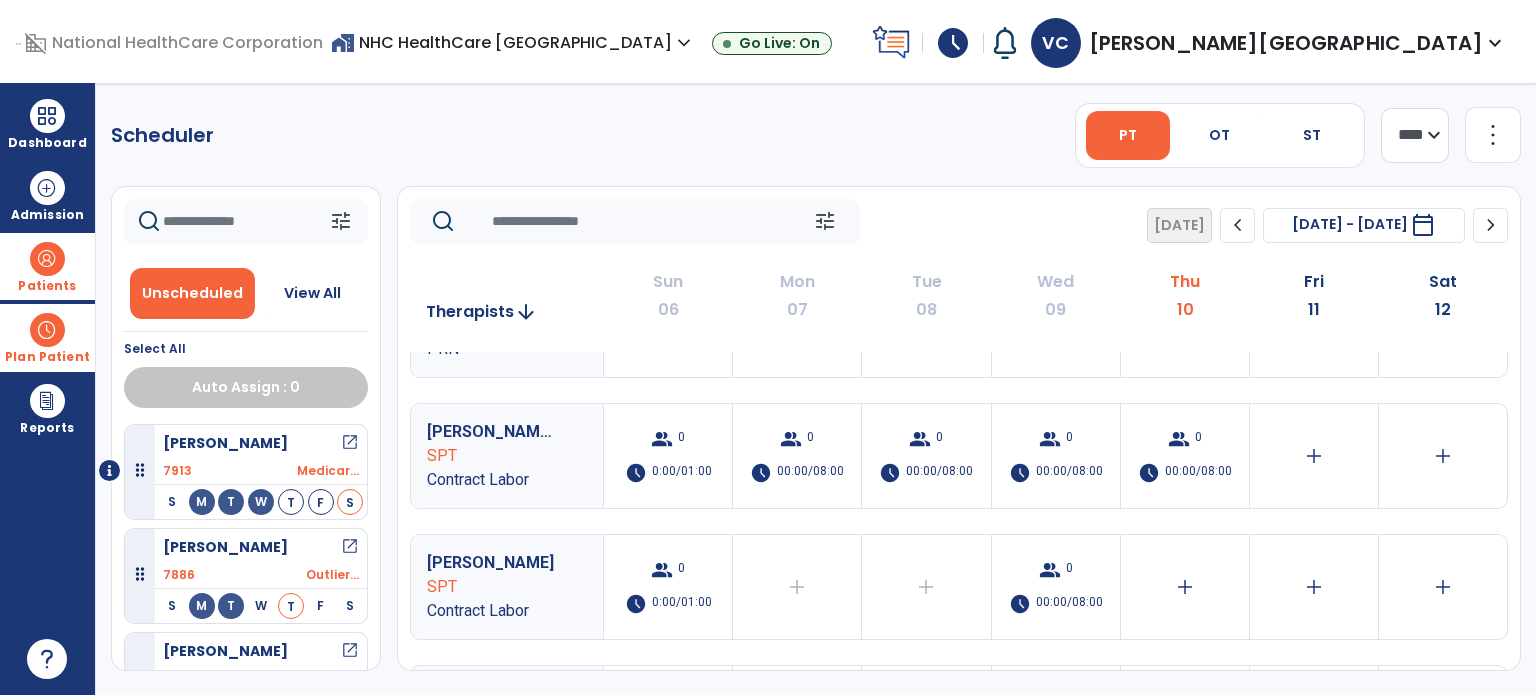 click on "Patients" at bounding box center [47, 266] 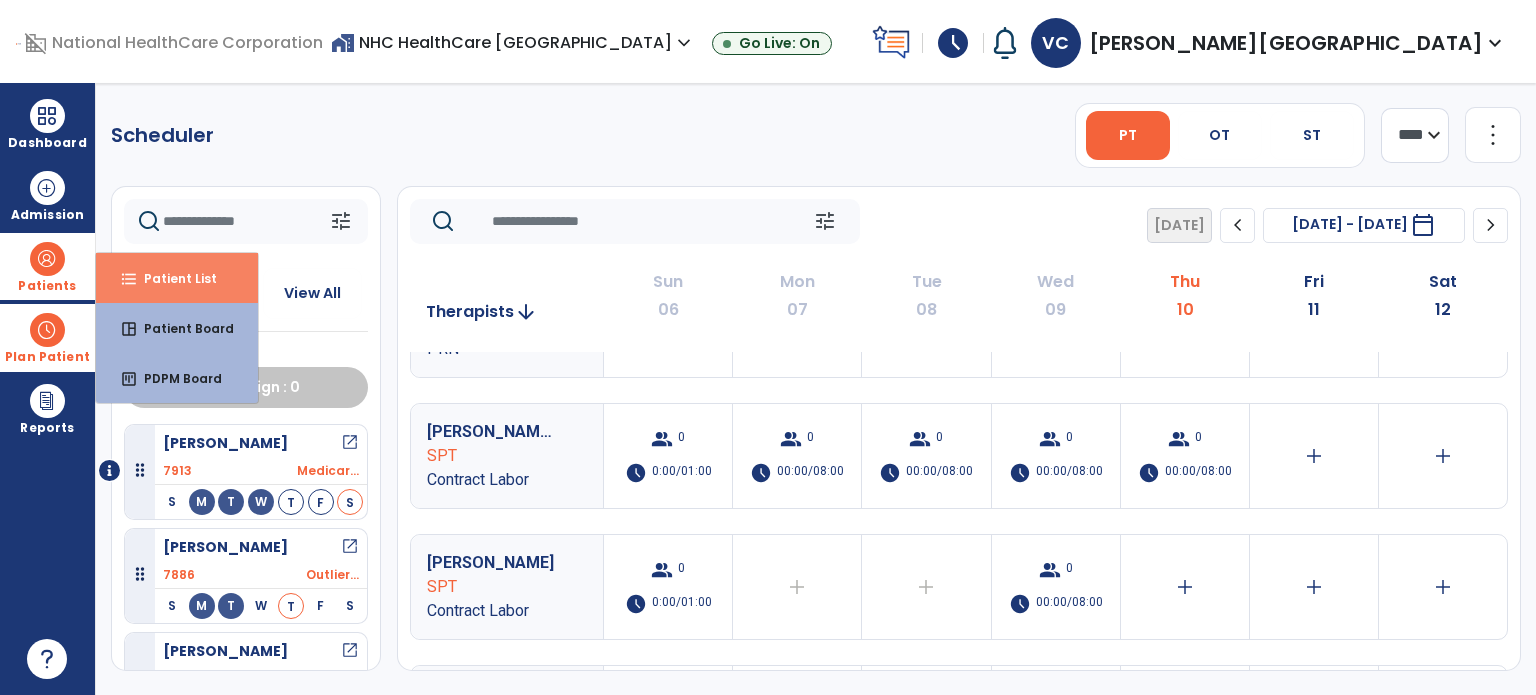 click on "format_list_bulleted  Patient List" at bounding box center (177, 278) 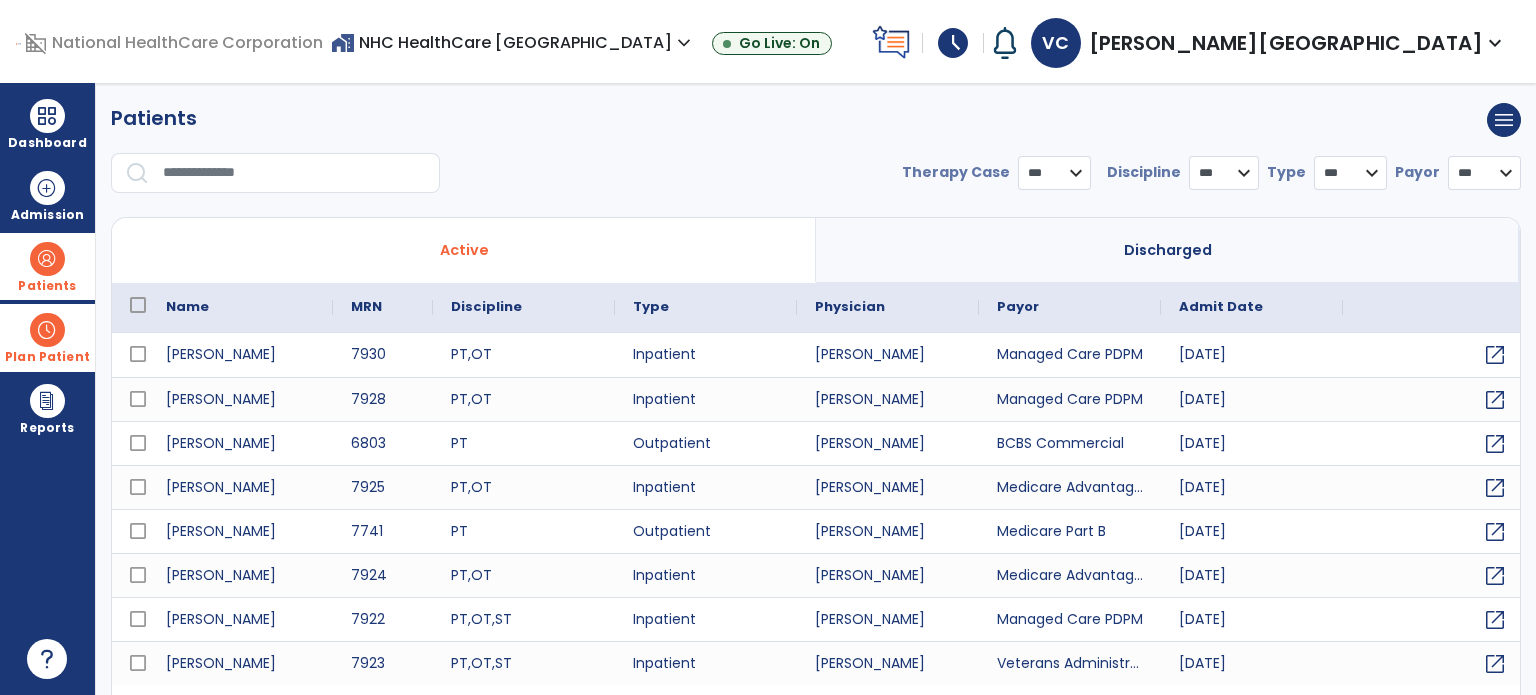 select on "***" 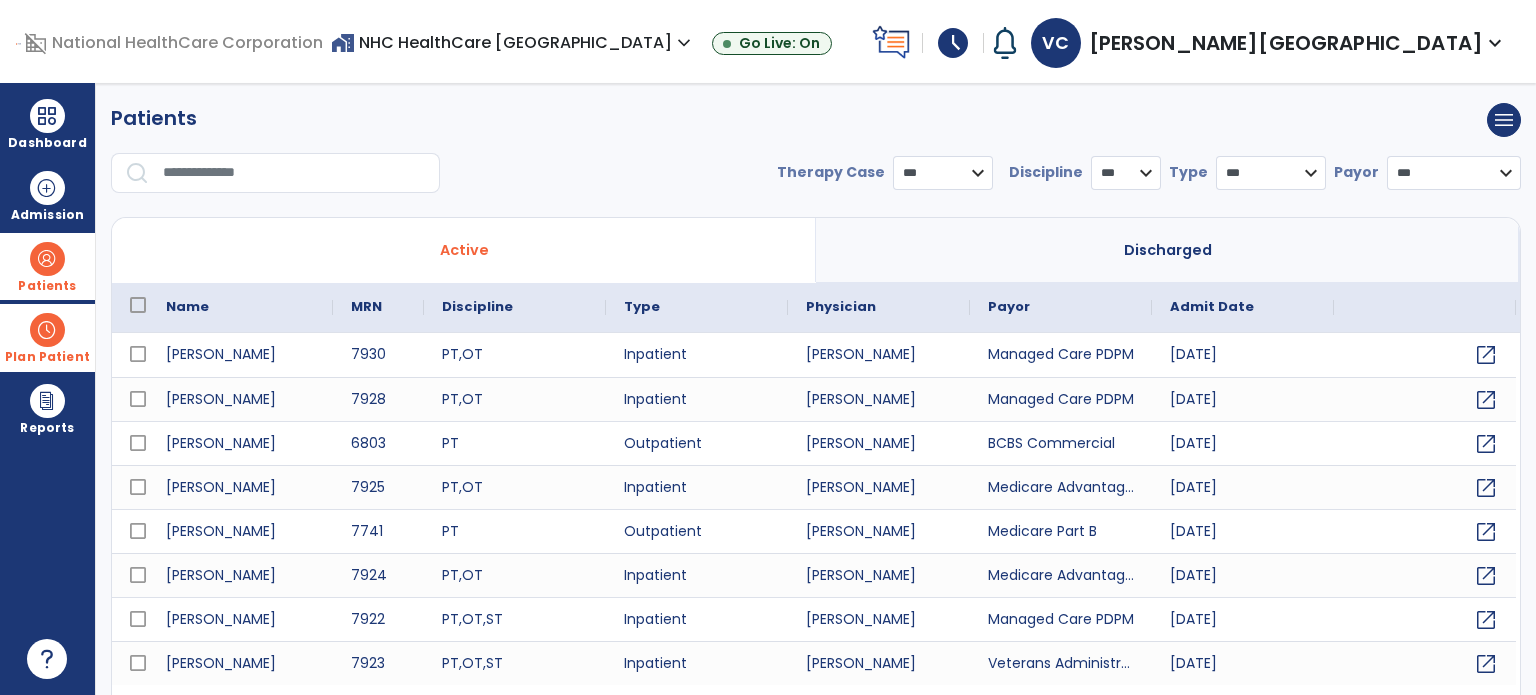 click at bounding box center [294, 173] 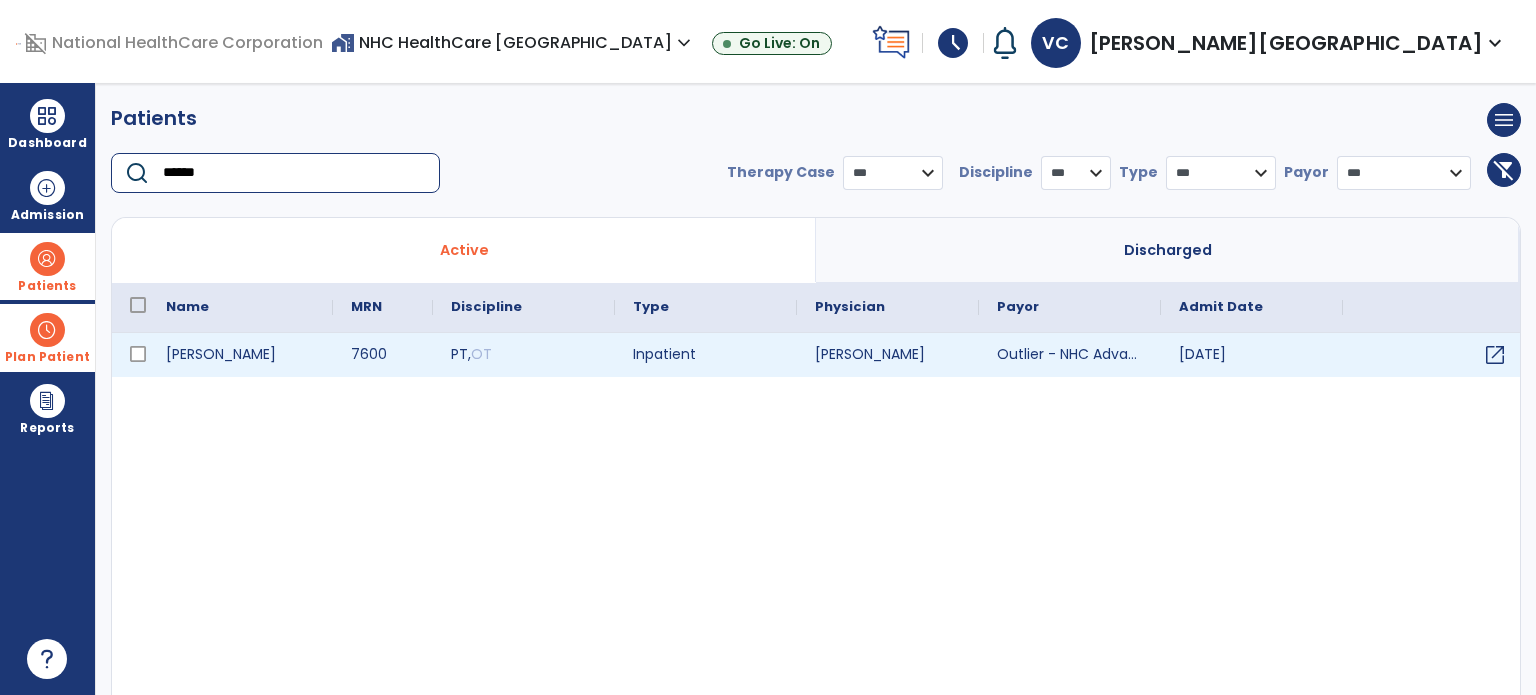 type on "******" 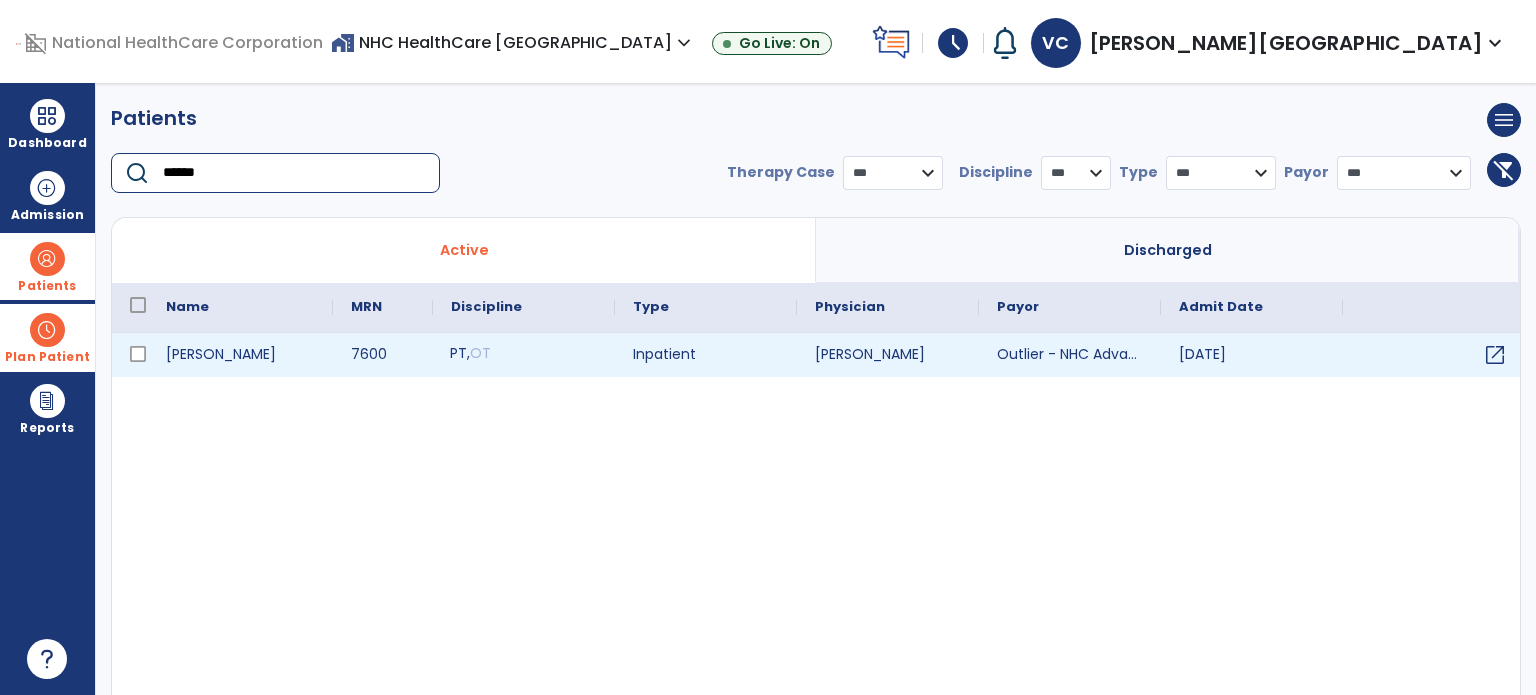 click on "PT , OT" at bounding box center [524, 355] 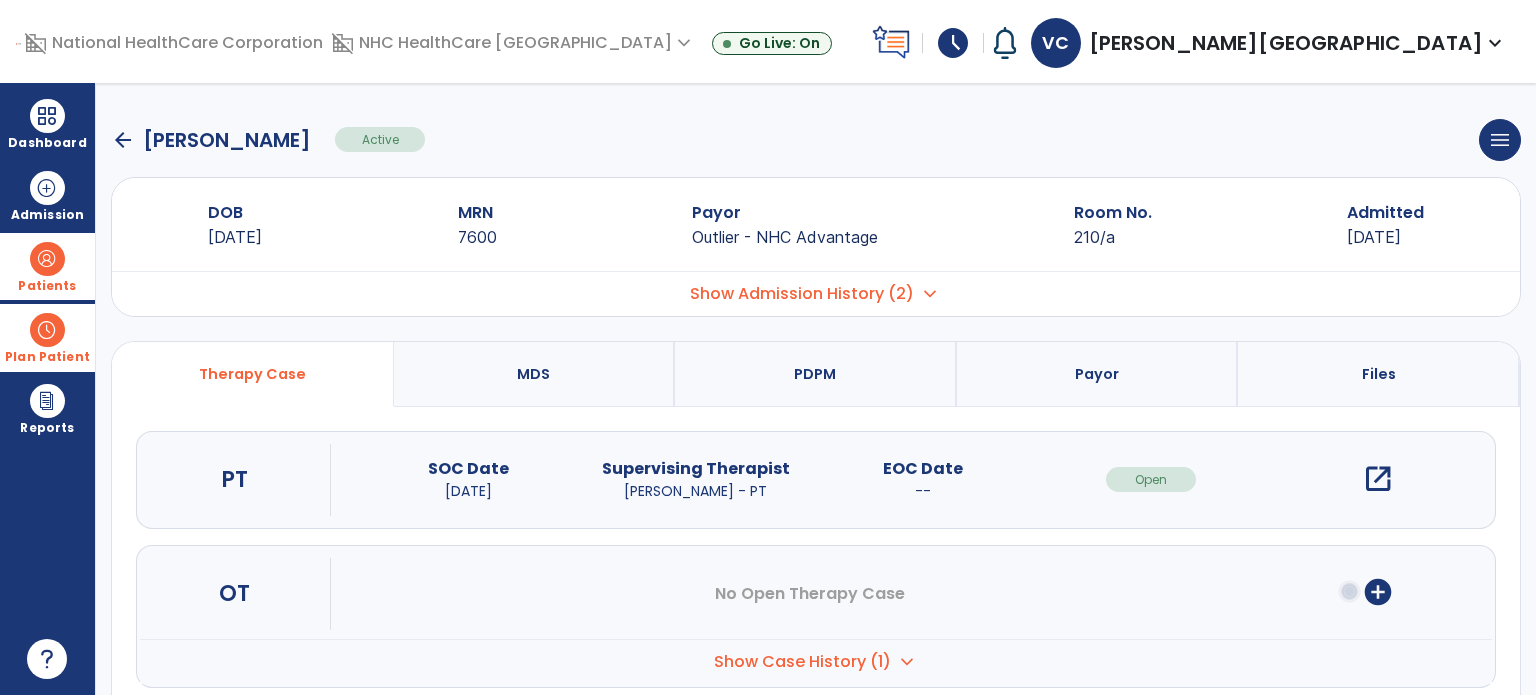 click on "open_in_new" at bounding box center [1378, 479] 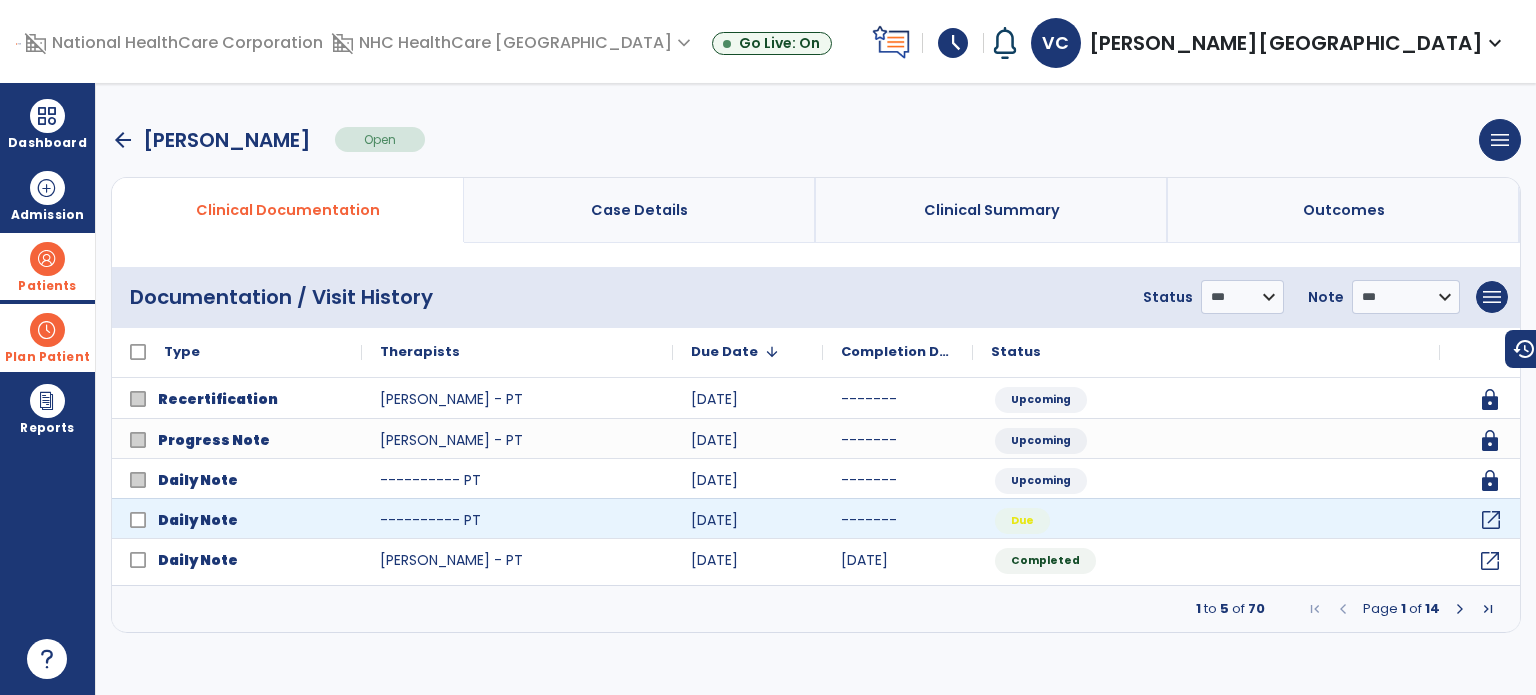 click on "open_in_new" 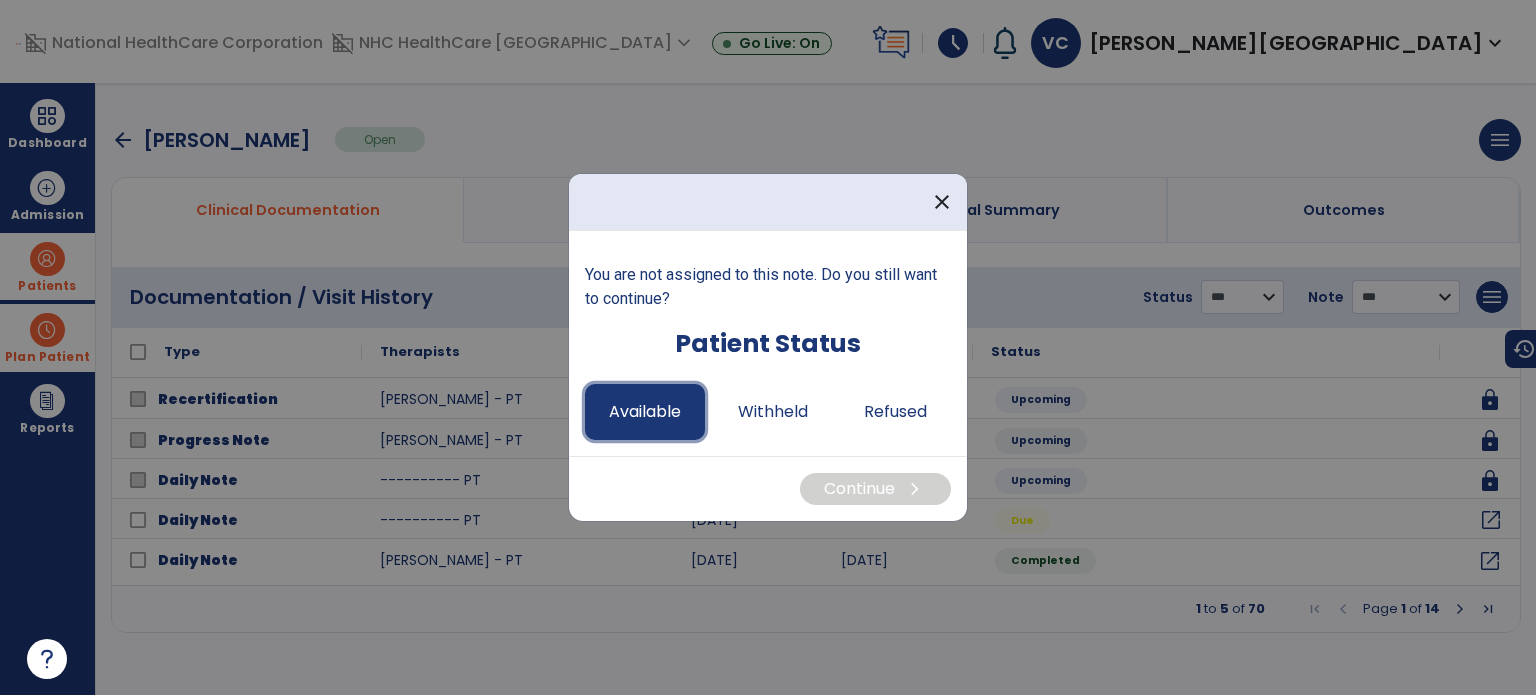 click on "Available" at bounding box center (645, 412) 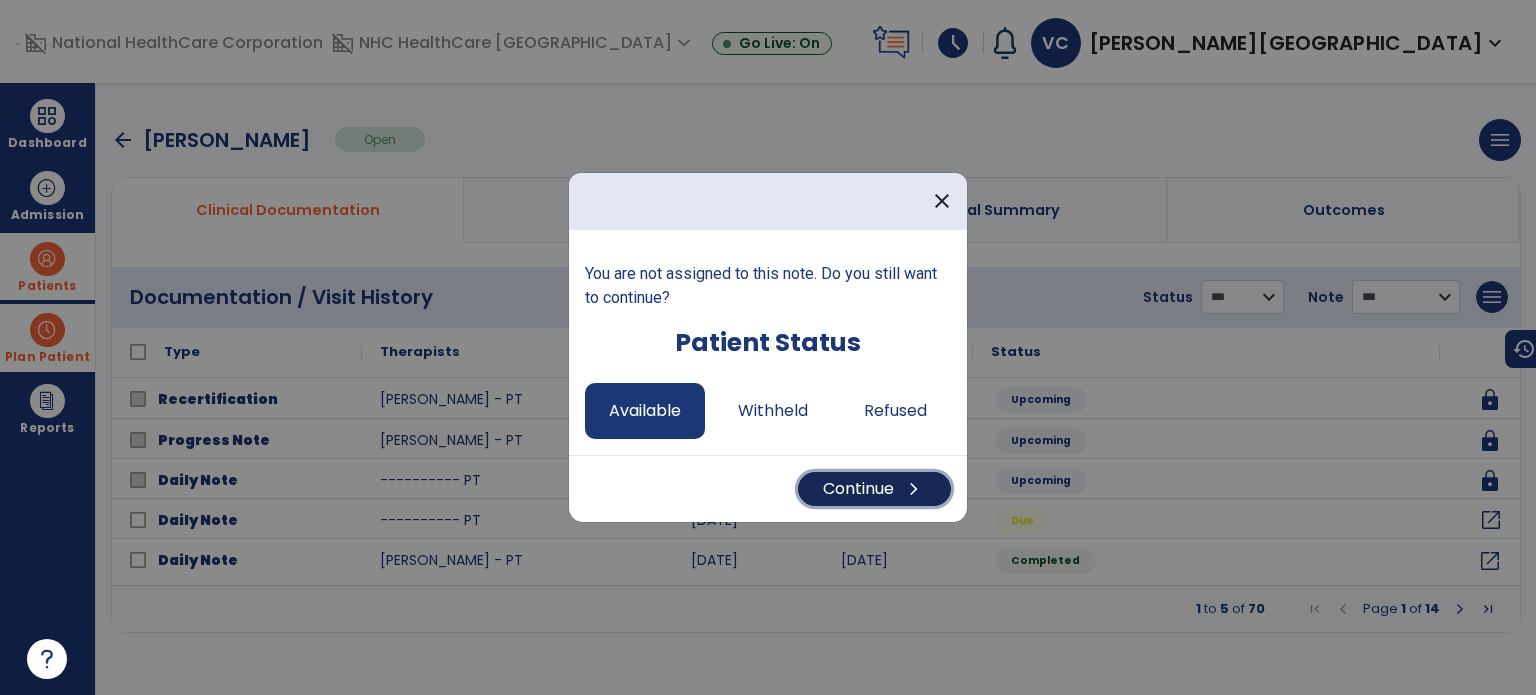 click on "chevron_right" at bounding box center (914, 489) 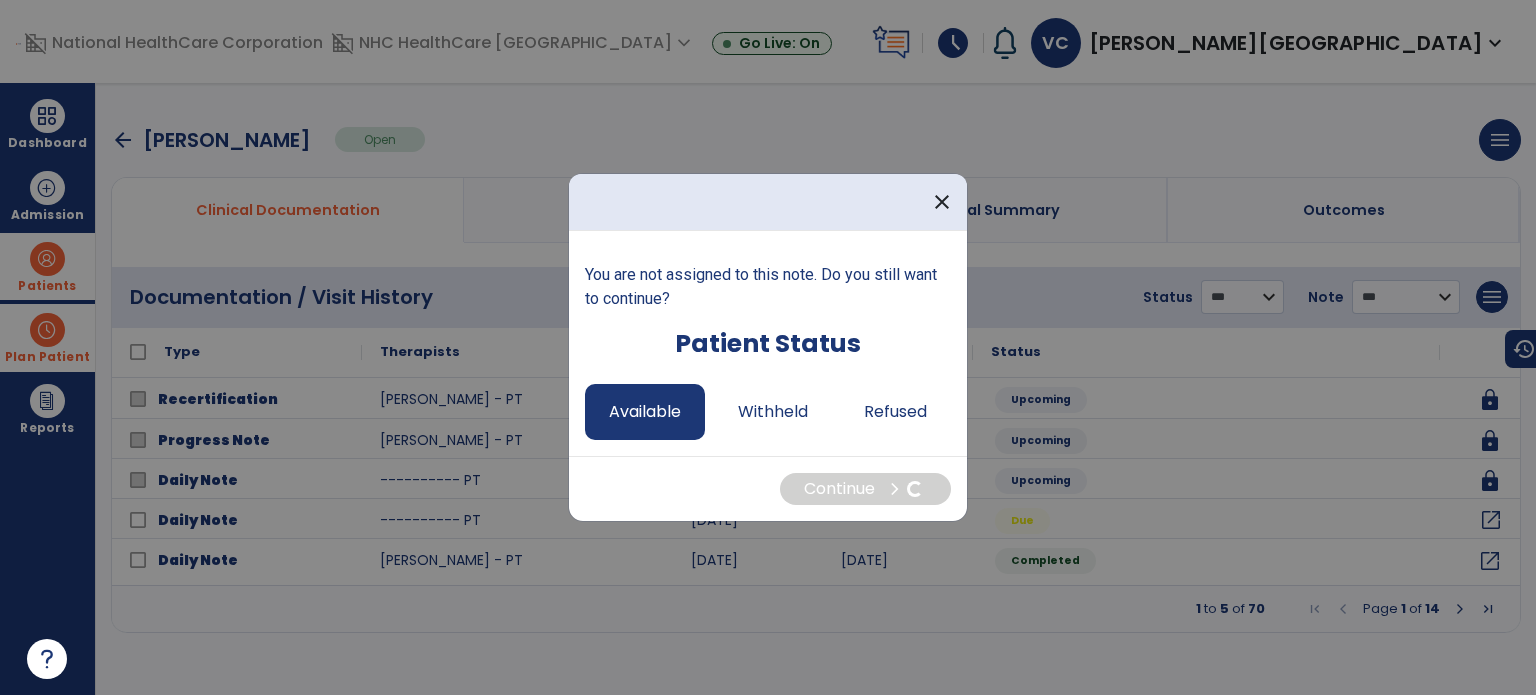 select on "*" 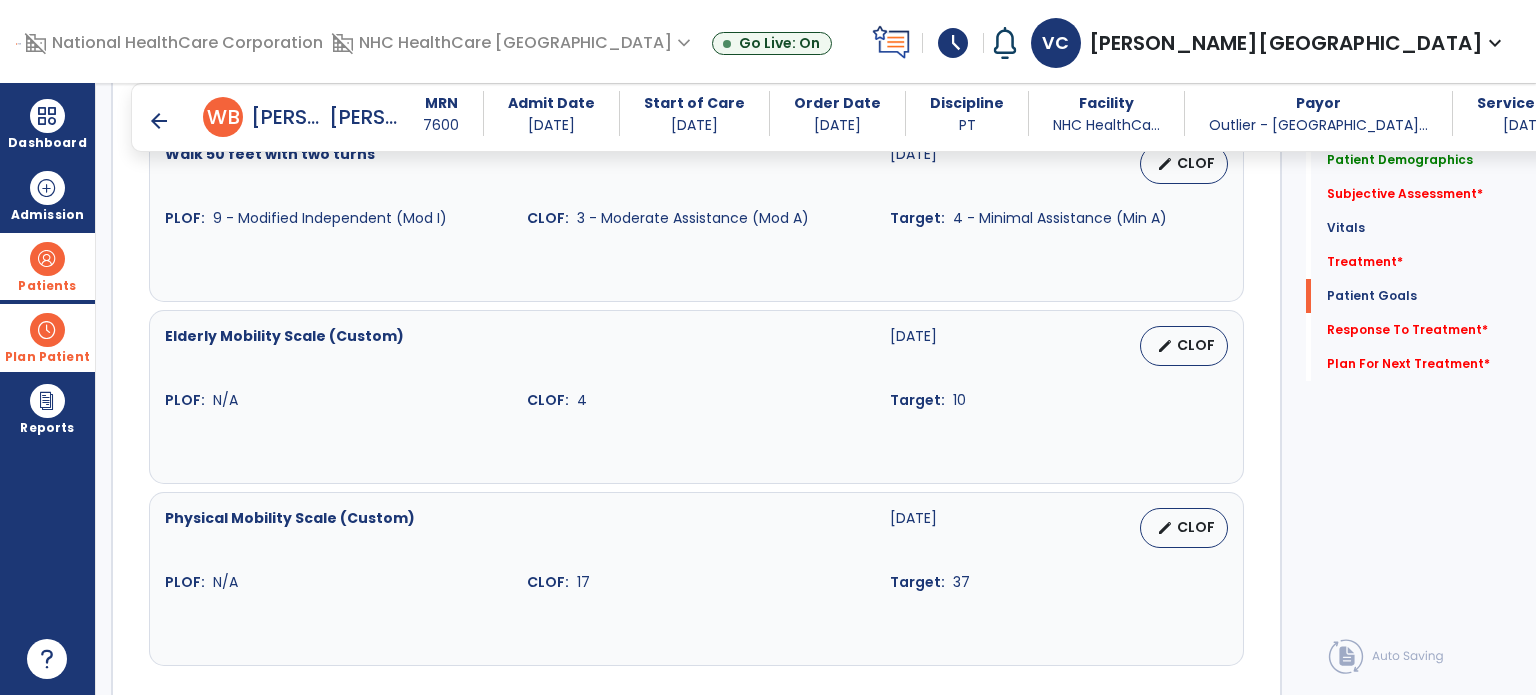 scroll, scrollTop: 1809, scrollLeft: 0, axis: vertical 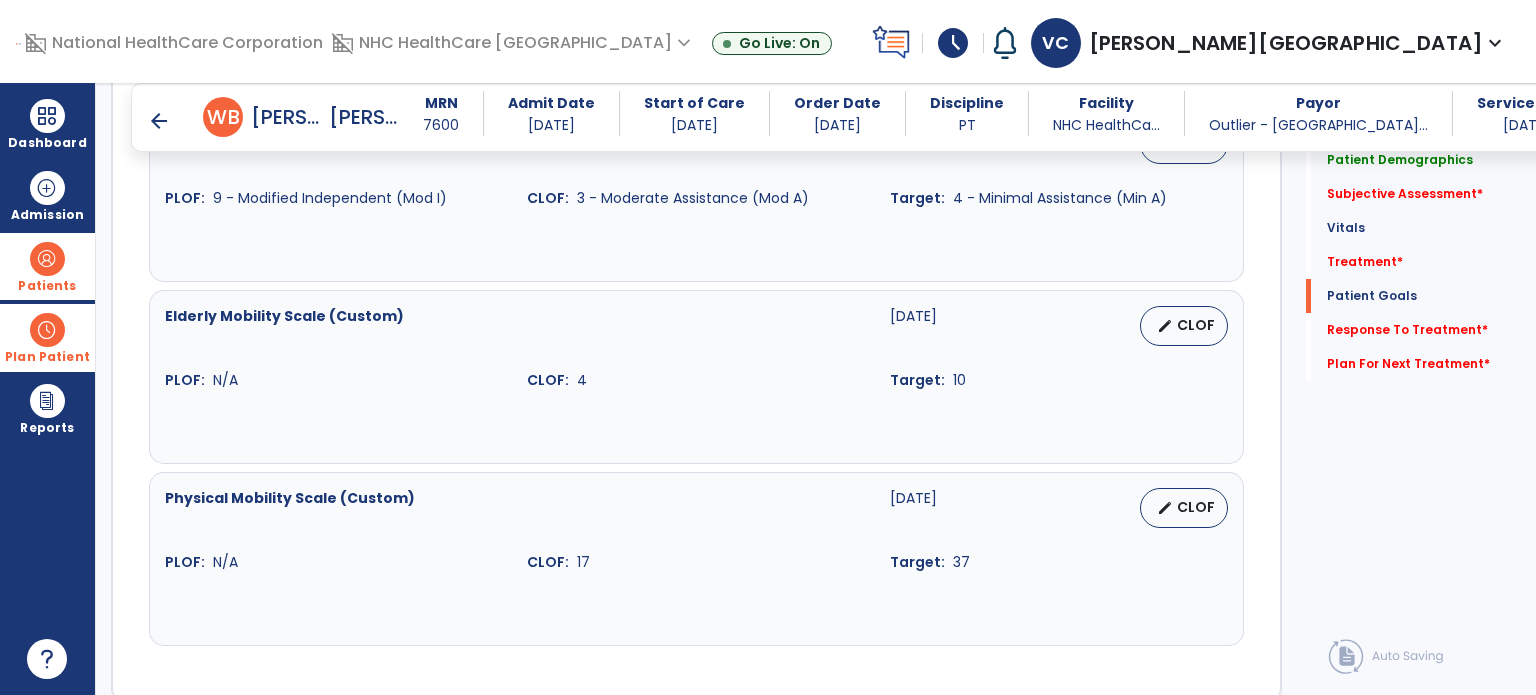 click on "arrow_back" at bounding box center (159, 121) 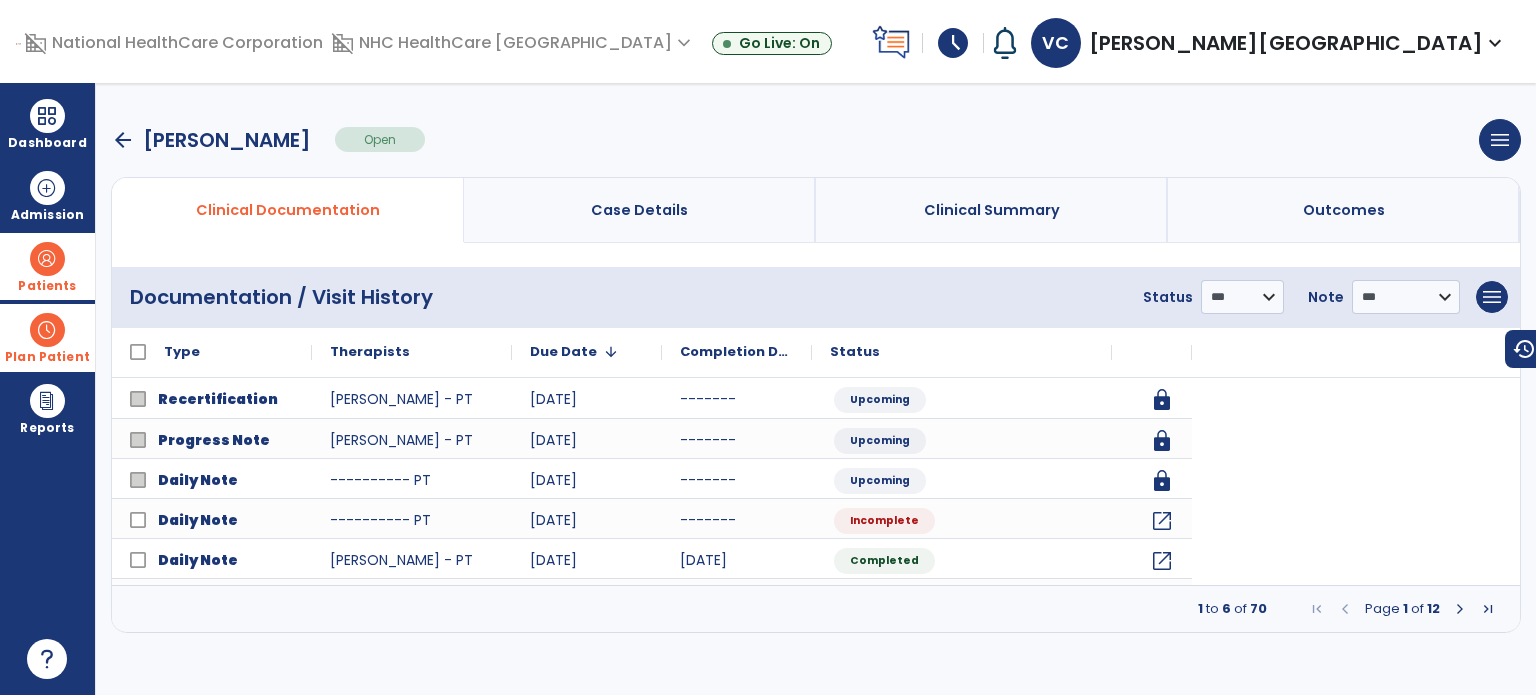 scroll, scrollTop: 0, scrollLeft: 0, axis: both 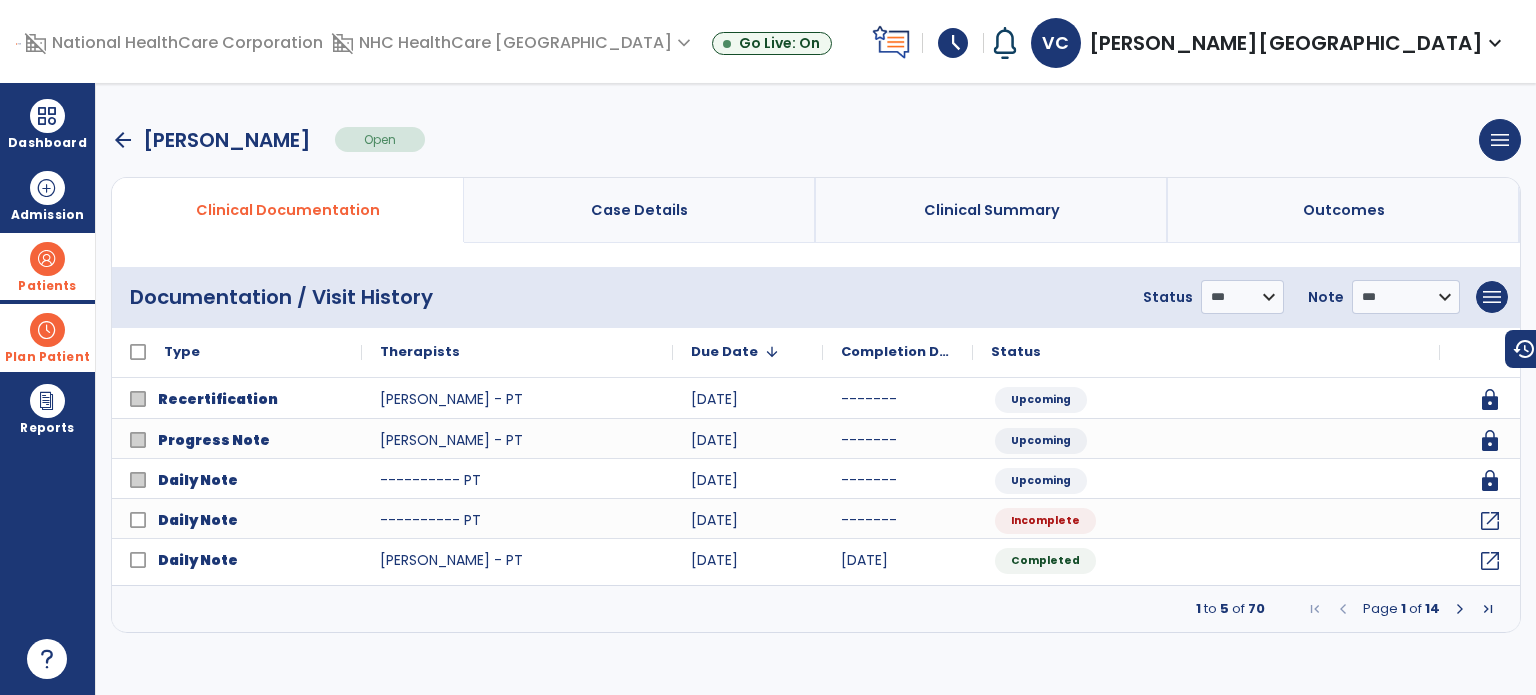 click on "arrow_back" at bounding box center [123, 140] 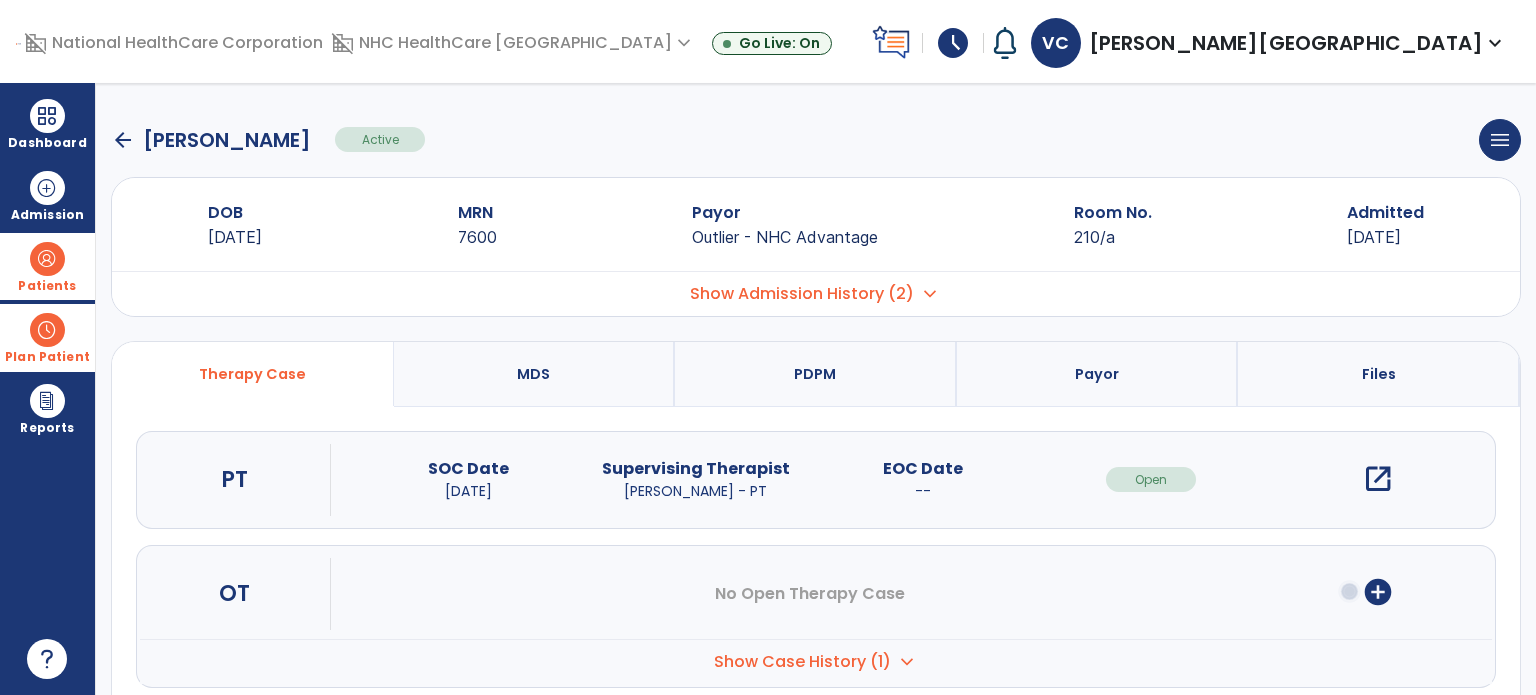 click on "arrow_back" 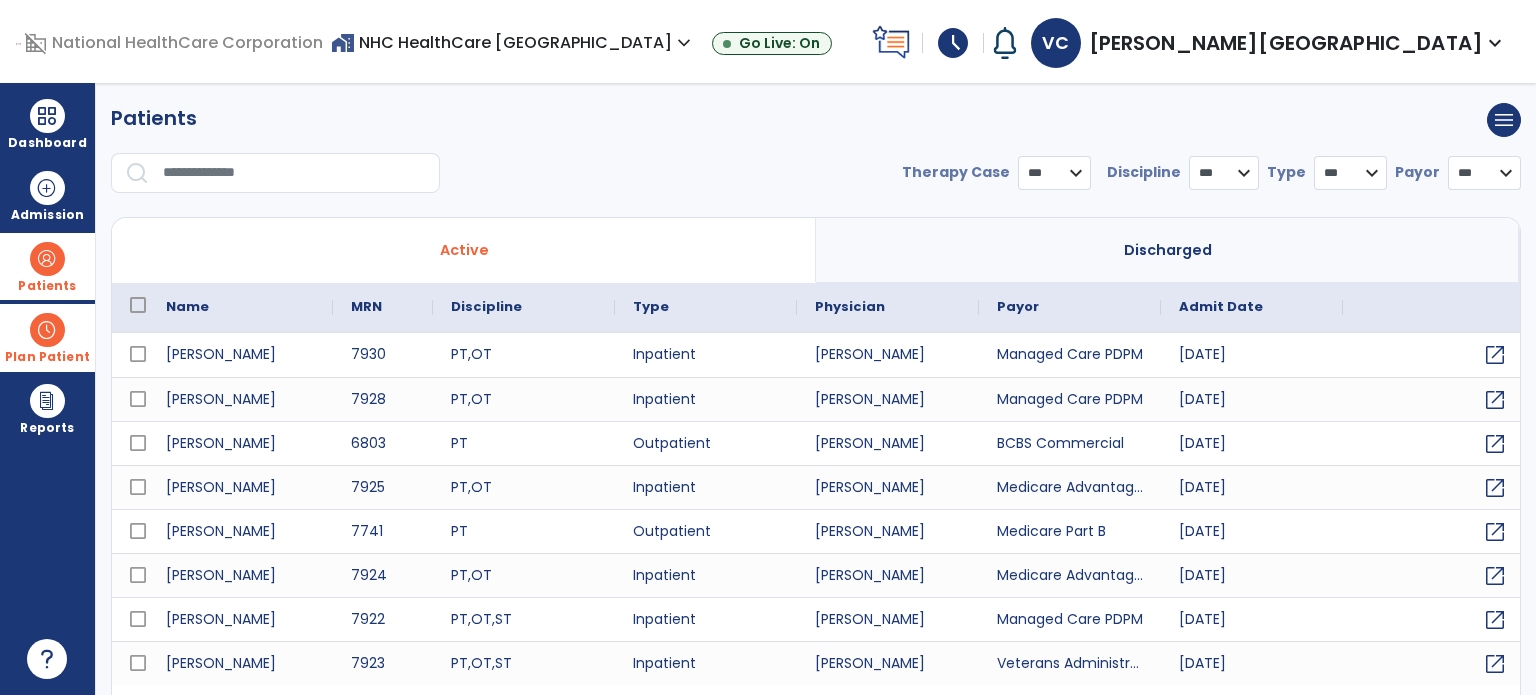 select on "***" 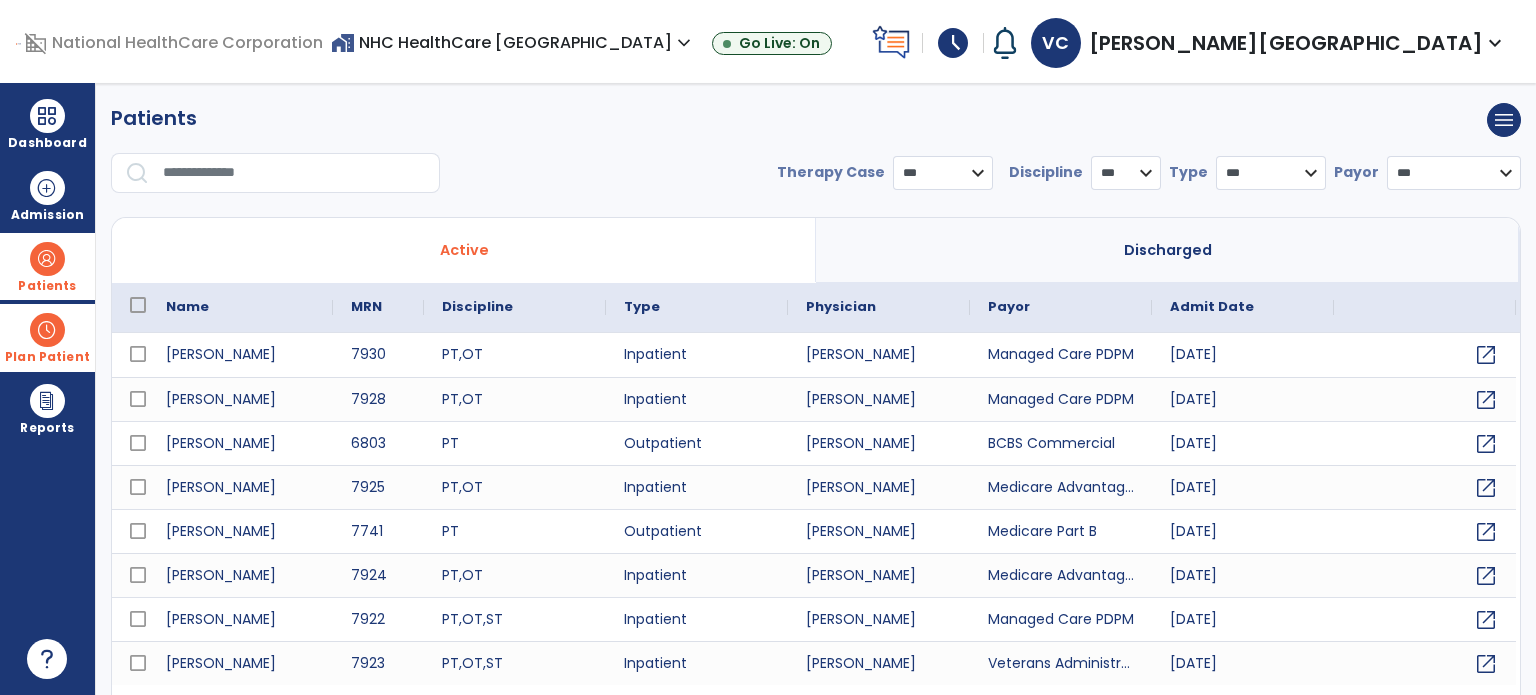 click at bounding box center [294, 173] 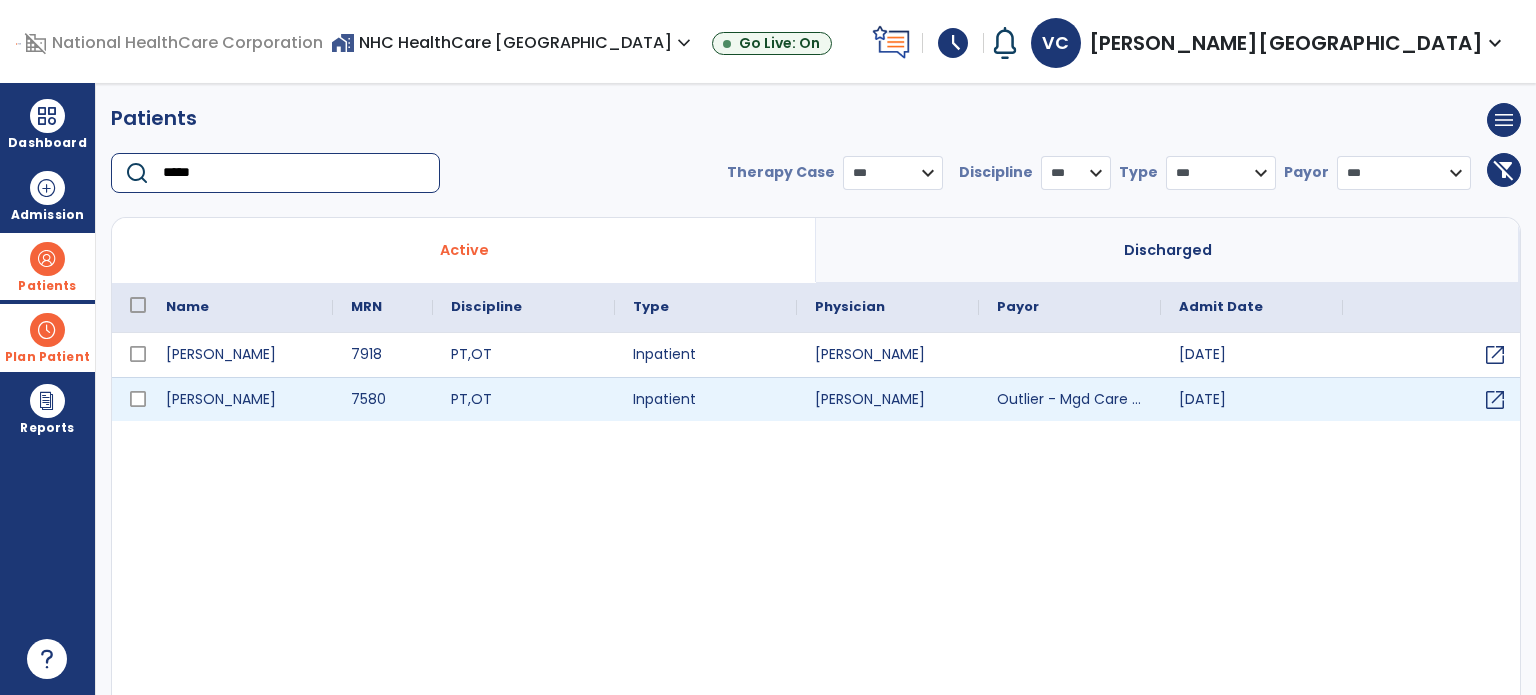 type on "*****" 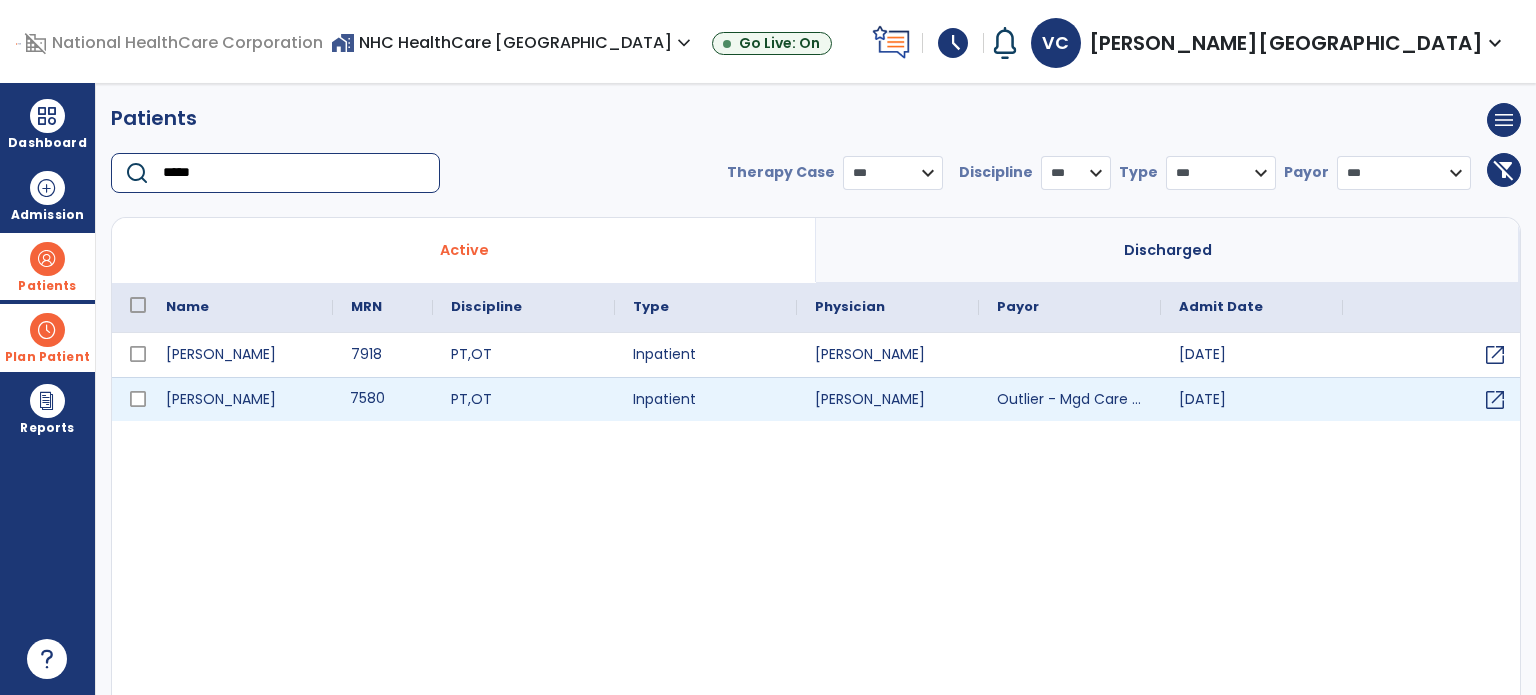 click on "7580" at bounding box center (383, 399) 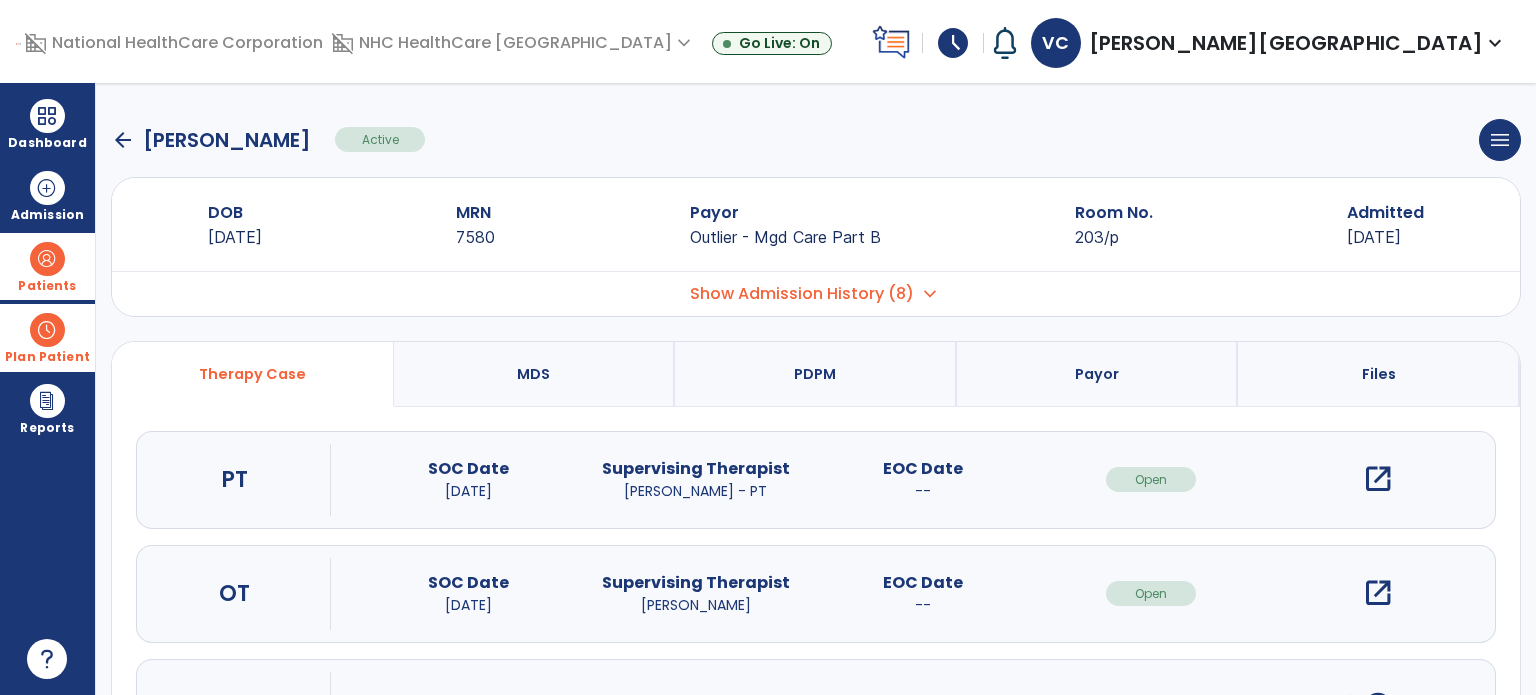 click on "open_in_new" at bounding box center (1378, 479) 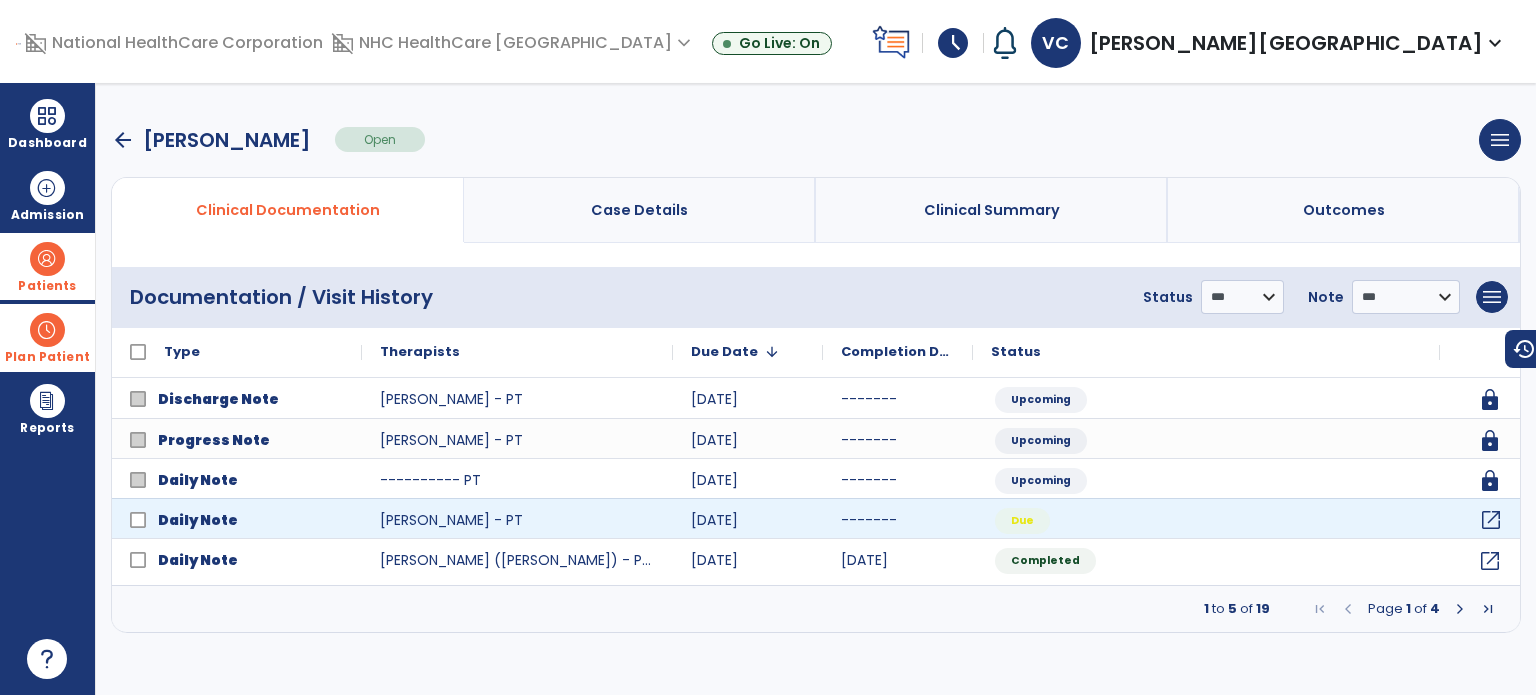 click on "open_in_new" 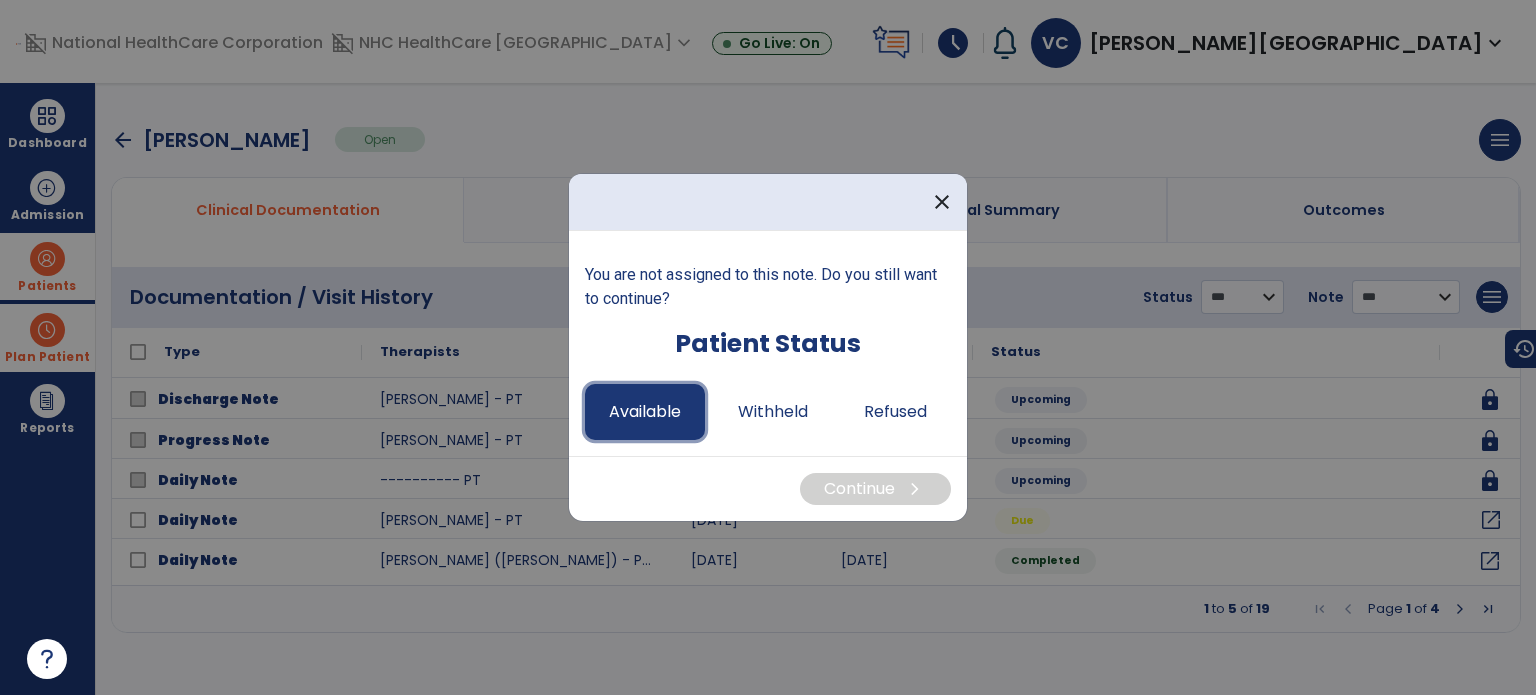 click on "Available" at bounding box center (645, 412) 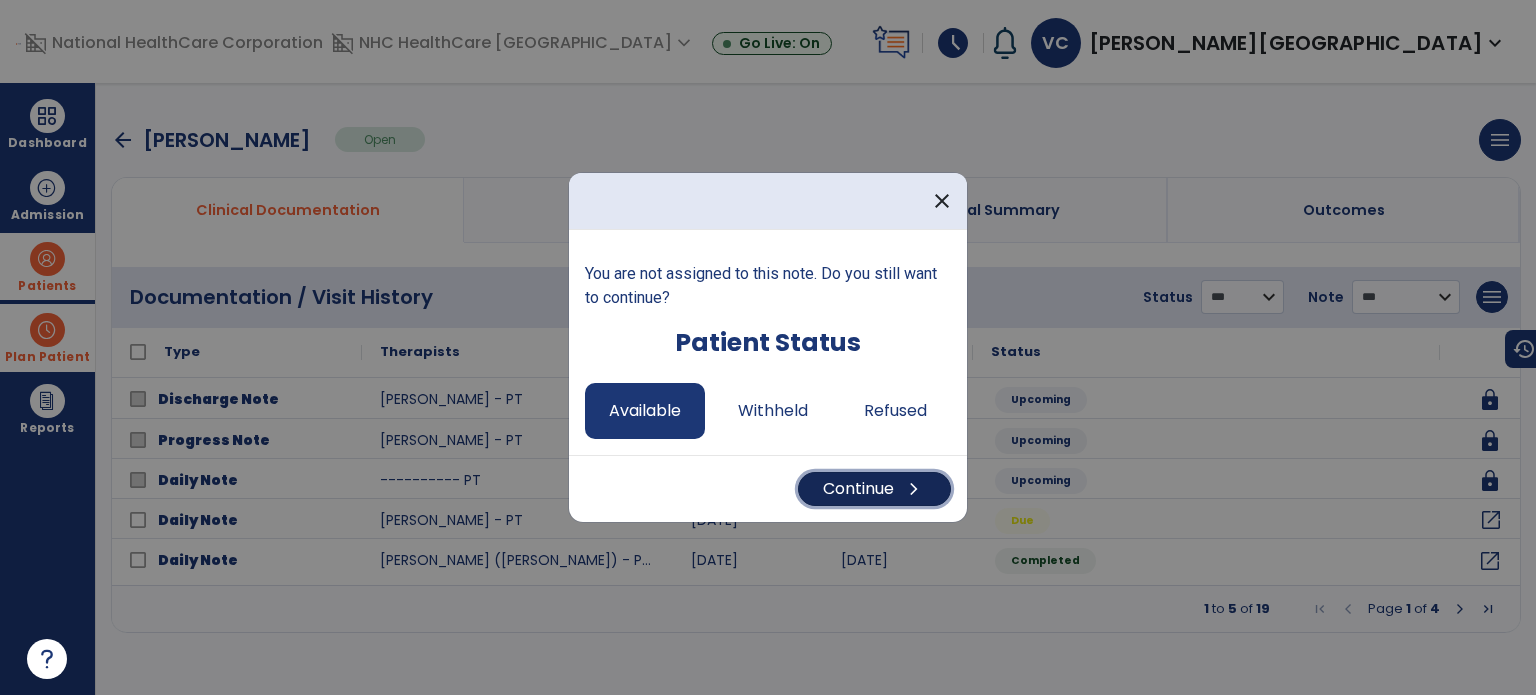 click on "Continue   chevron_right" at bounding box center (874, 489) 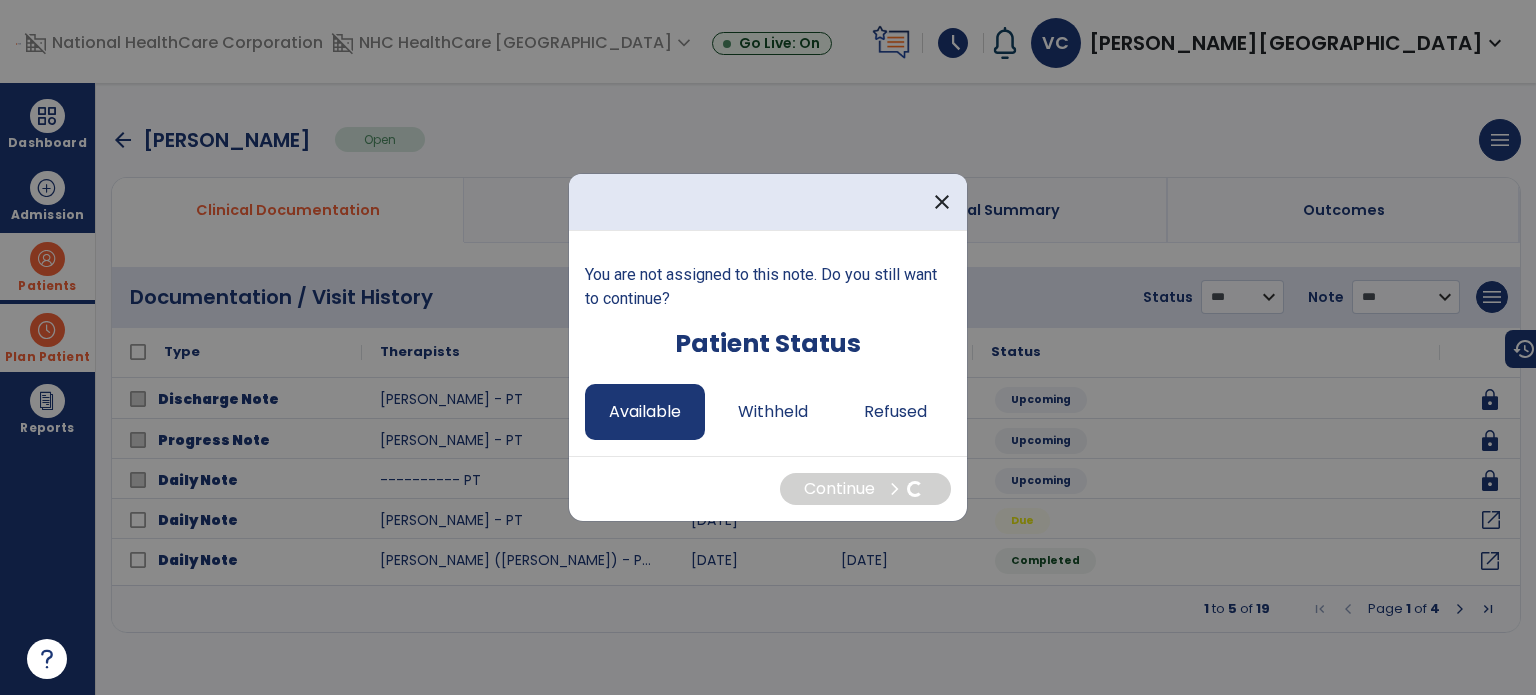 select on "*" 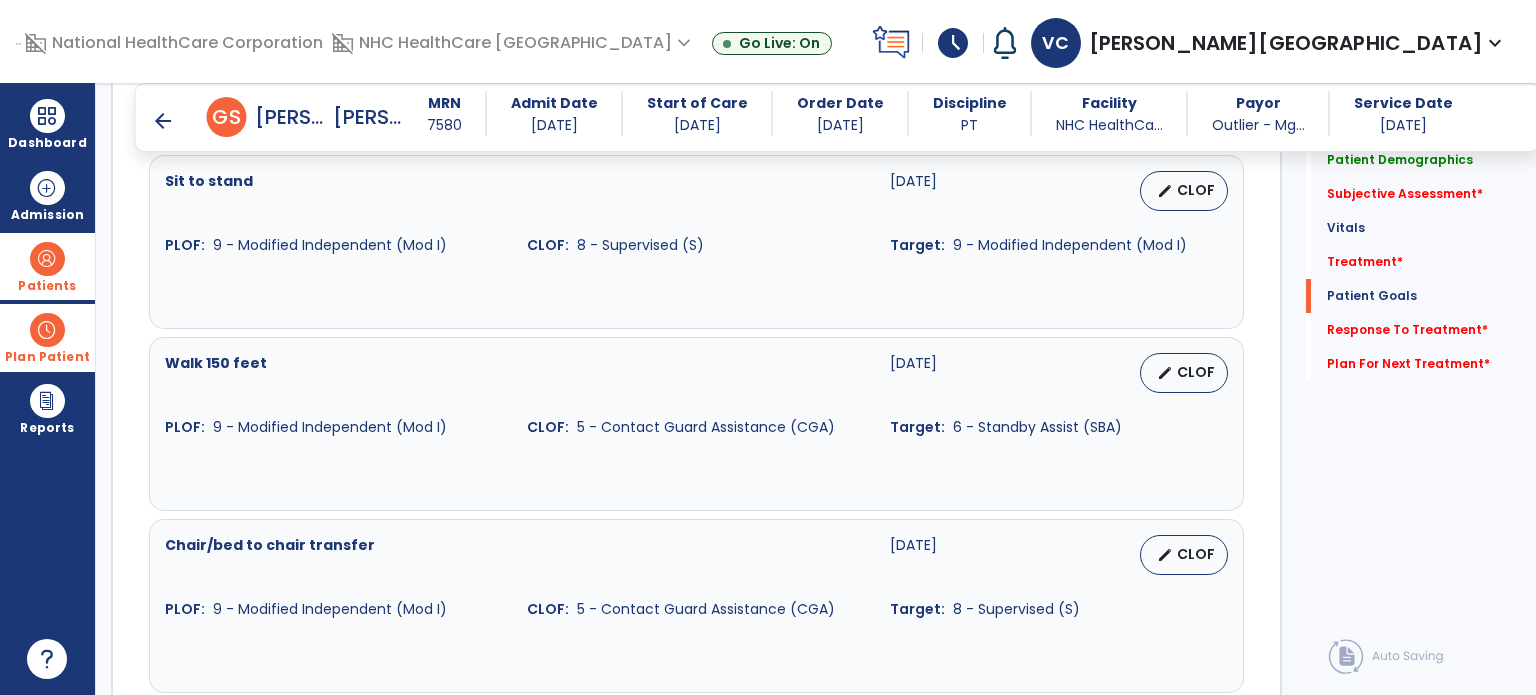 scroll, scrollTop: 2009, scrollLeft: 0, axis: vertical 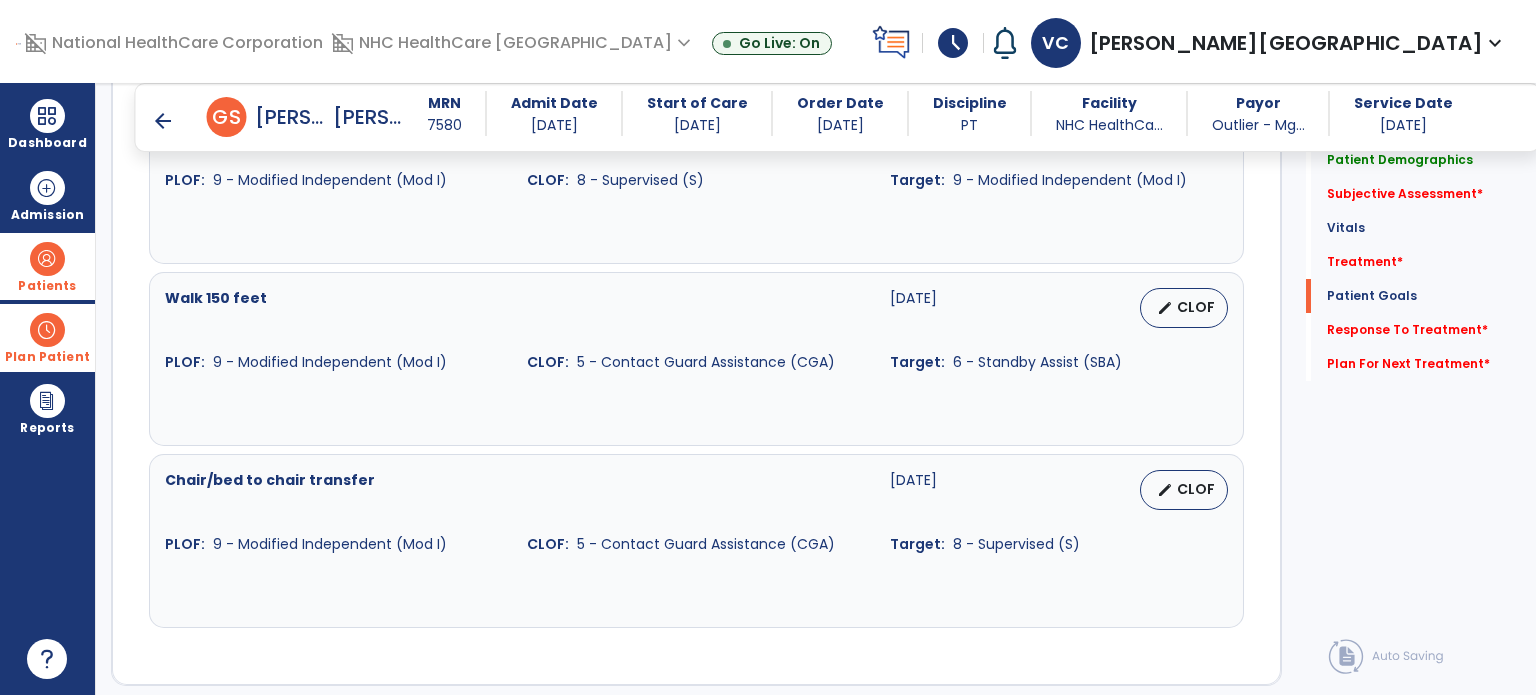 click on "arrow_back" at bounding box center [163, 121] 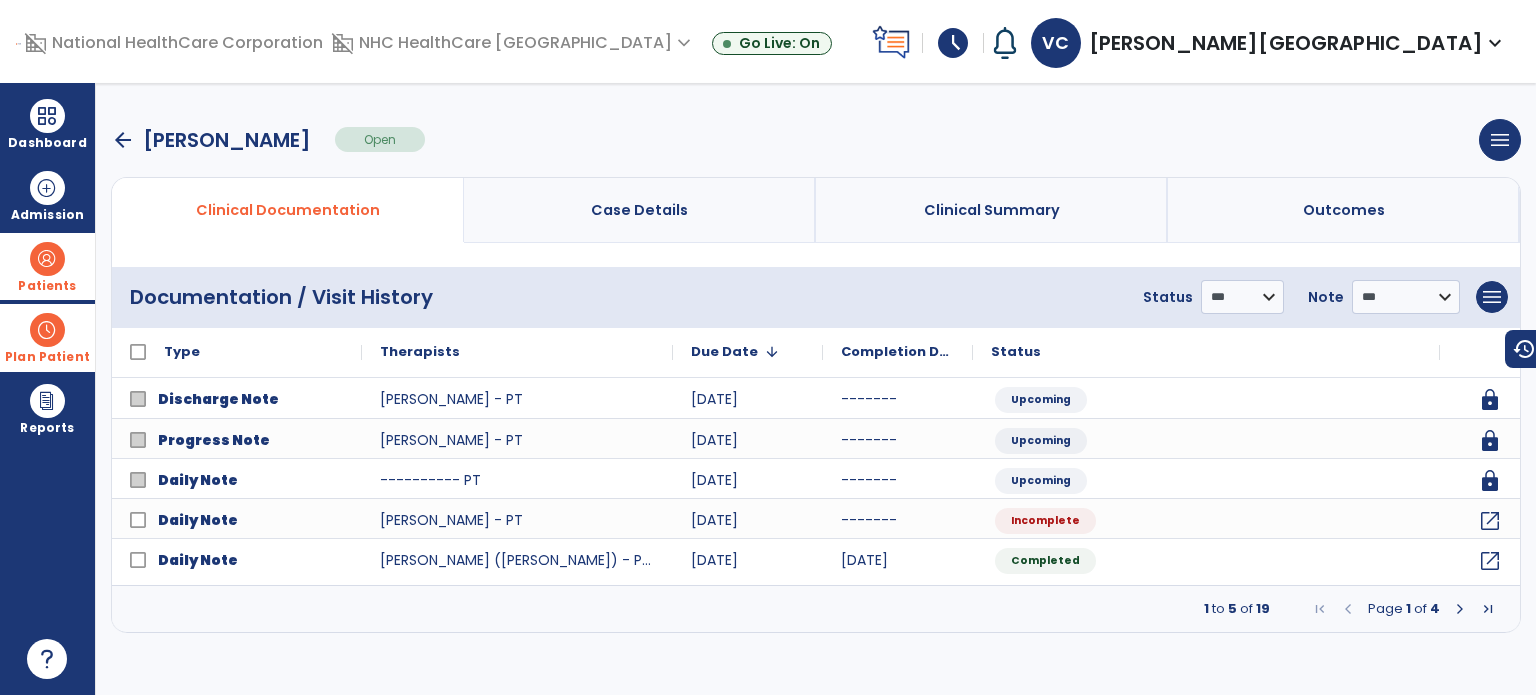 scroll, scrollTop: 0, scrollLeft: 0, axis: both 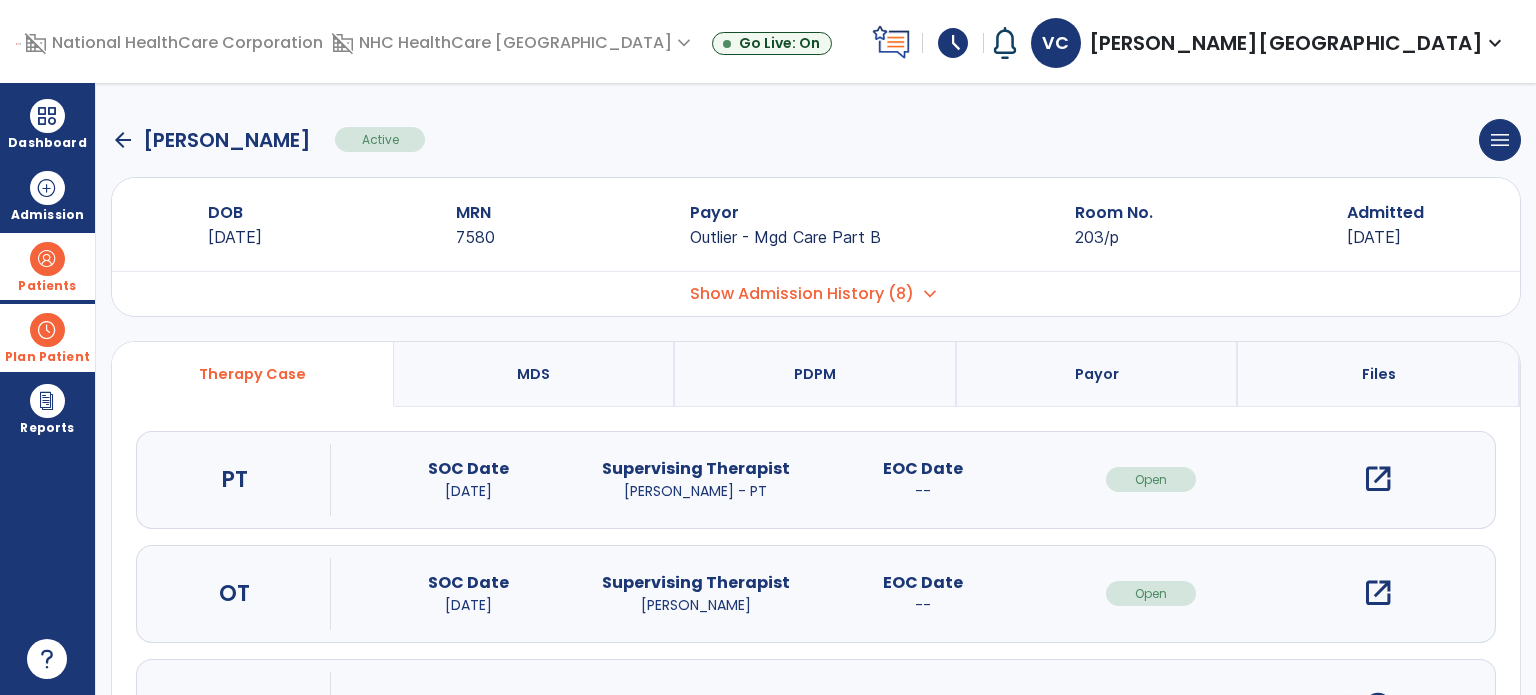 click on "arrow_back" 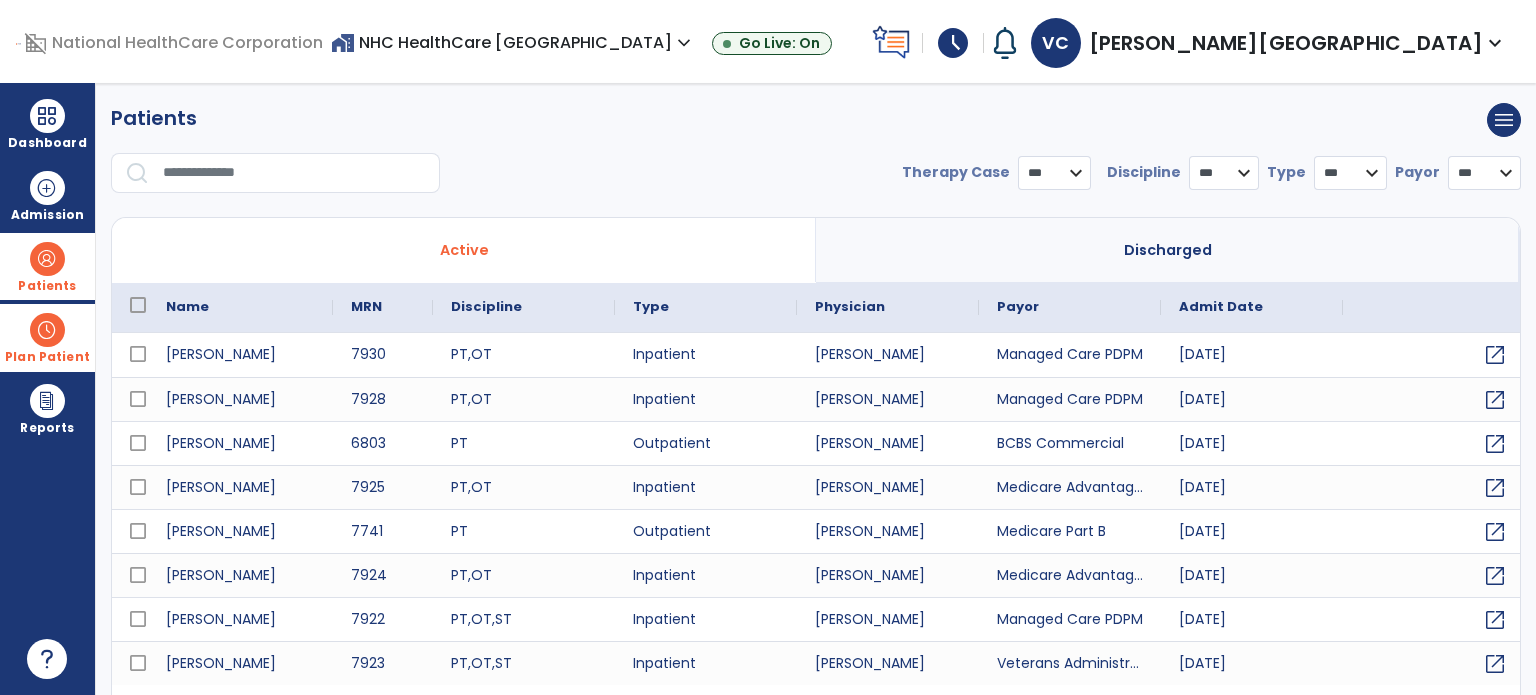 select on "***" 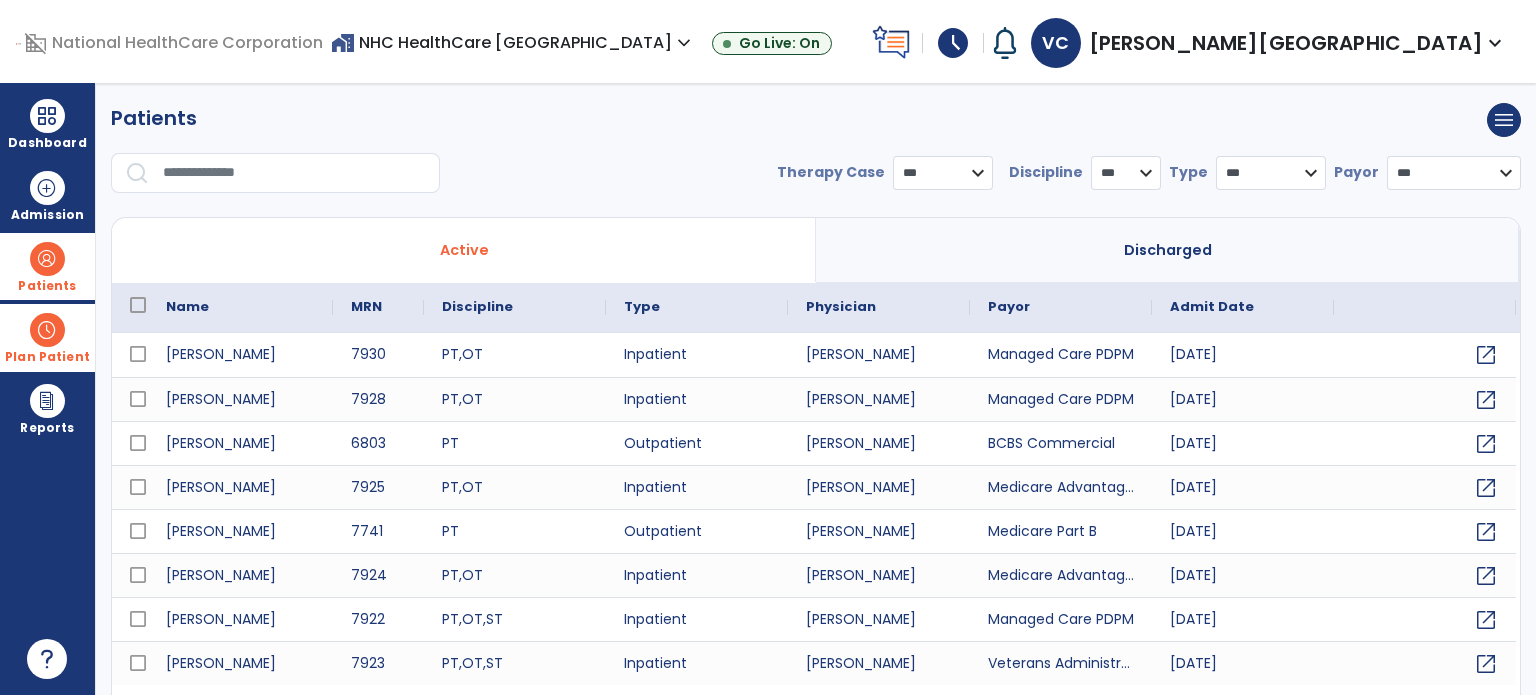 click at bounding box center [294, 173] 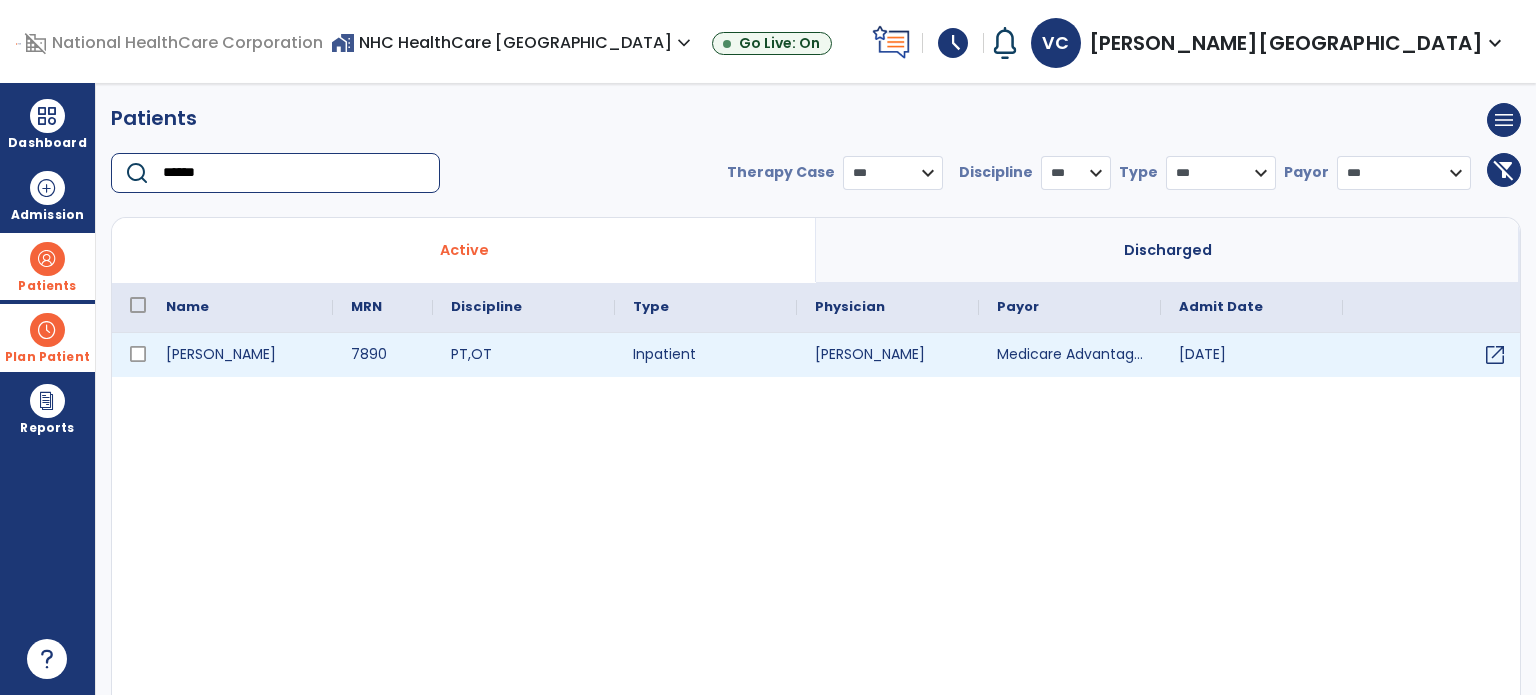 type on "******" 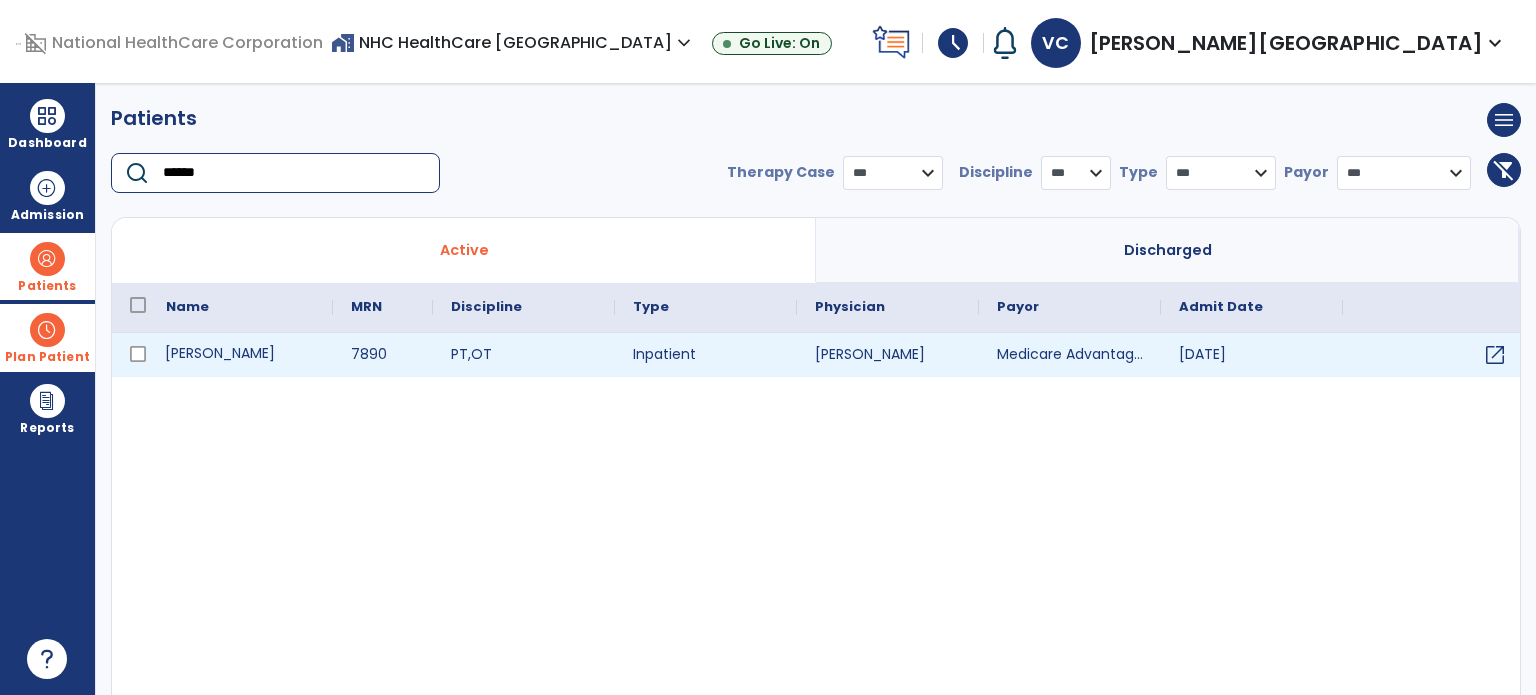 click on "[PERSON_NAME]" at bounding box center (240, 355) 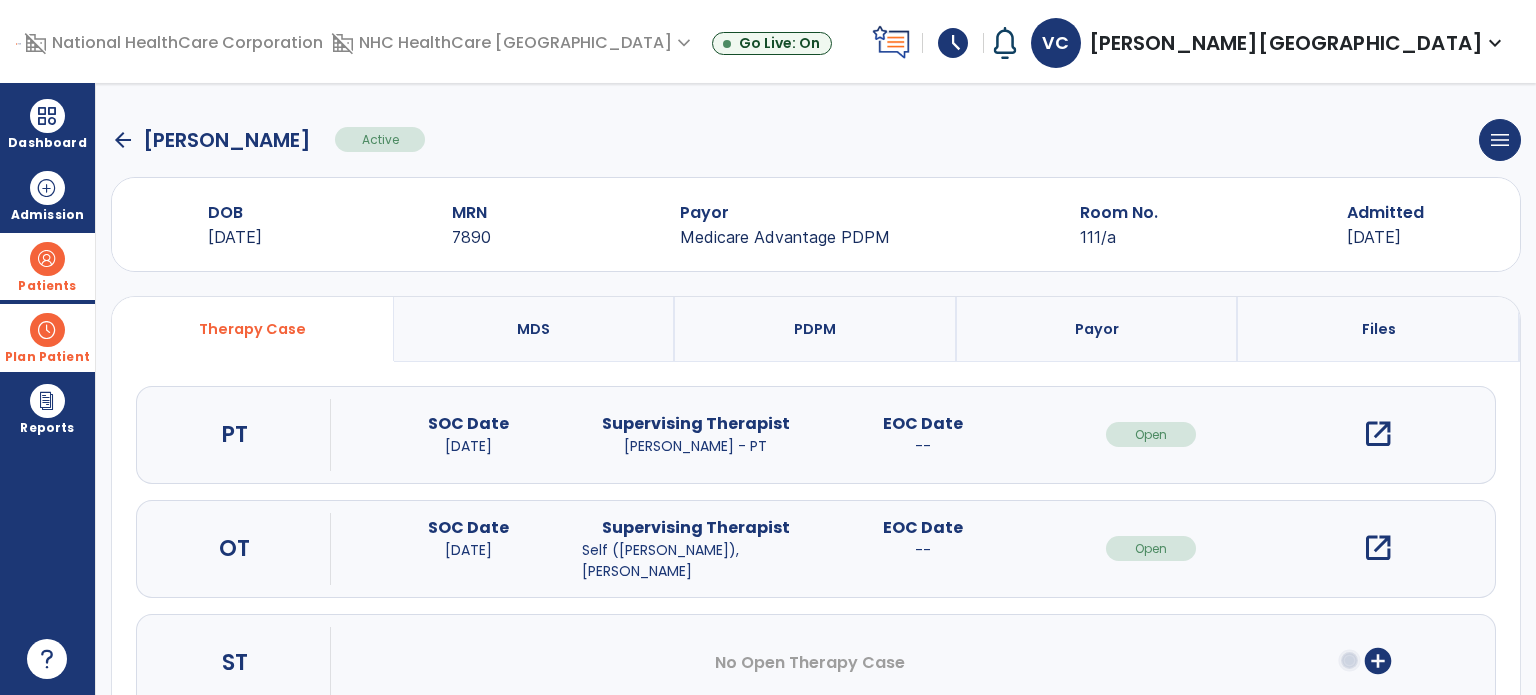 click on "open_in_new" at bounding box center [1378, 434] 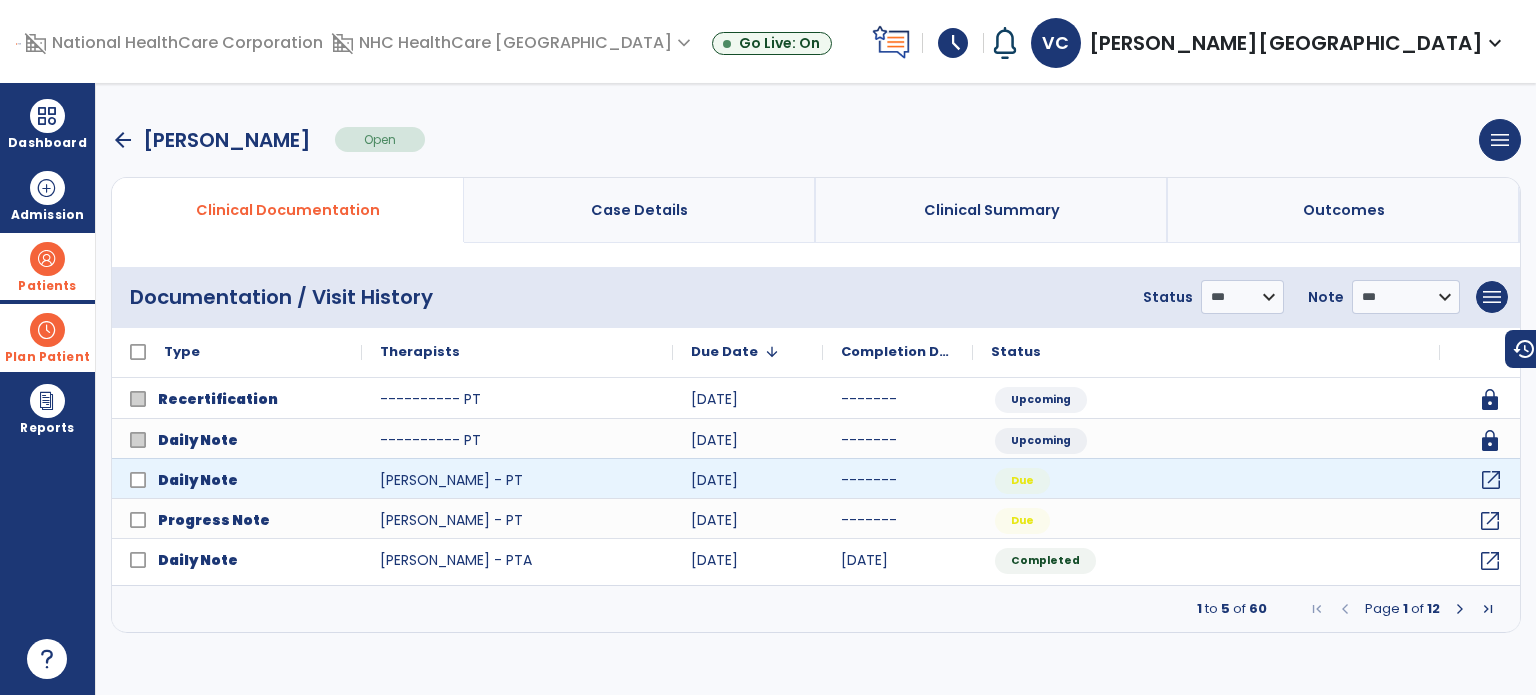 click on "open_in_new" 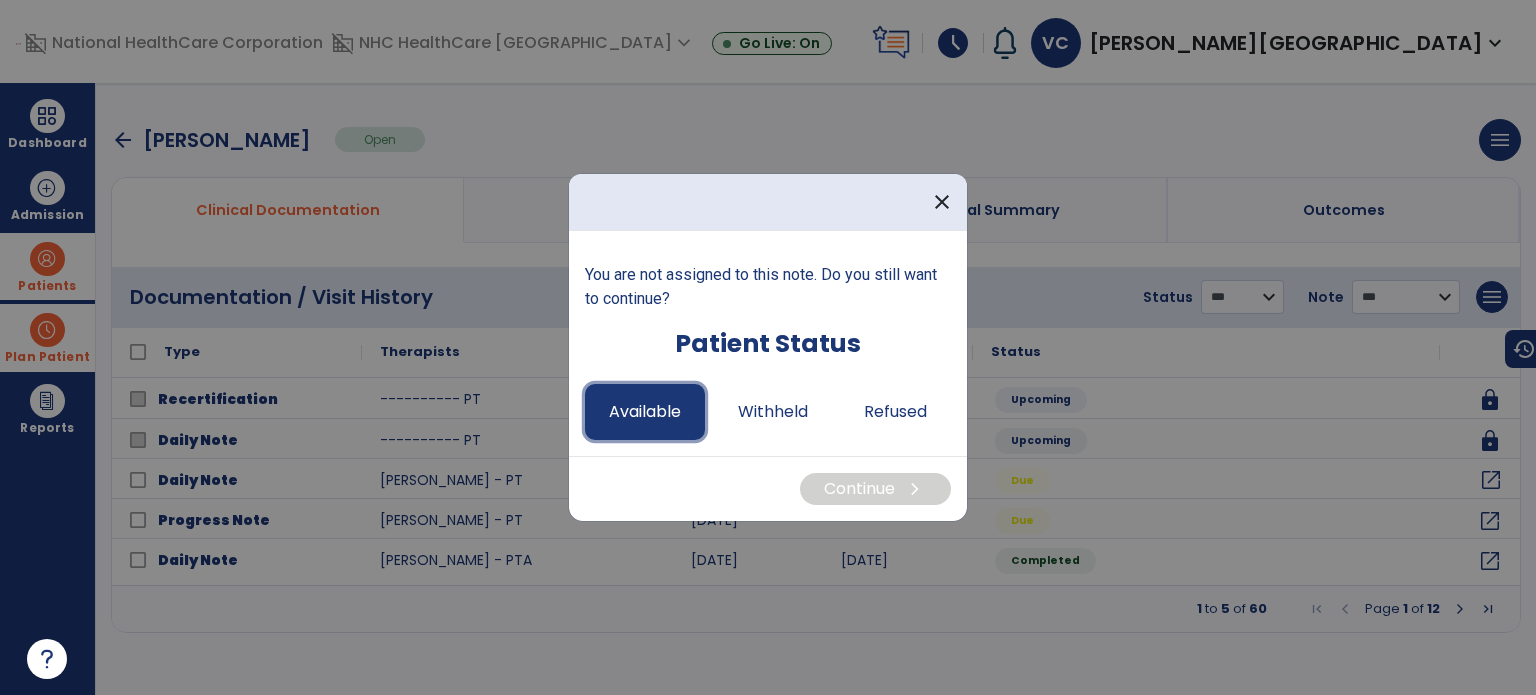 click on "Available" at bounding box center (645, 412) 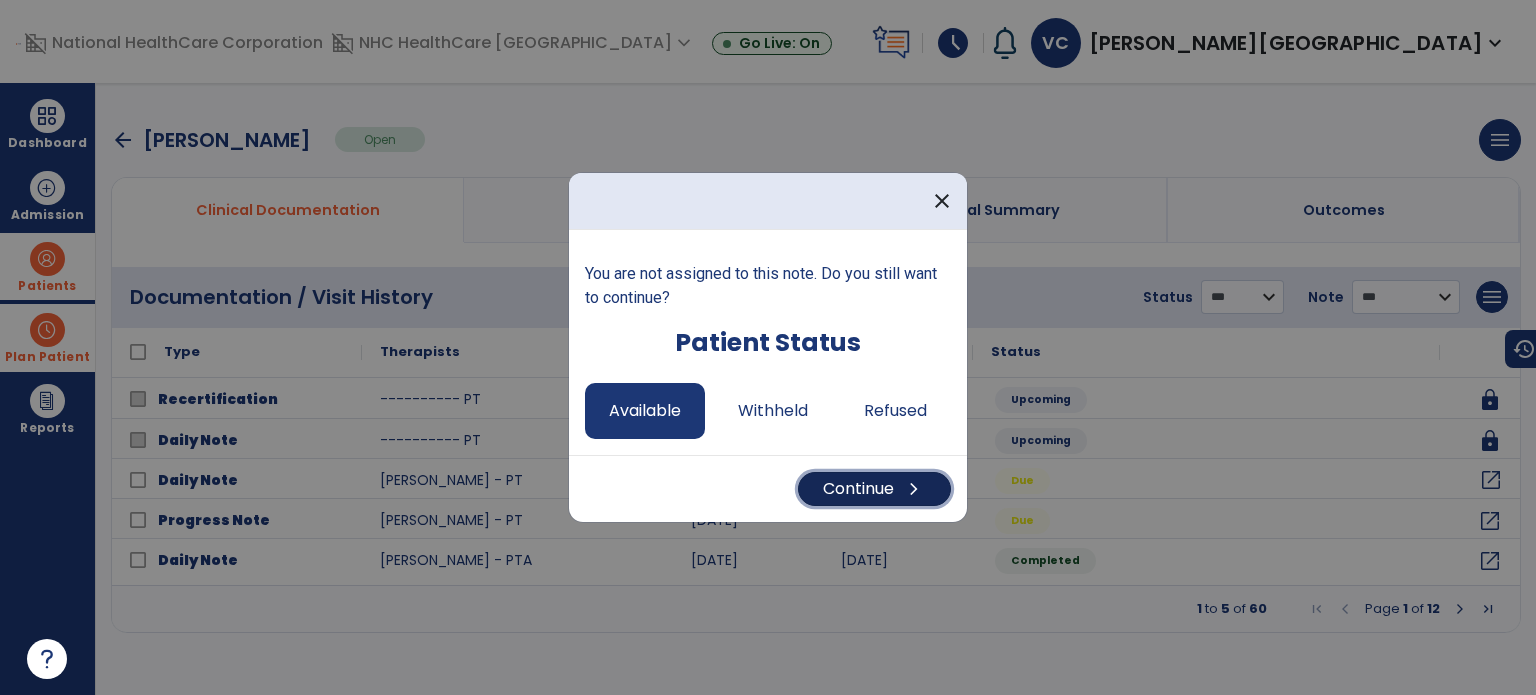 click on "Continue   chevron_right" at bounding box center (874, 489) 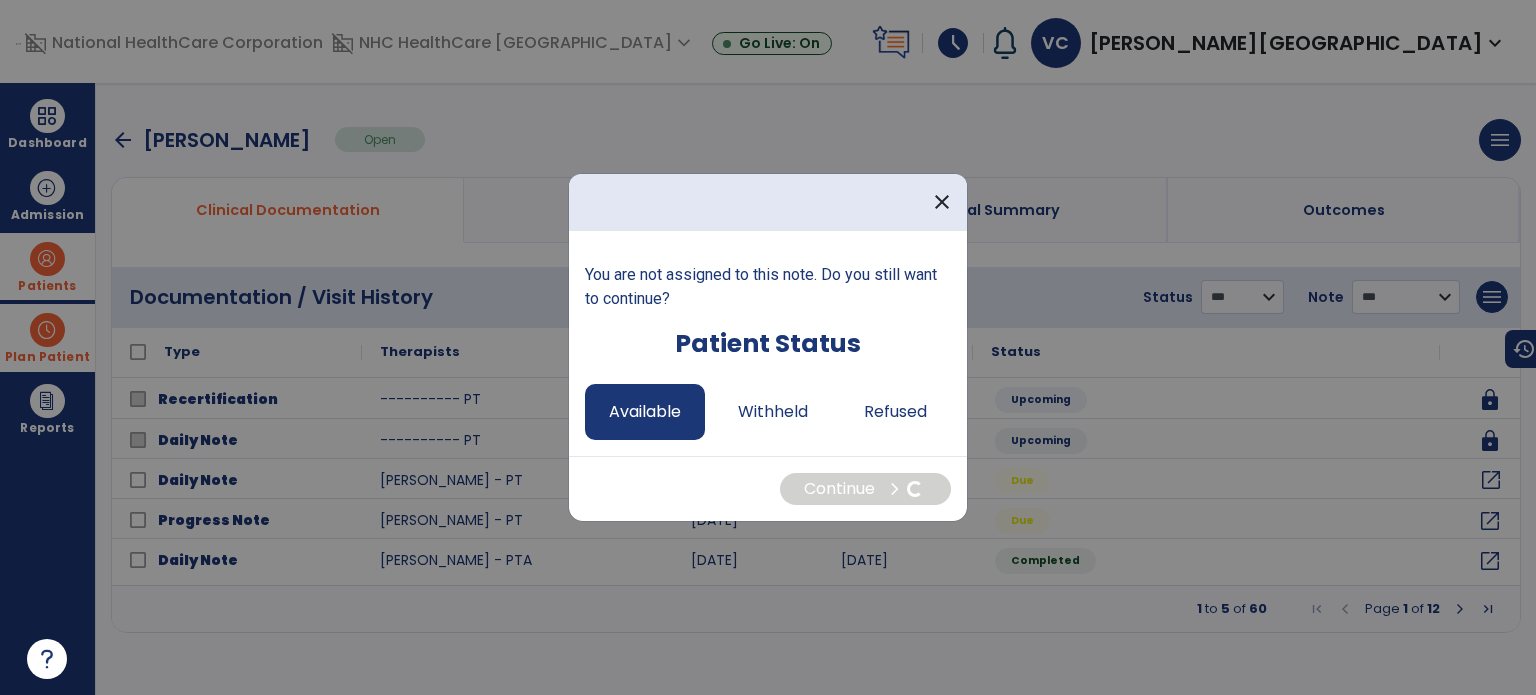 select on "*" 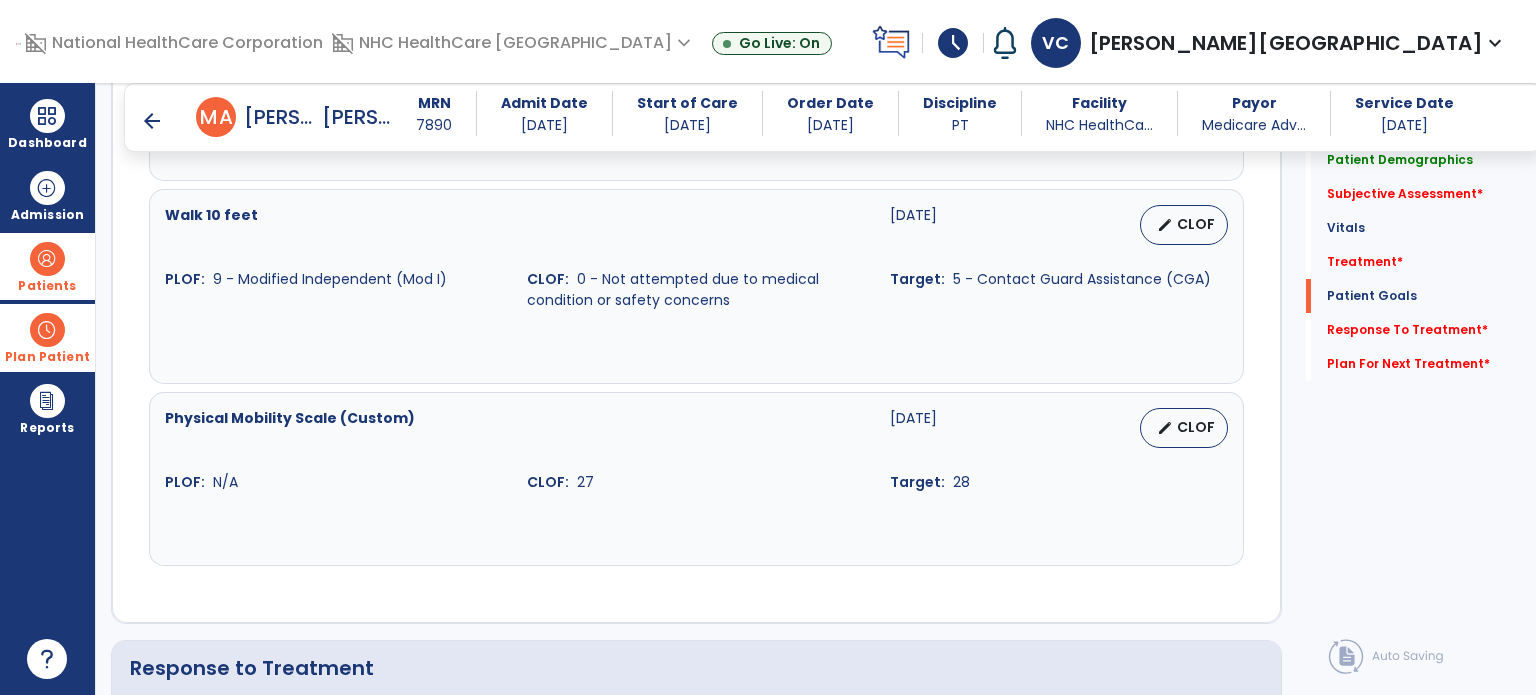 scroll, scrollTop: 2093, scrollLeft: 0, axis: vertical 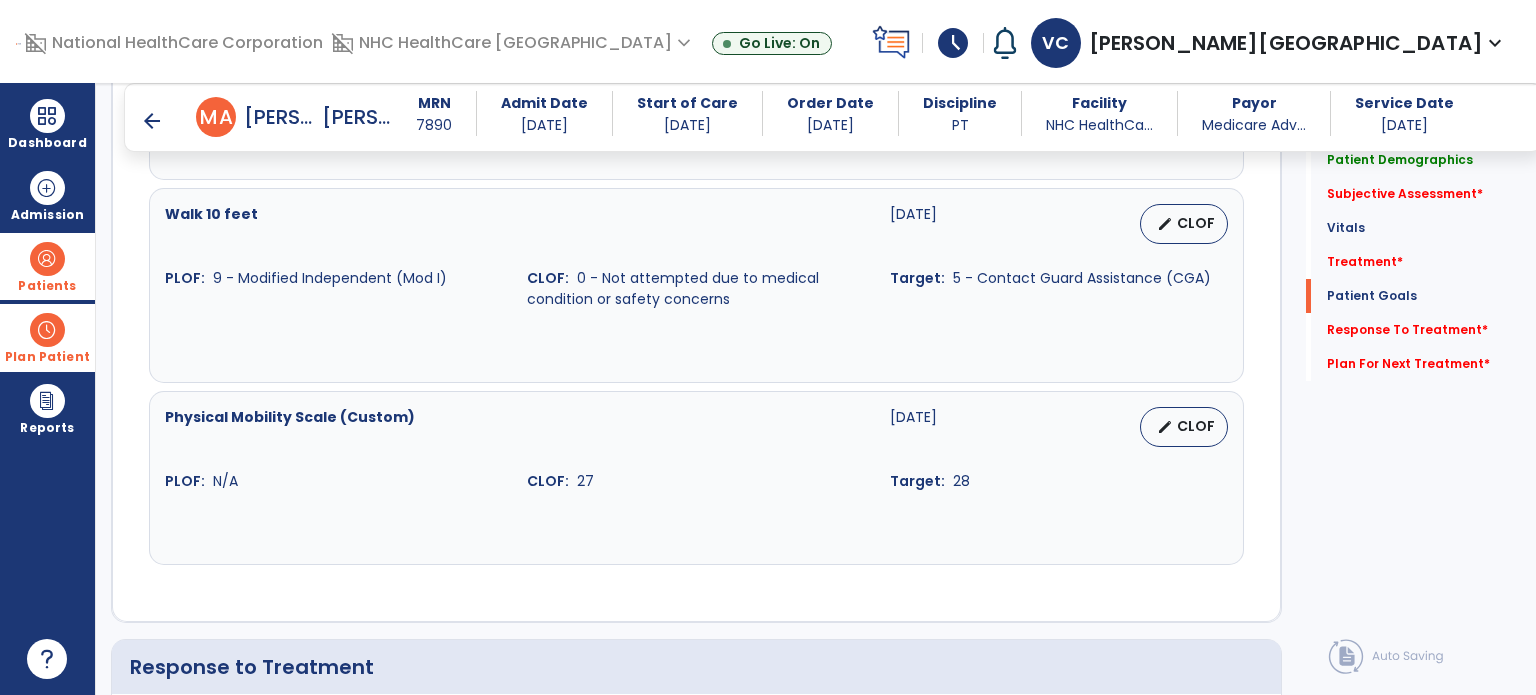 click on "arrow_back" at bounding box center [152, 121] 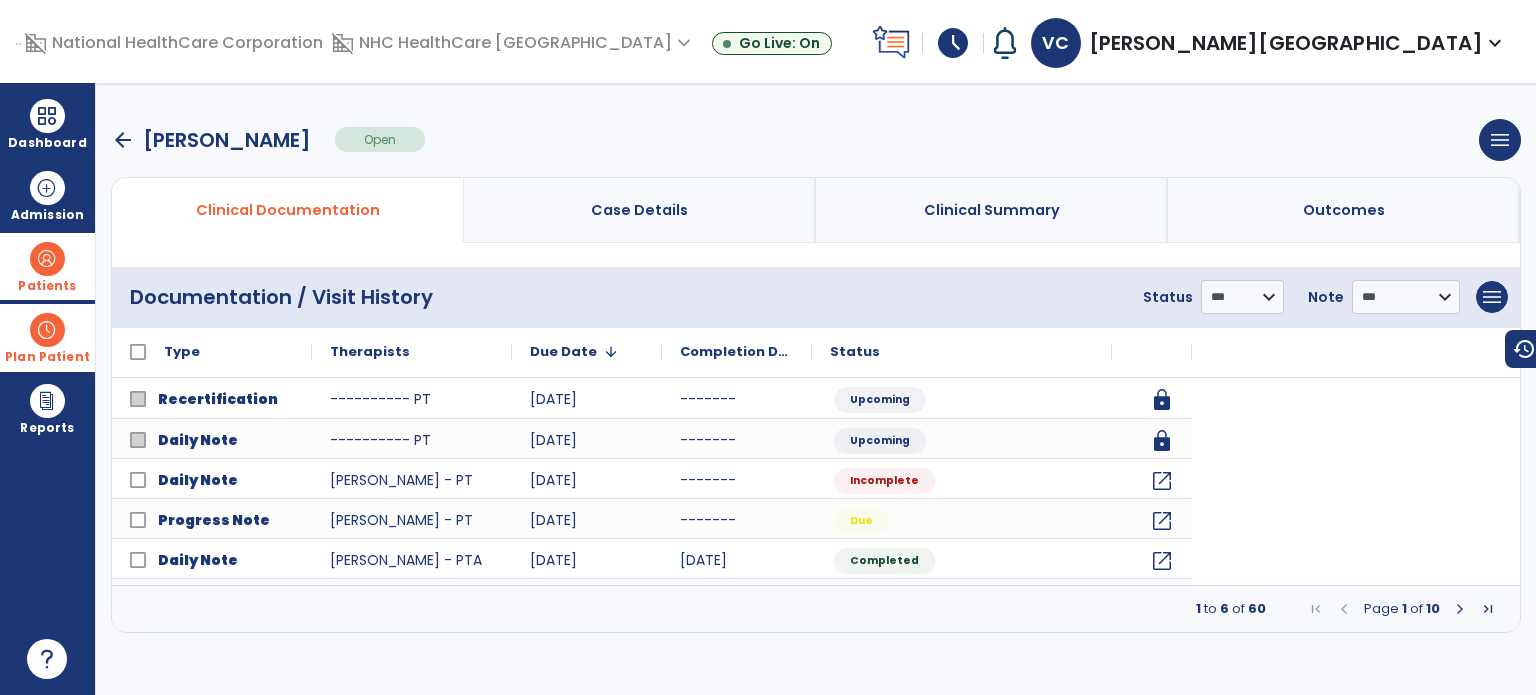 scroll, scrollTop: 0, scrollLeft: 0, axis: both 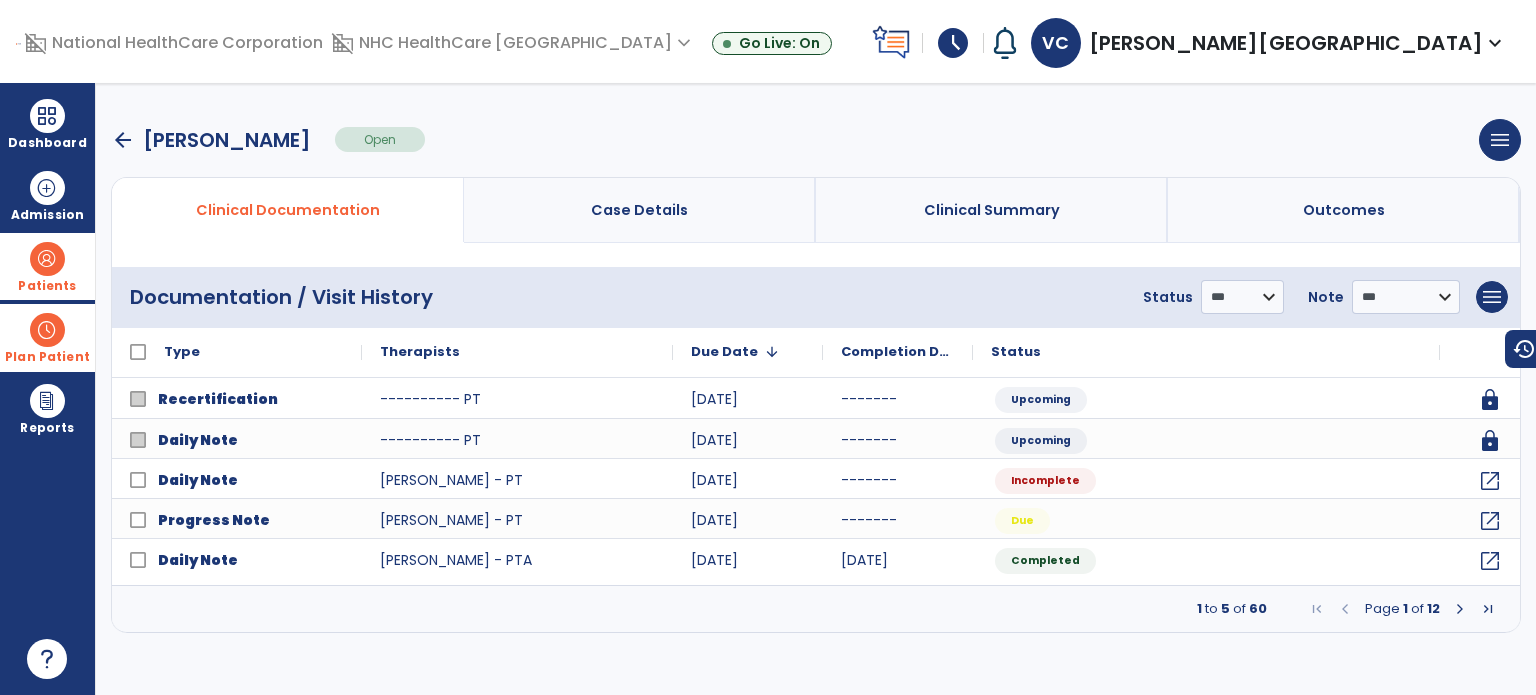 click on "arrow_back" at bounding box center [123, 140] 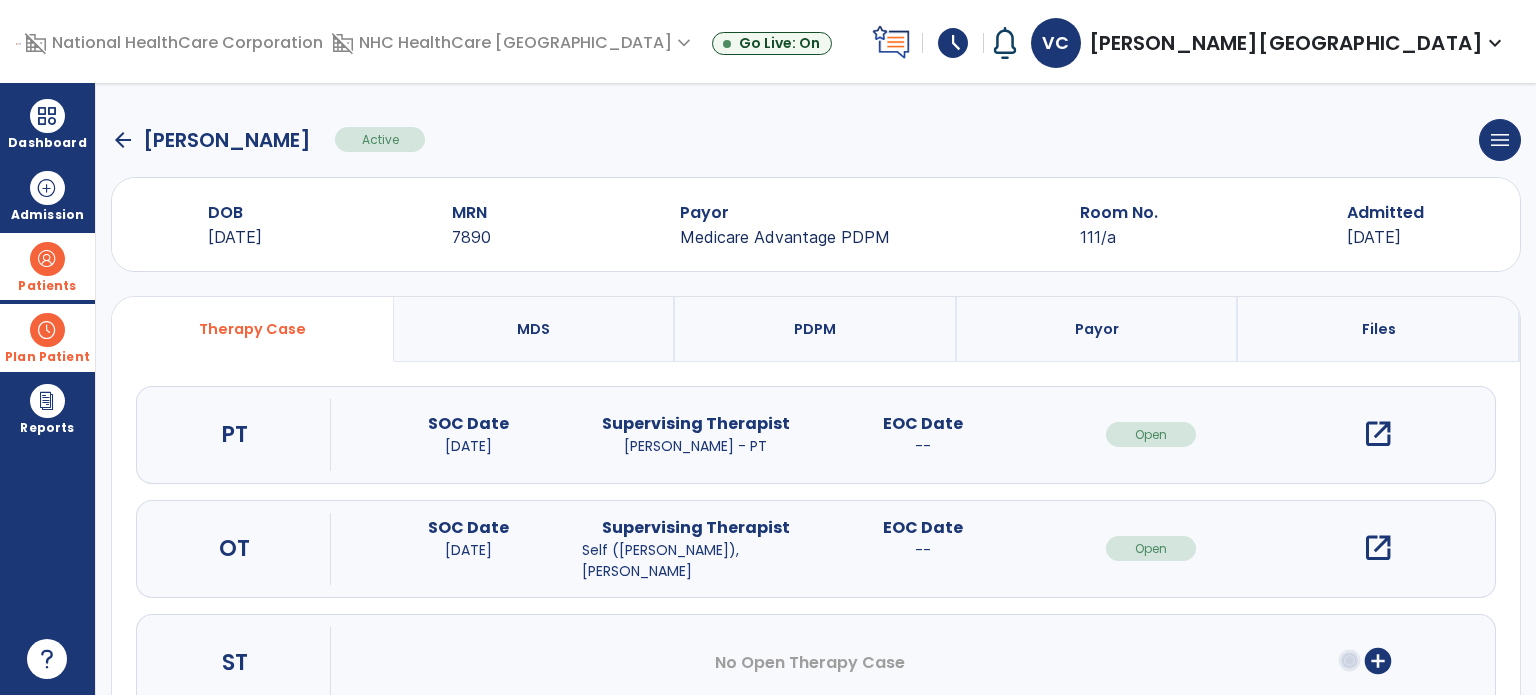 click on "arrow_back" 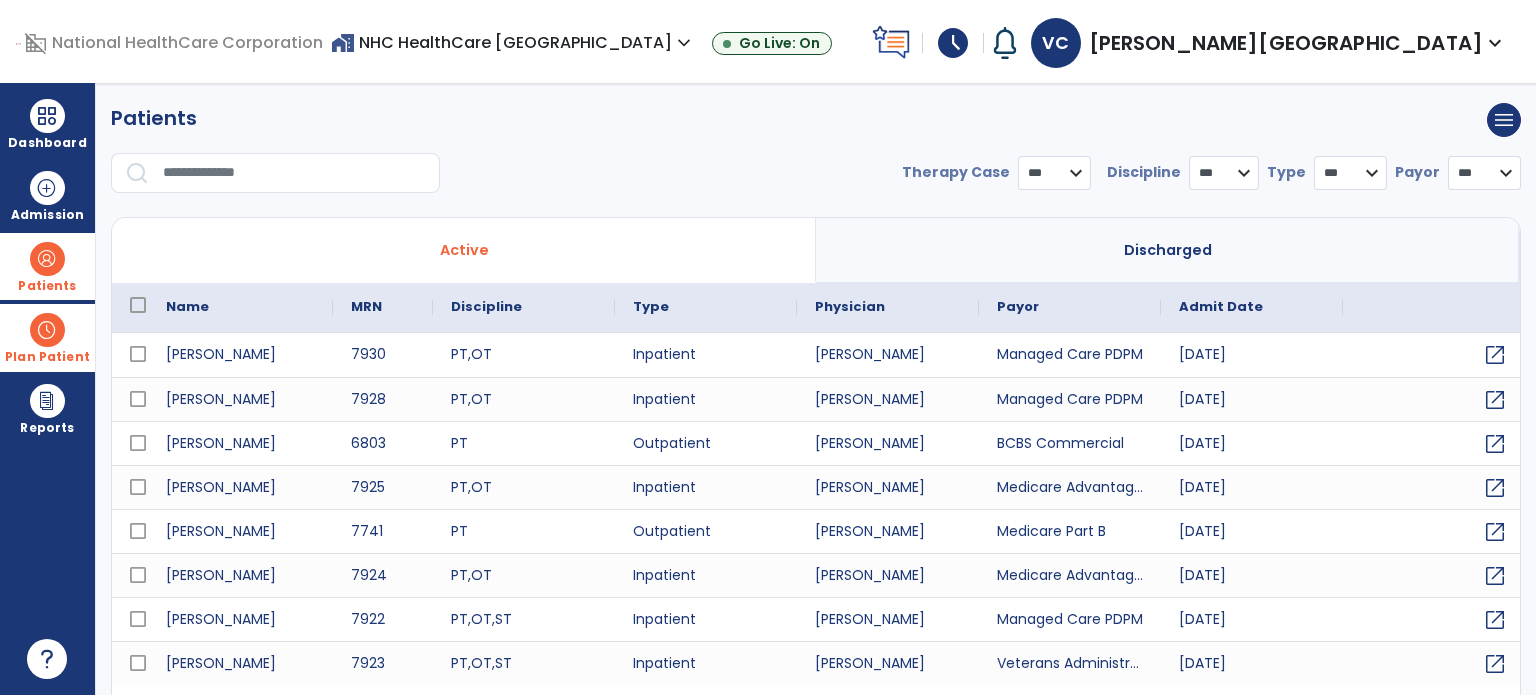 select on "***" 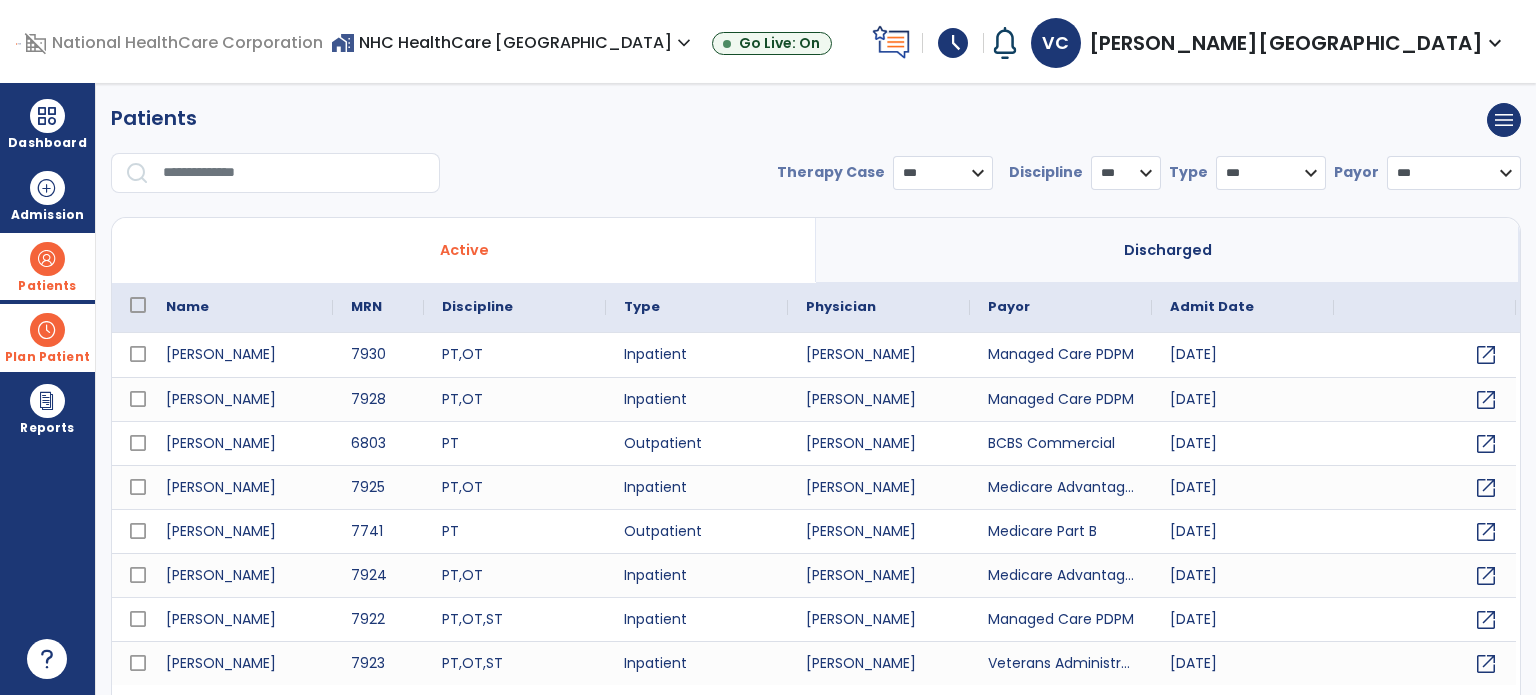 click at bounding box center [294, 173] 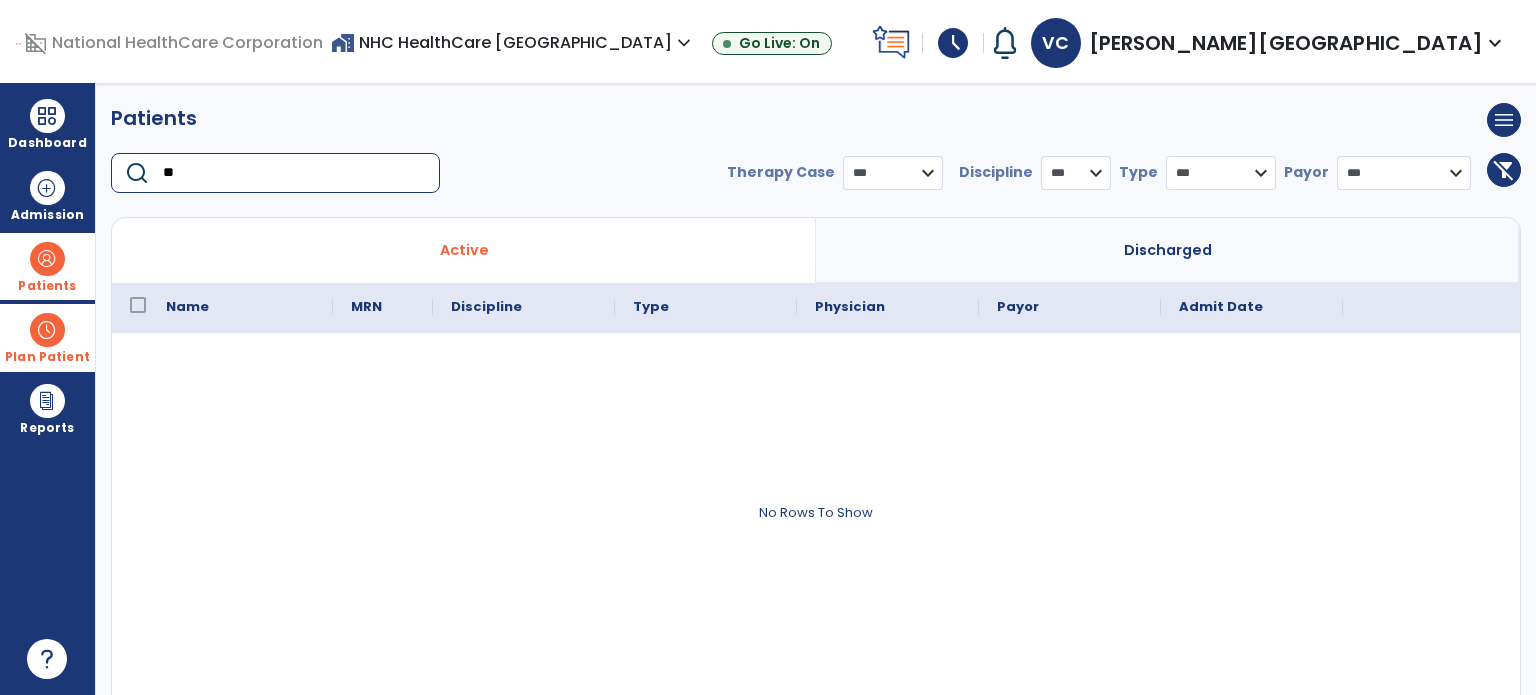 type on "*" 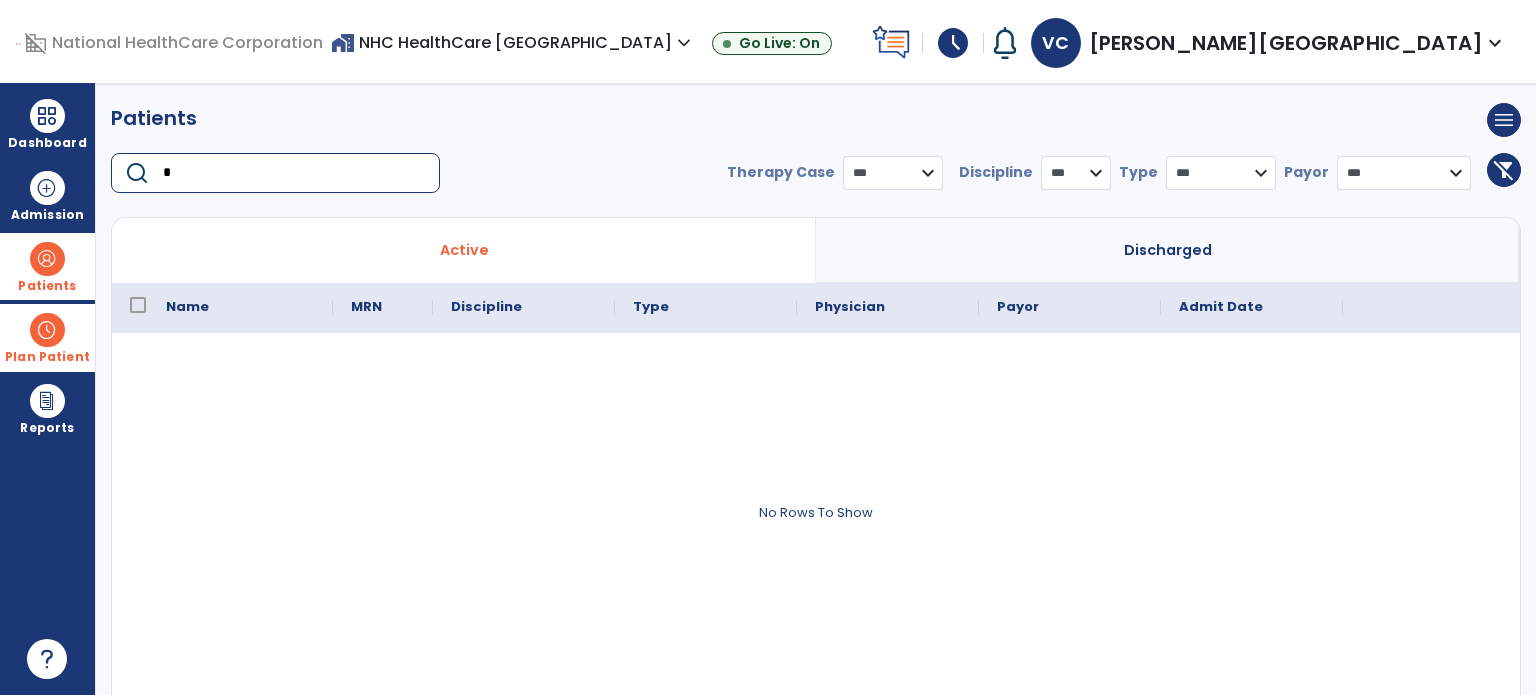 type 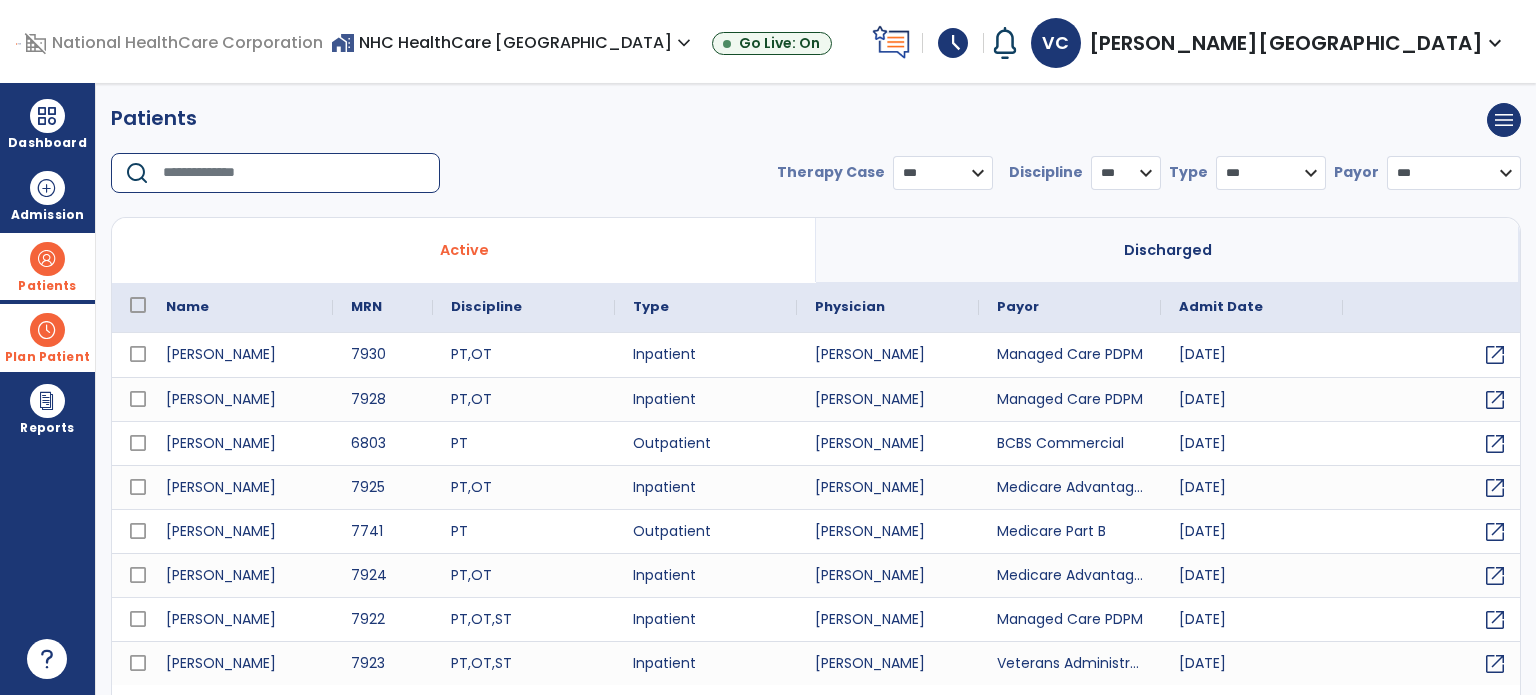 click on "Plan Patient" at bounding box center (47, 286) 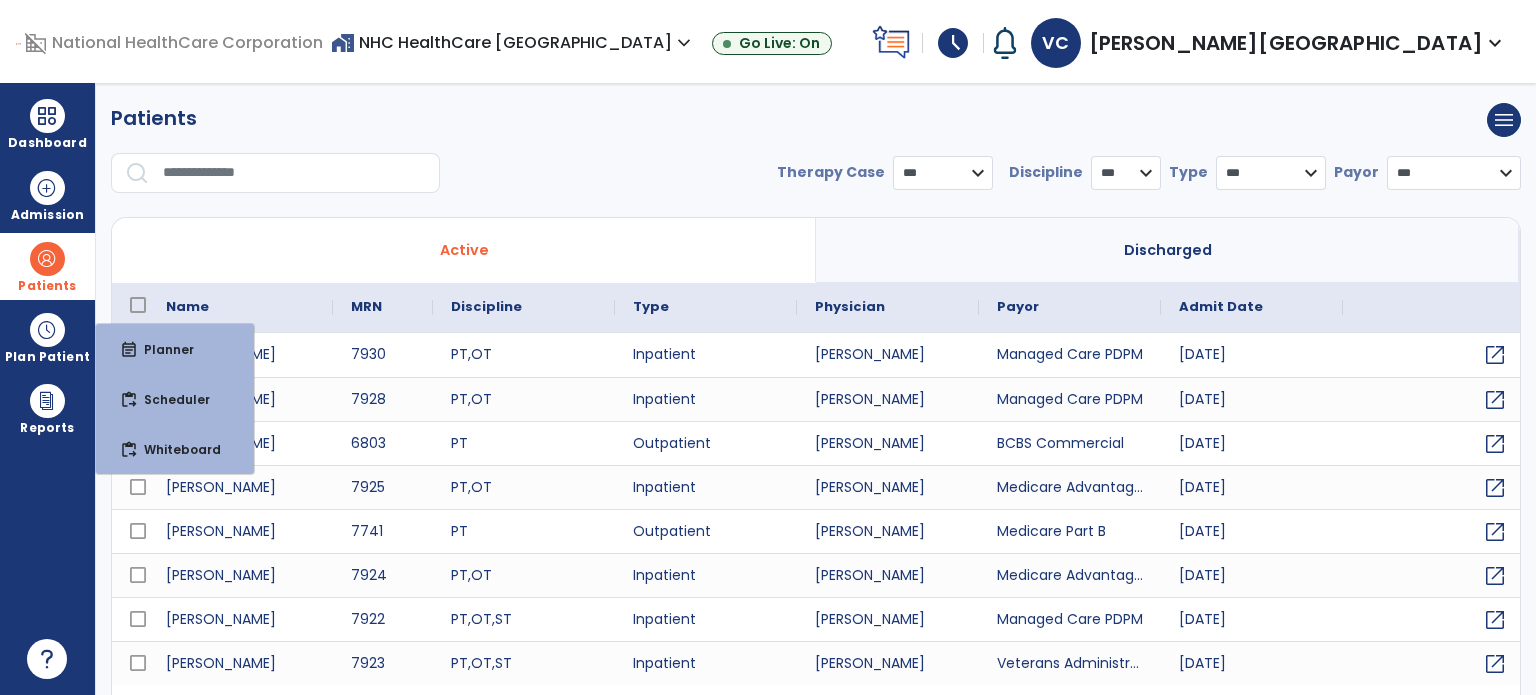 click on "Patients" at bounding box center [47, 266] 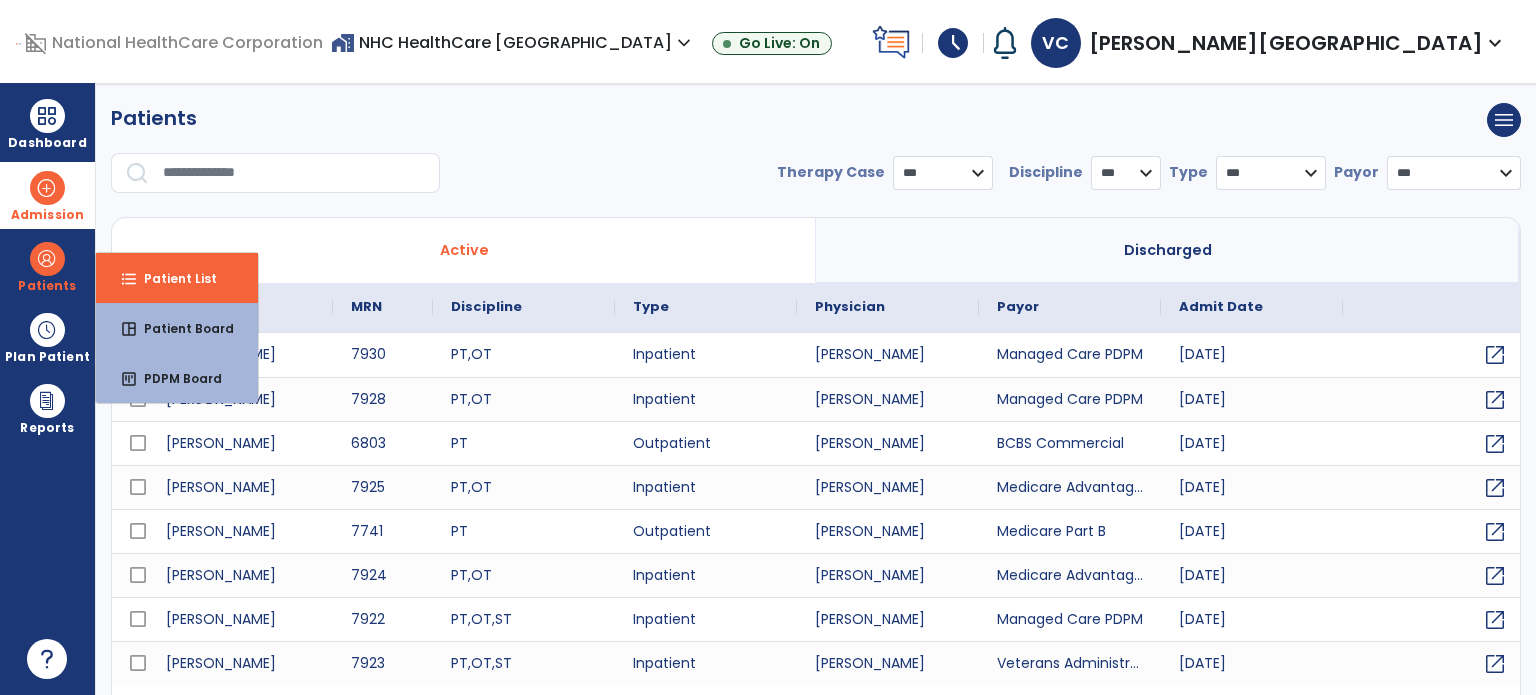 click at bounding box center (47, 188) 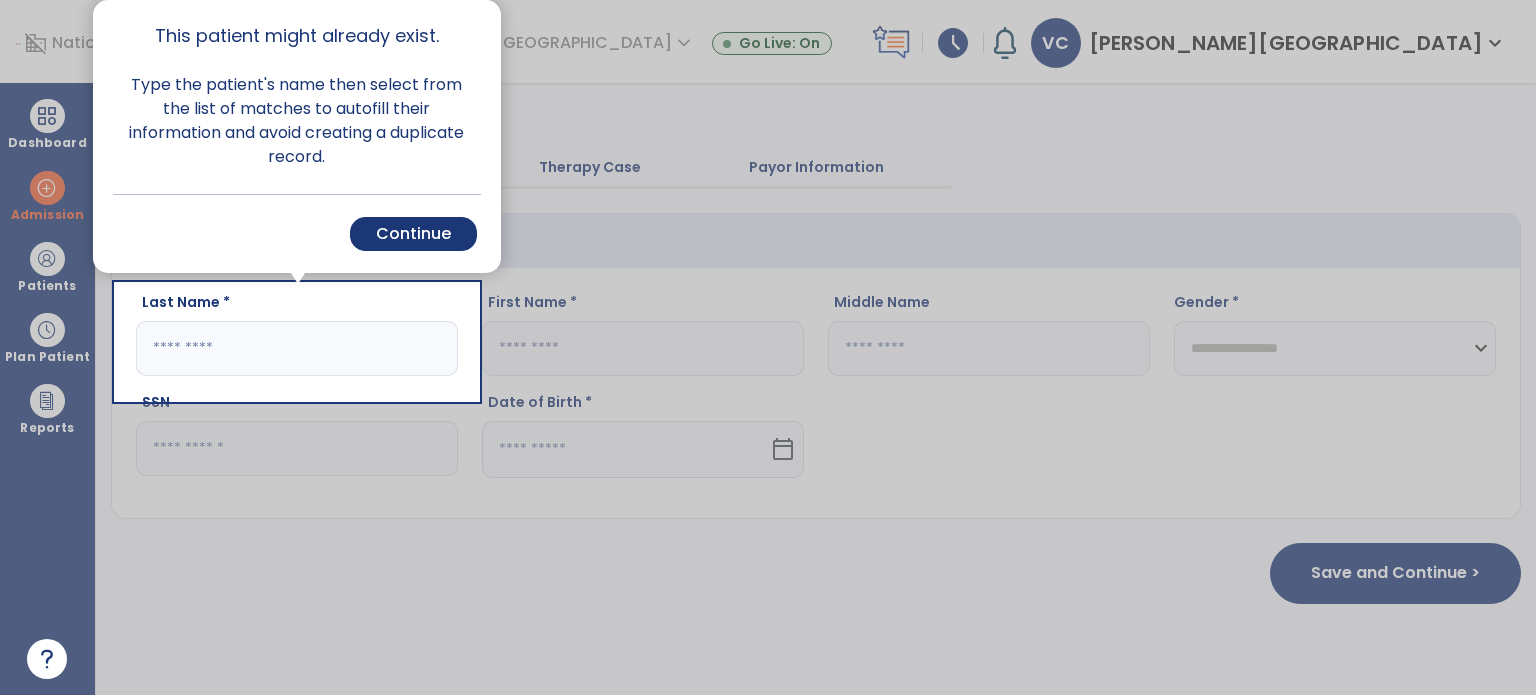 click 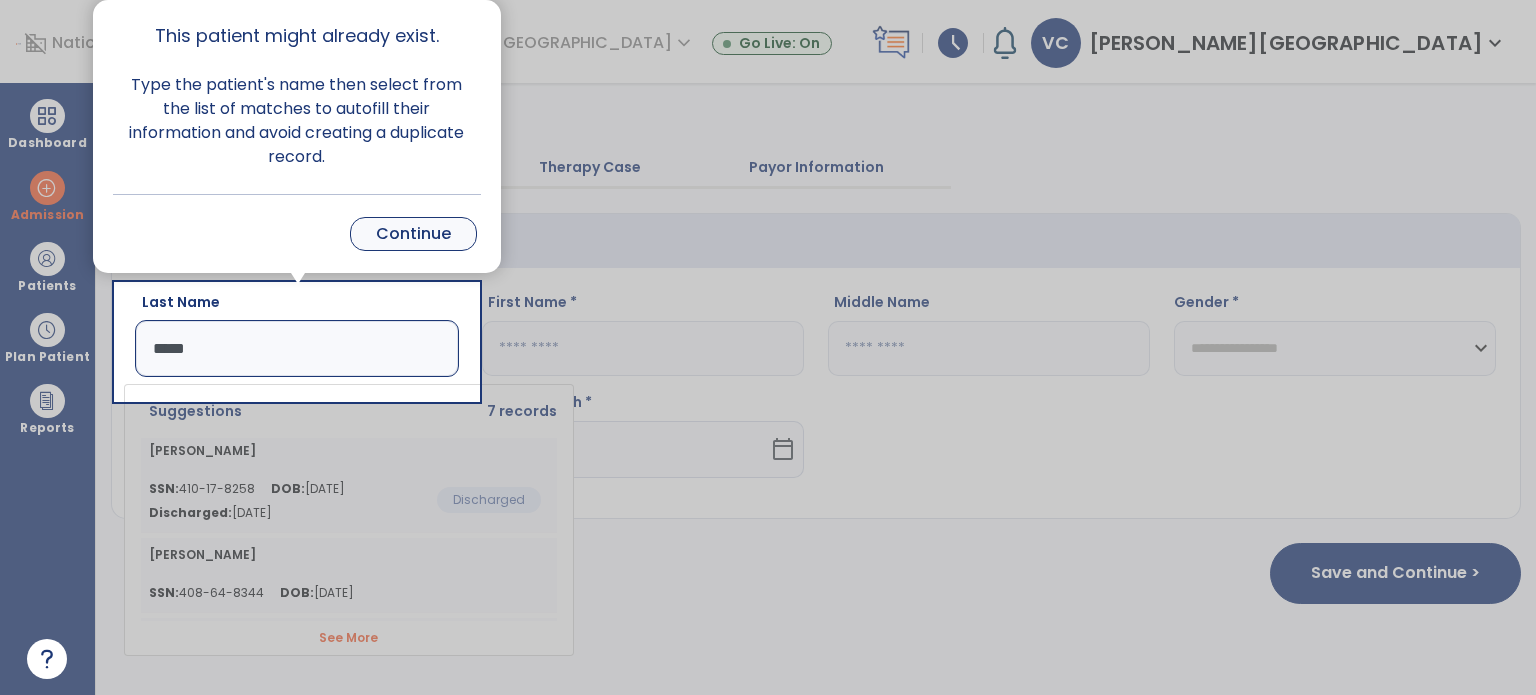 click on "Continue" at bounding box center [413, 234] 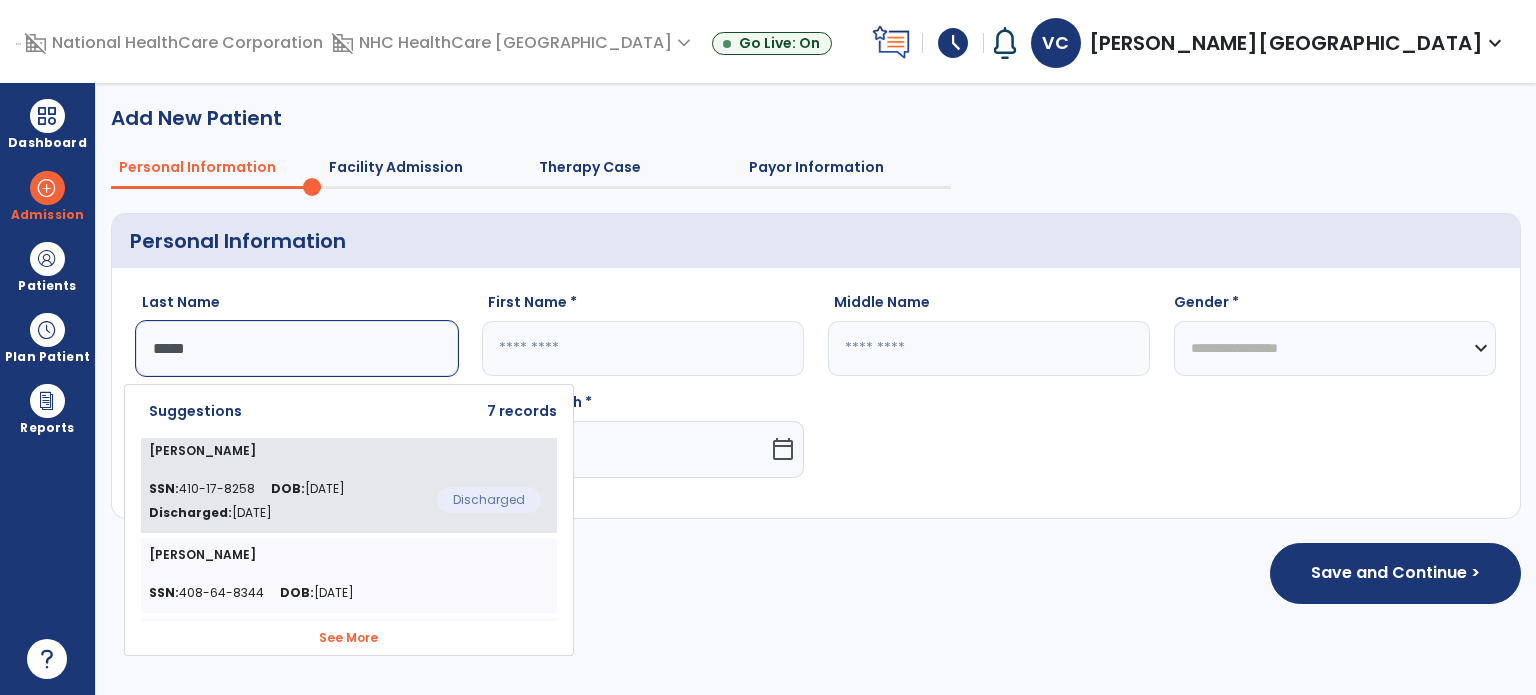 click on "SSN:  410-17-8258 DOB:  [DEMOGRAPHIC_DATA] Discharged:  [DATE]  Discharged" 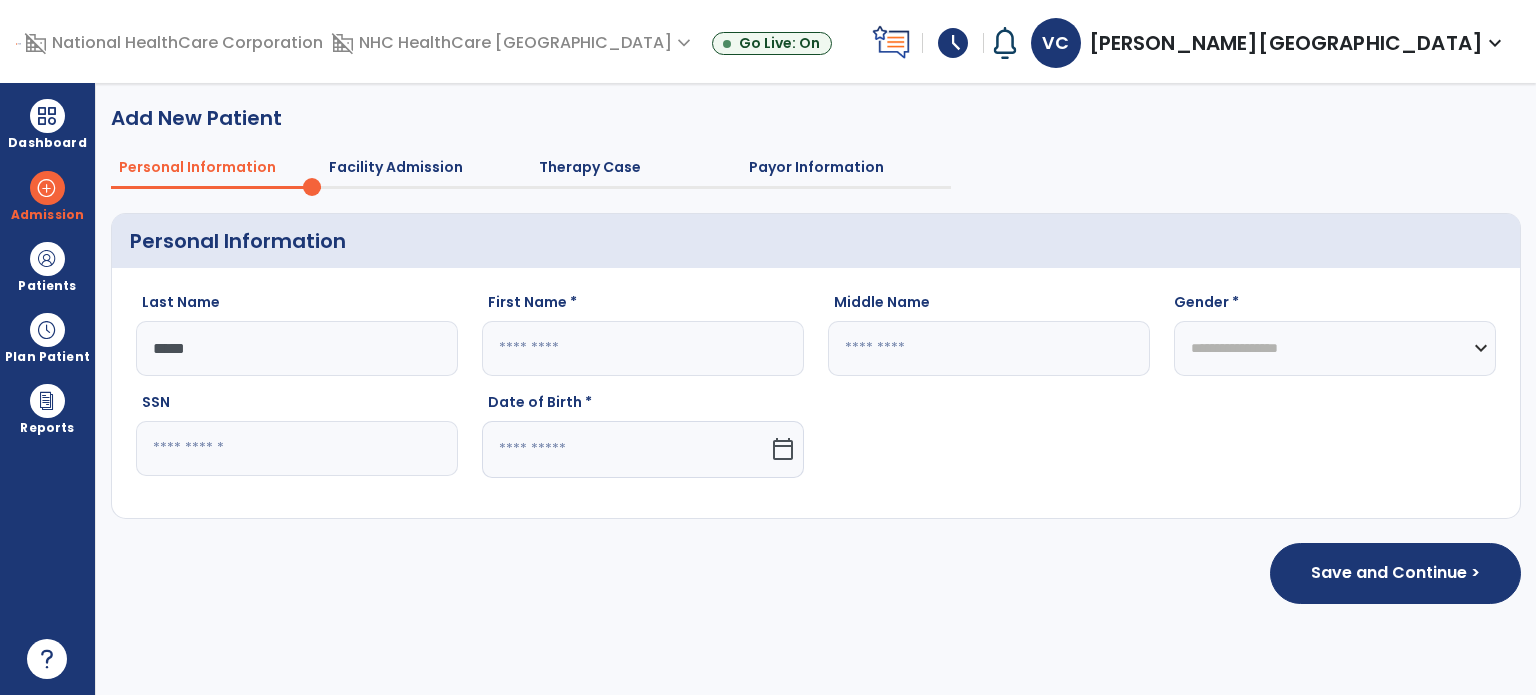 type on "*****" 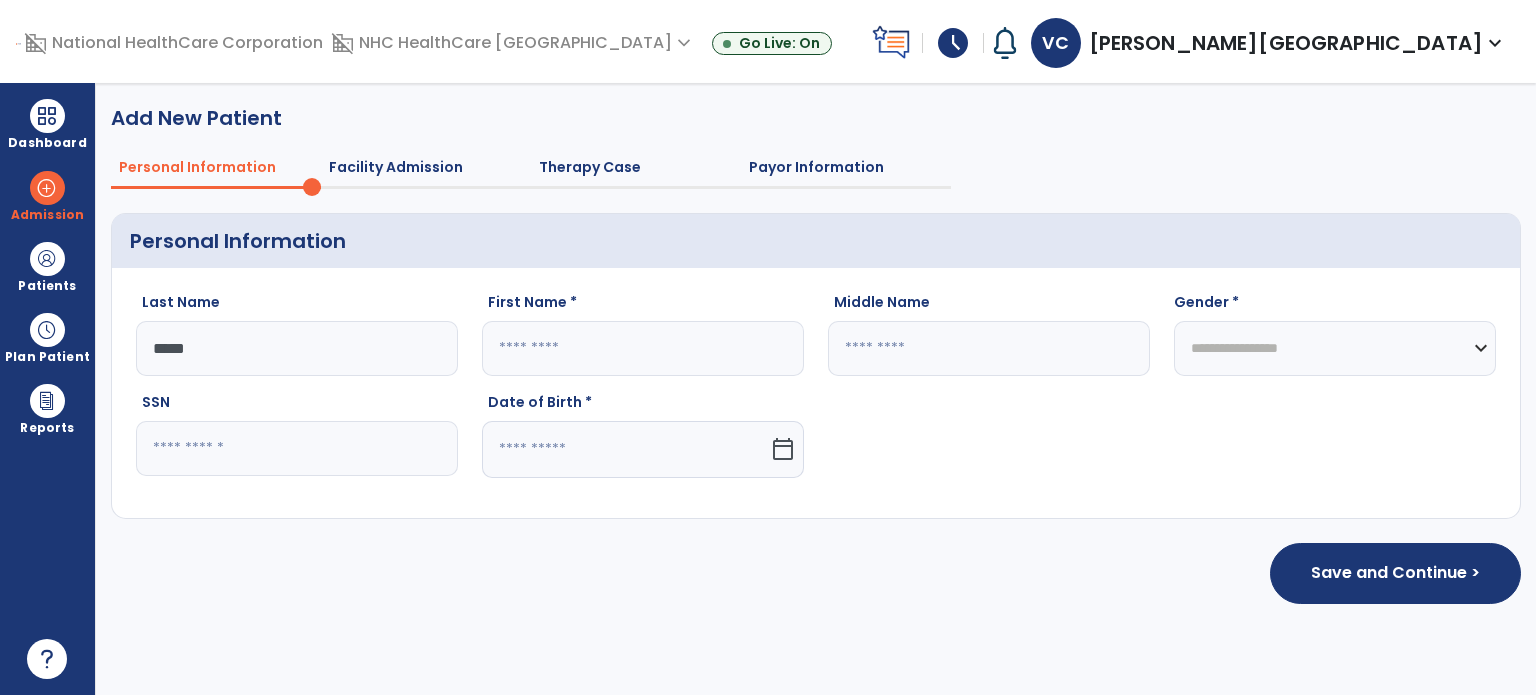type on "******" 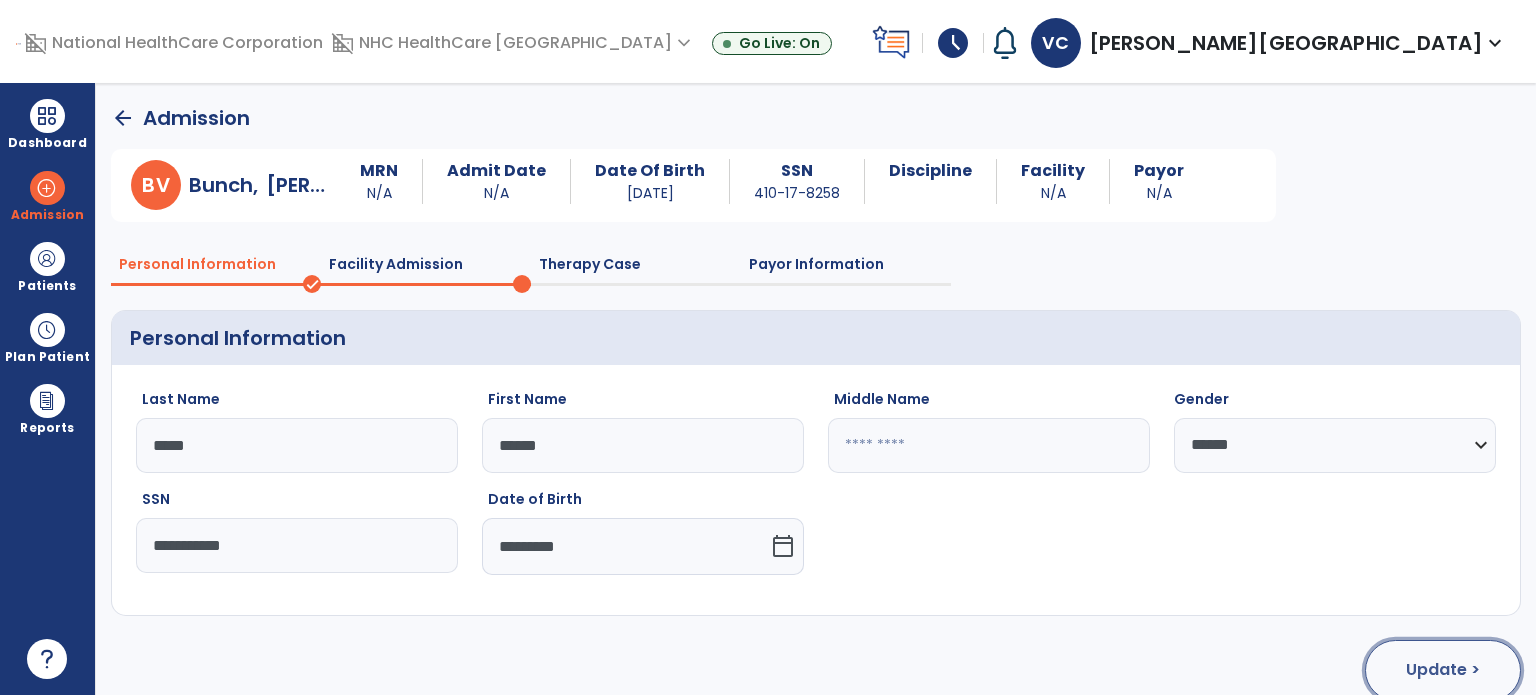 click on "Update >" 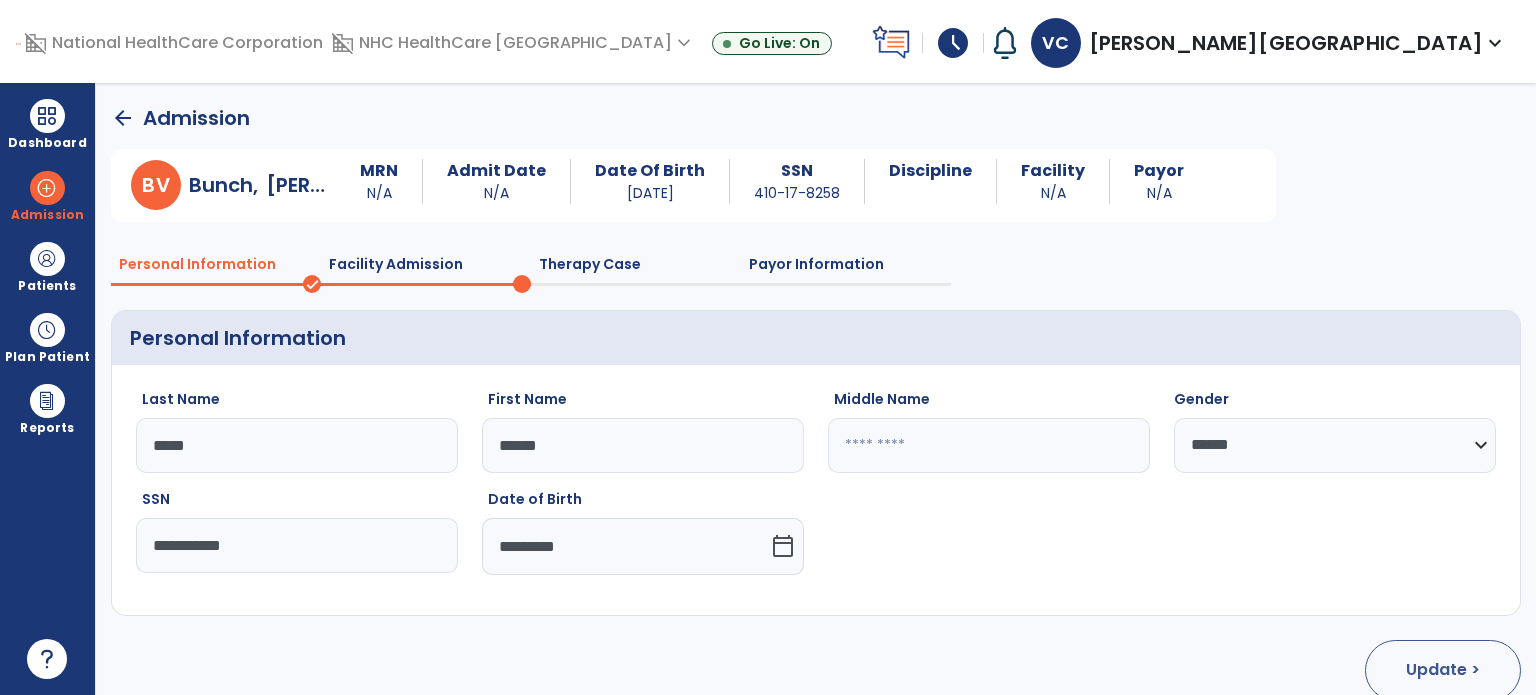 select on "**********" 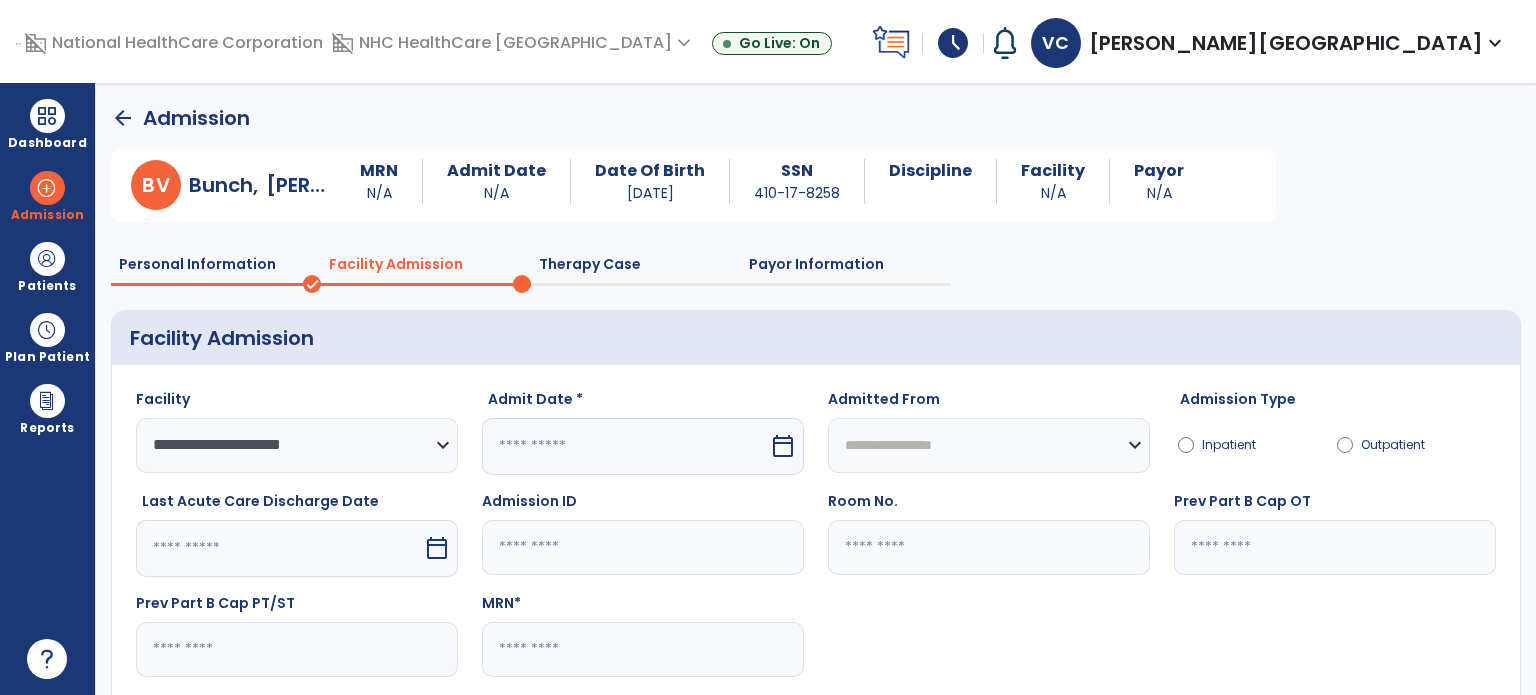 scroll, scrollTop: 130, scrollLeft: 0, axis: vertical 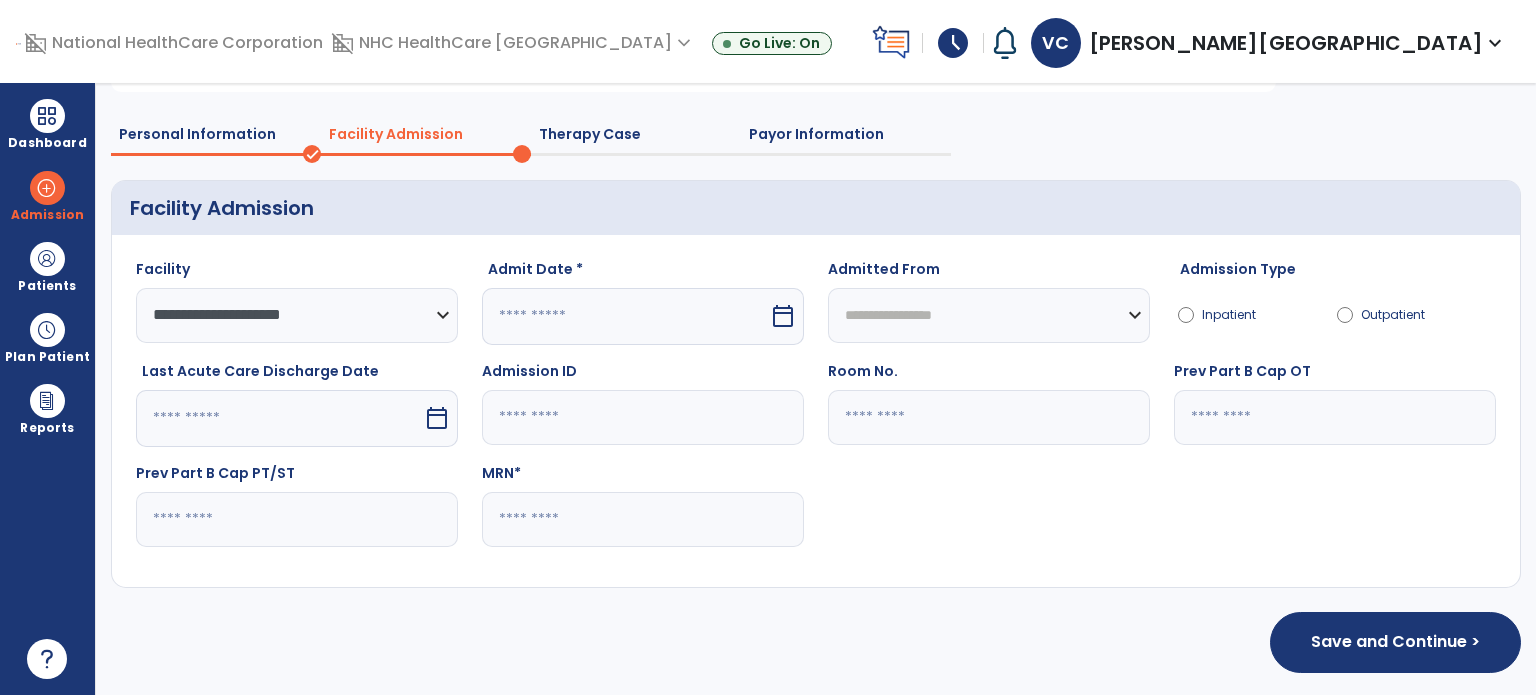 click at bounding box center [625, 316] 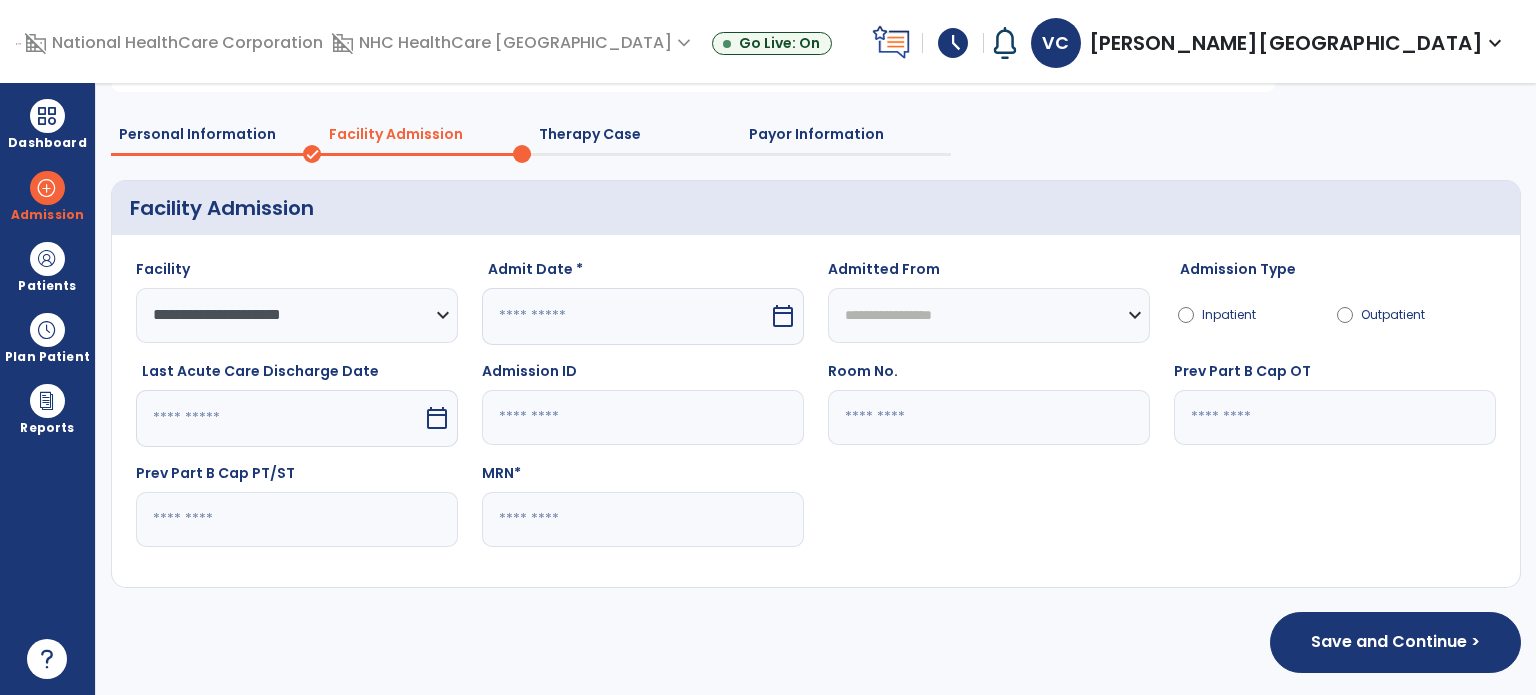 select on "*" 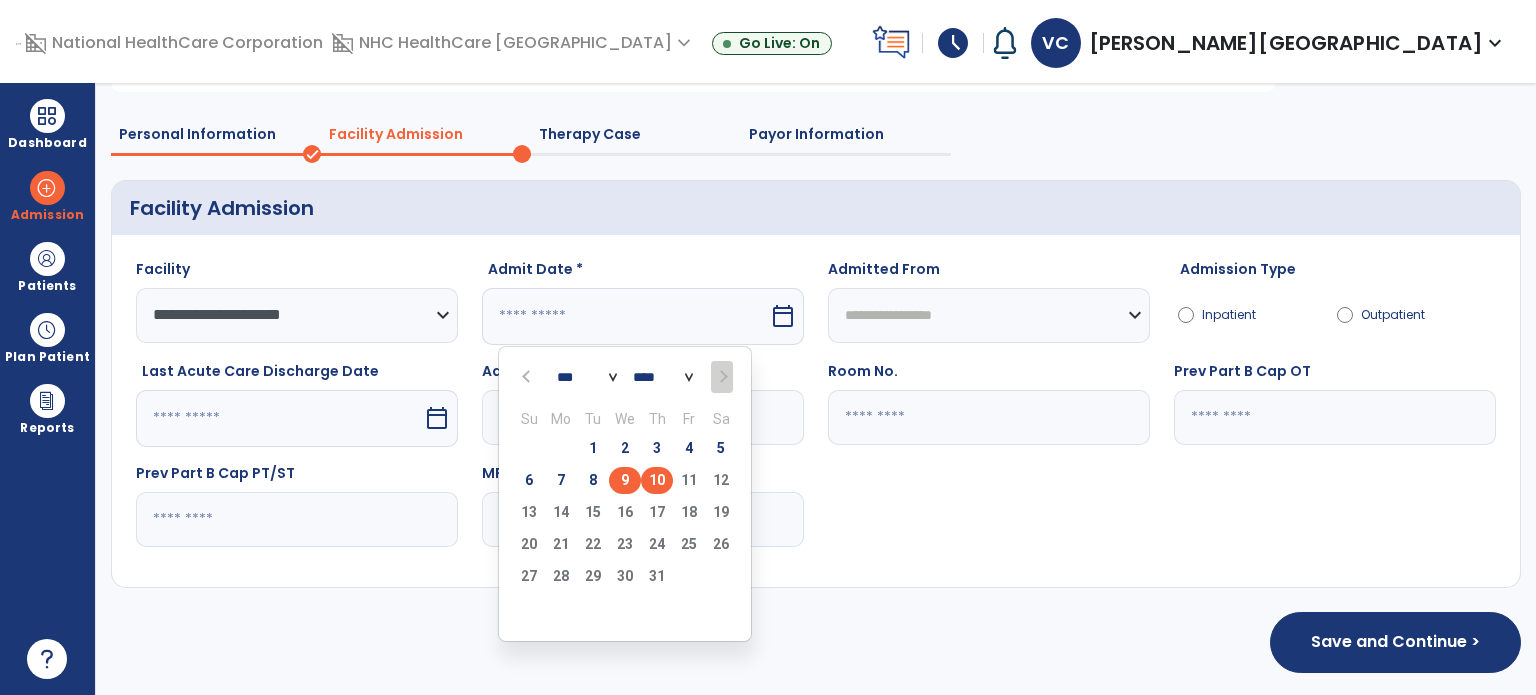 click on "9" at bounding box center [625, 480] 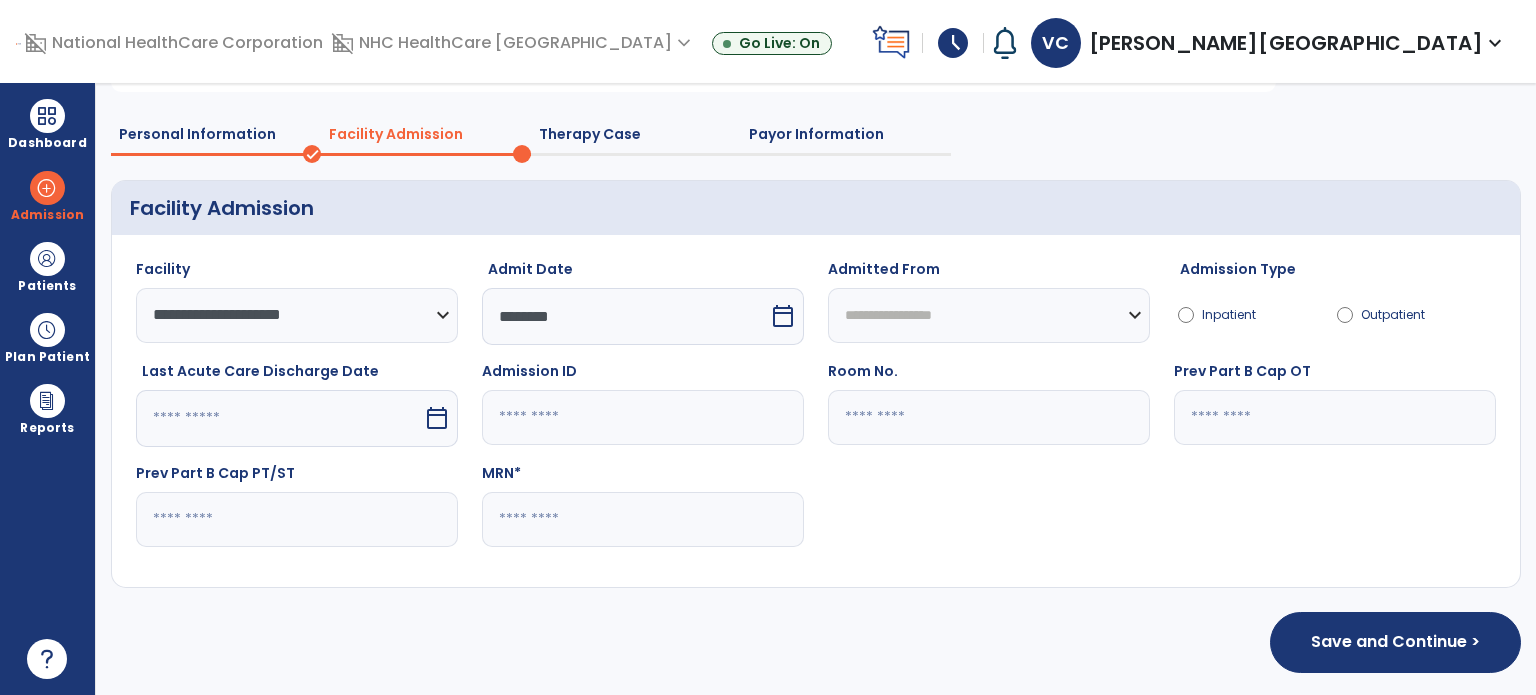 click 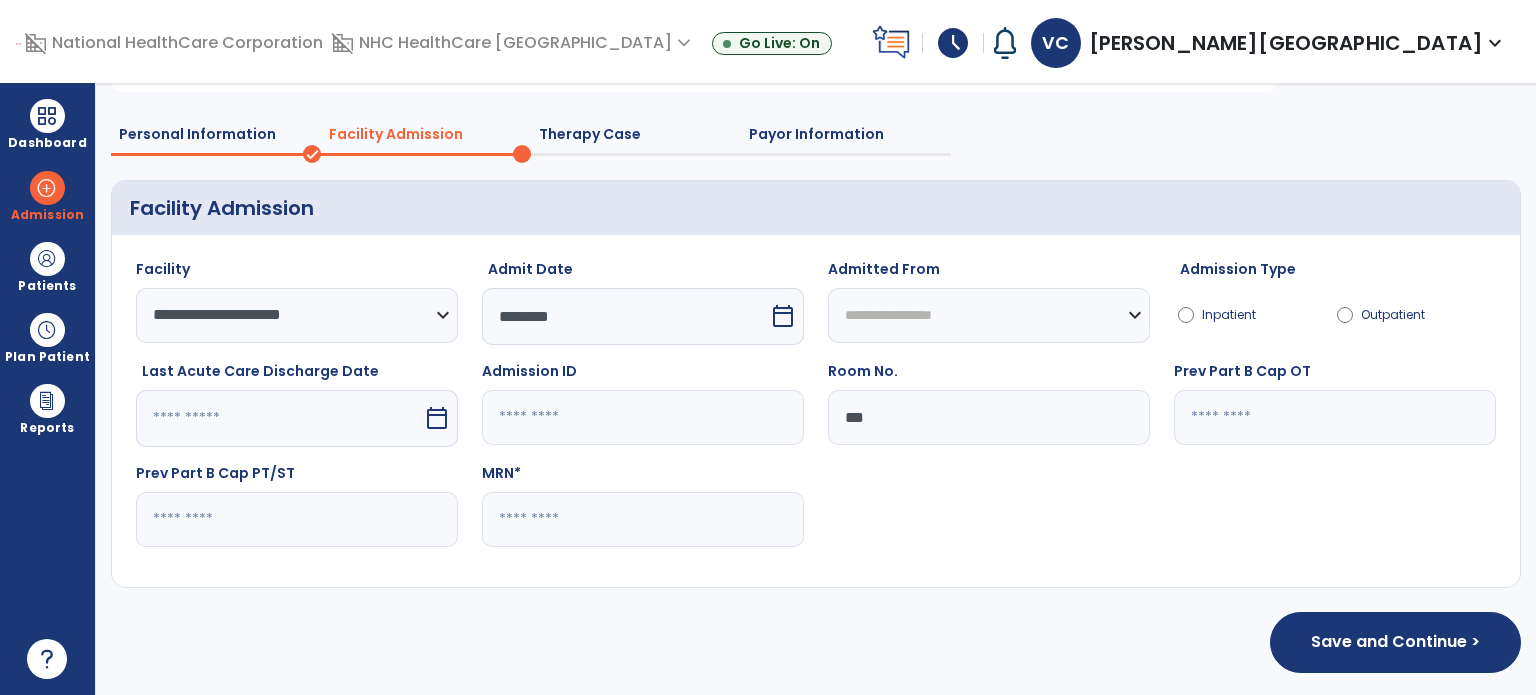 type on "***" 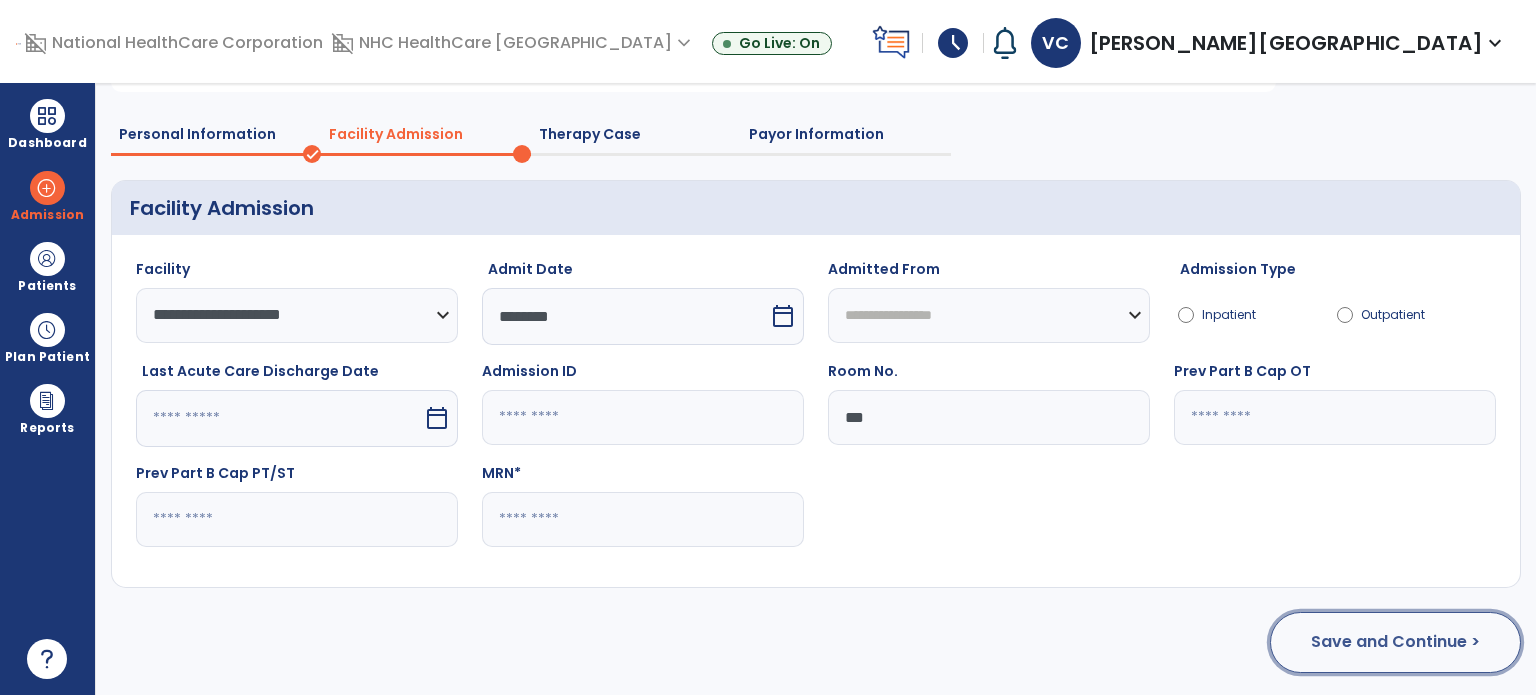 click on "Save and Continue >" 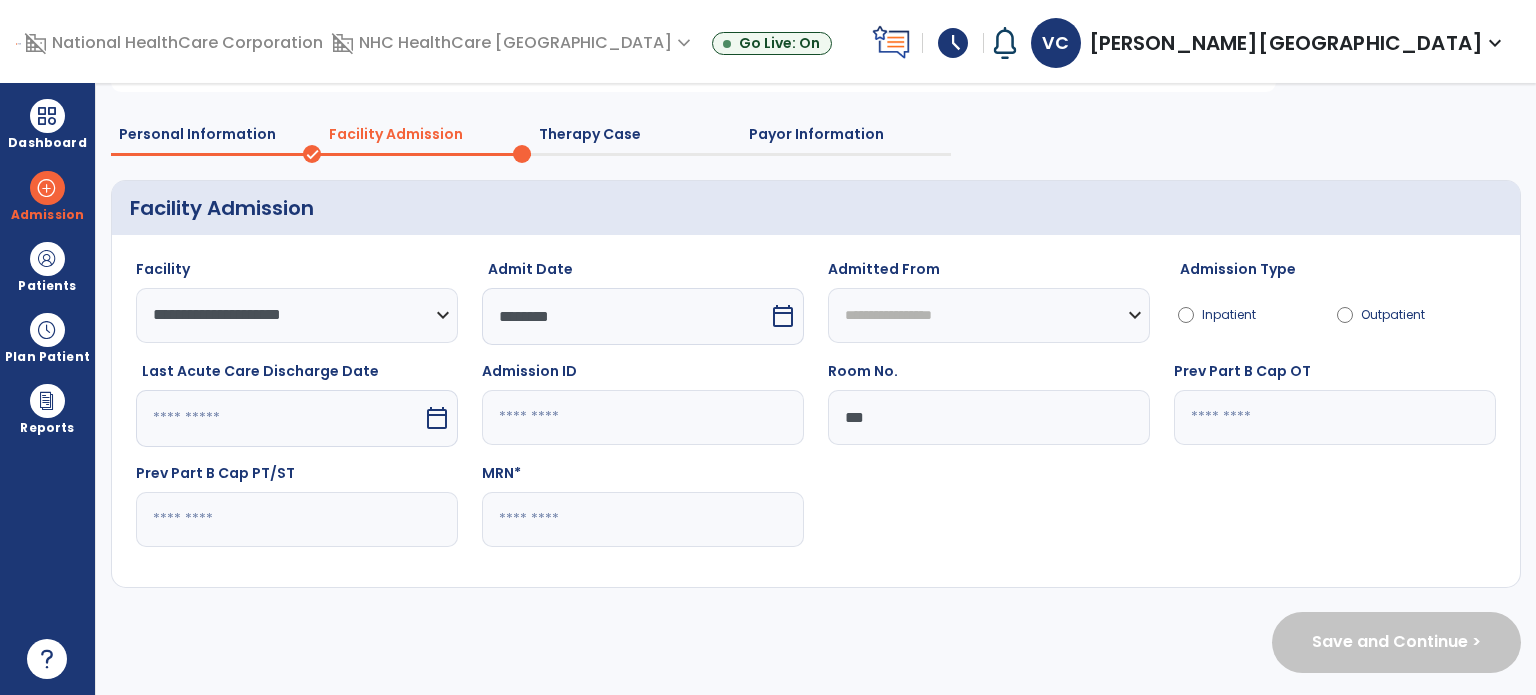 scroll, scrollTop: 0, scrollLeft: 0, axis: both 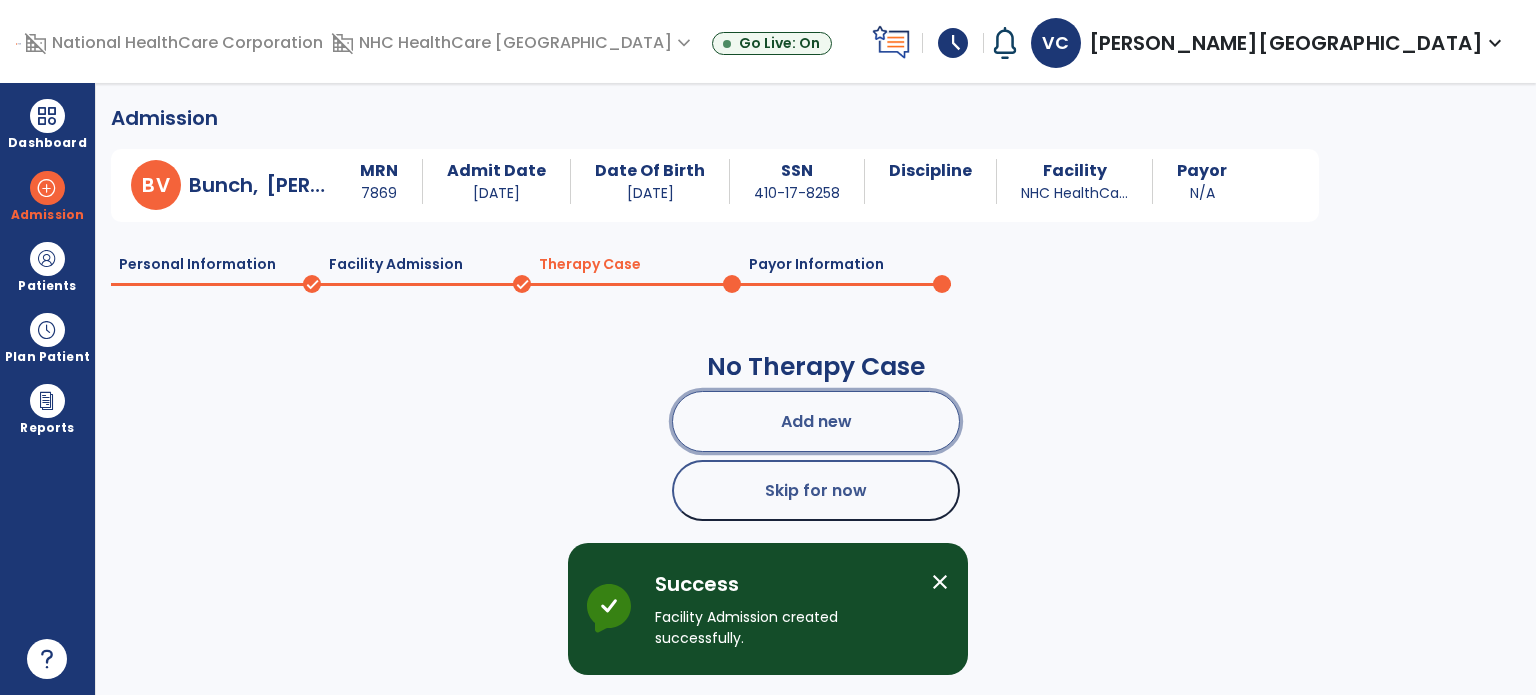 click on "Add new" at bounding box center (816, 421) 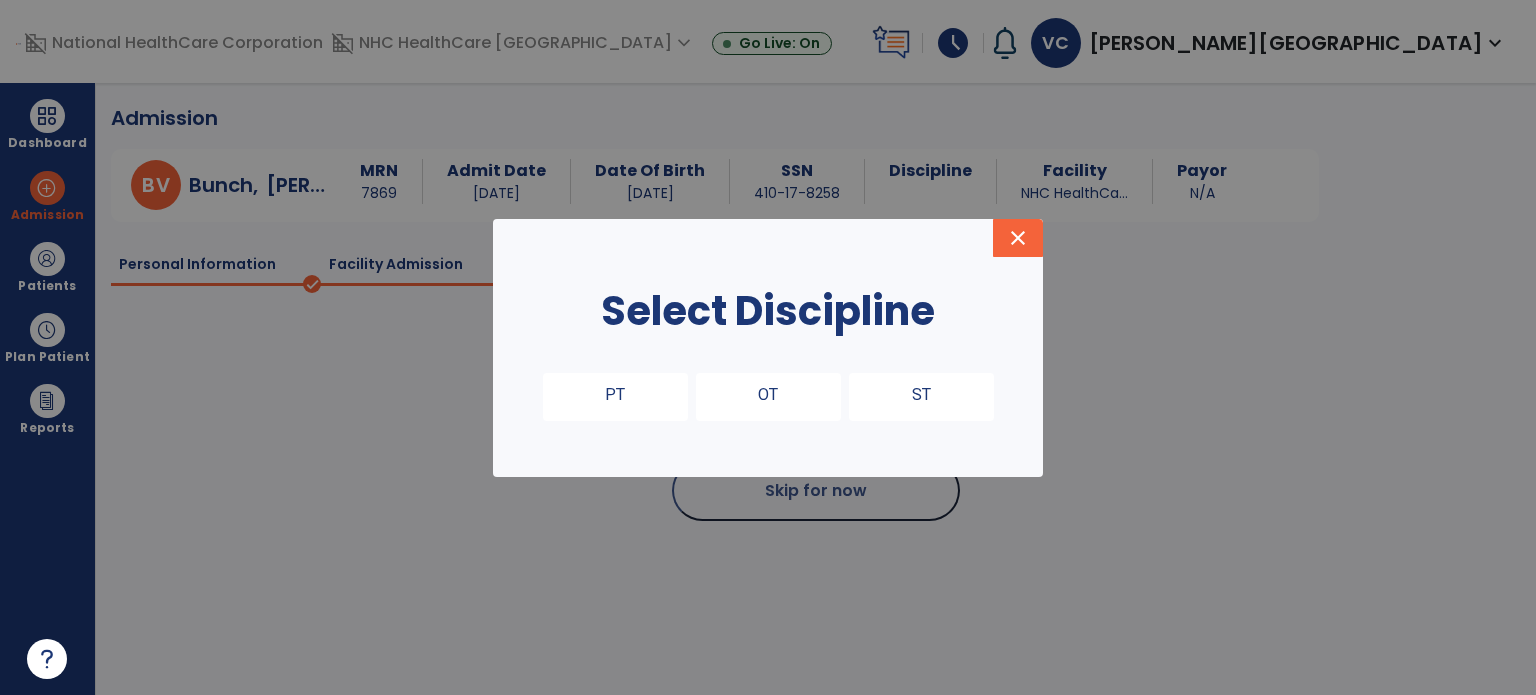 click on "PT" at bounding box center [615, 397] 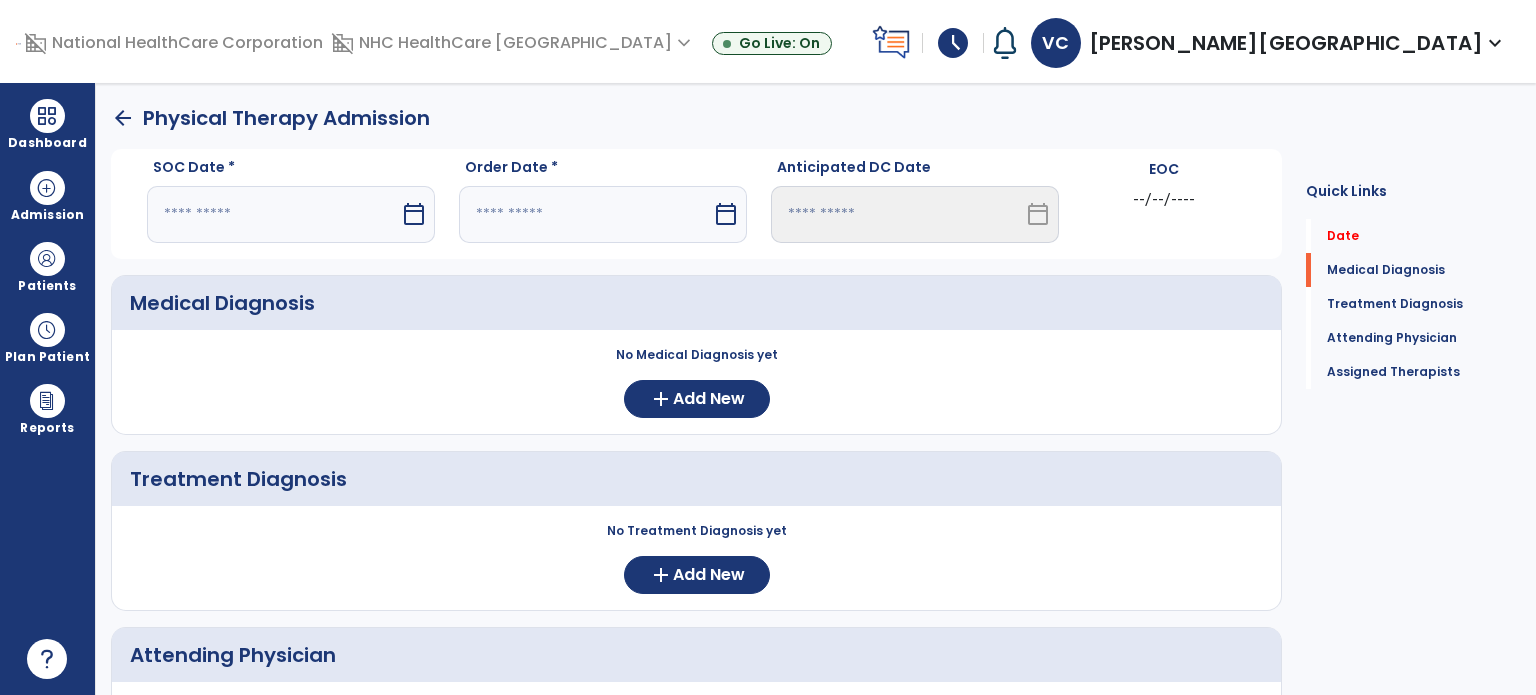 click at bounding box center [273, 214] 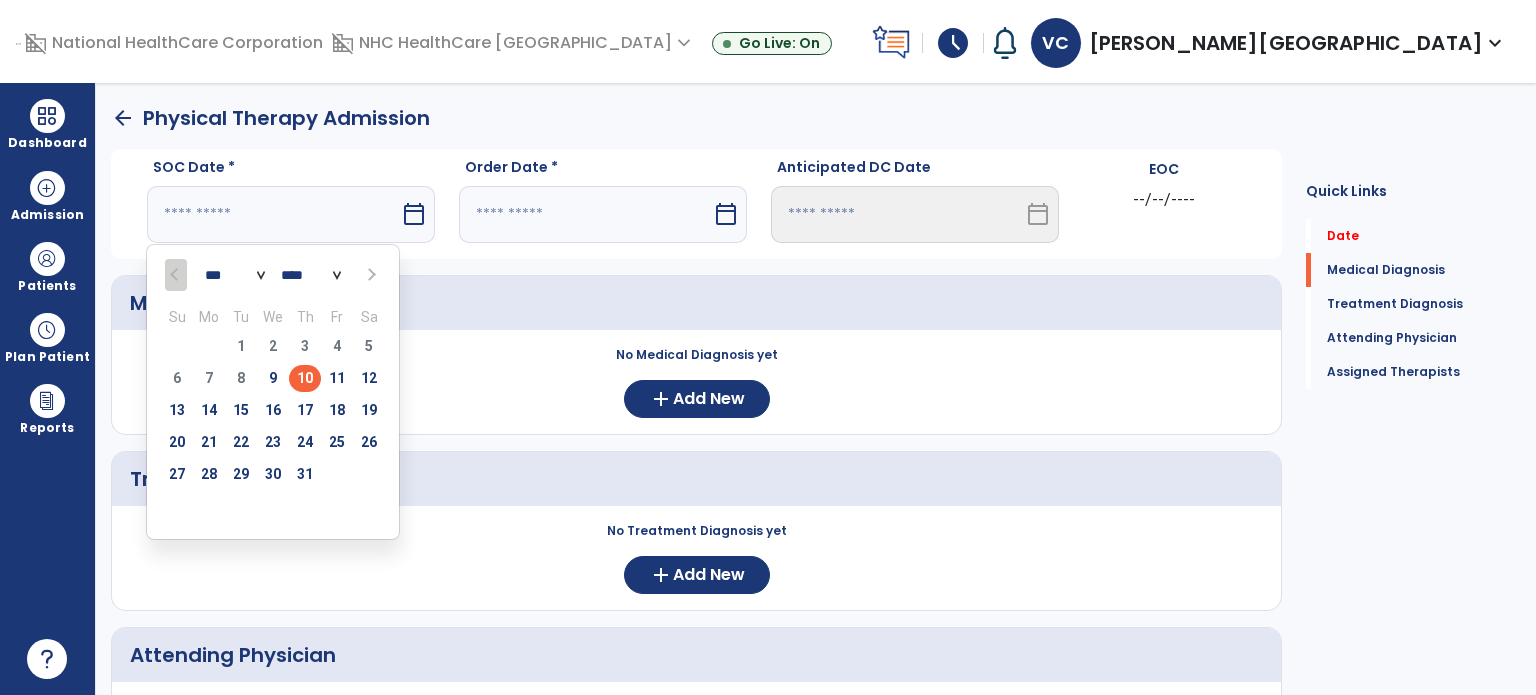 click on "10" at bounding box center [305, 378] 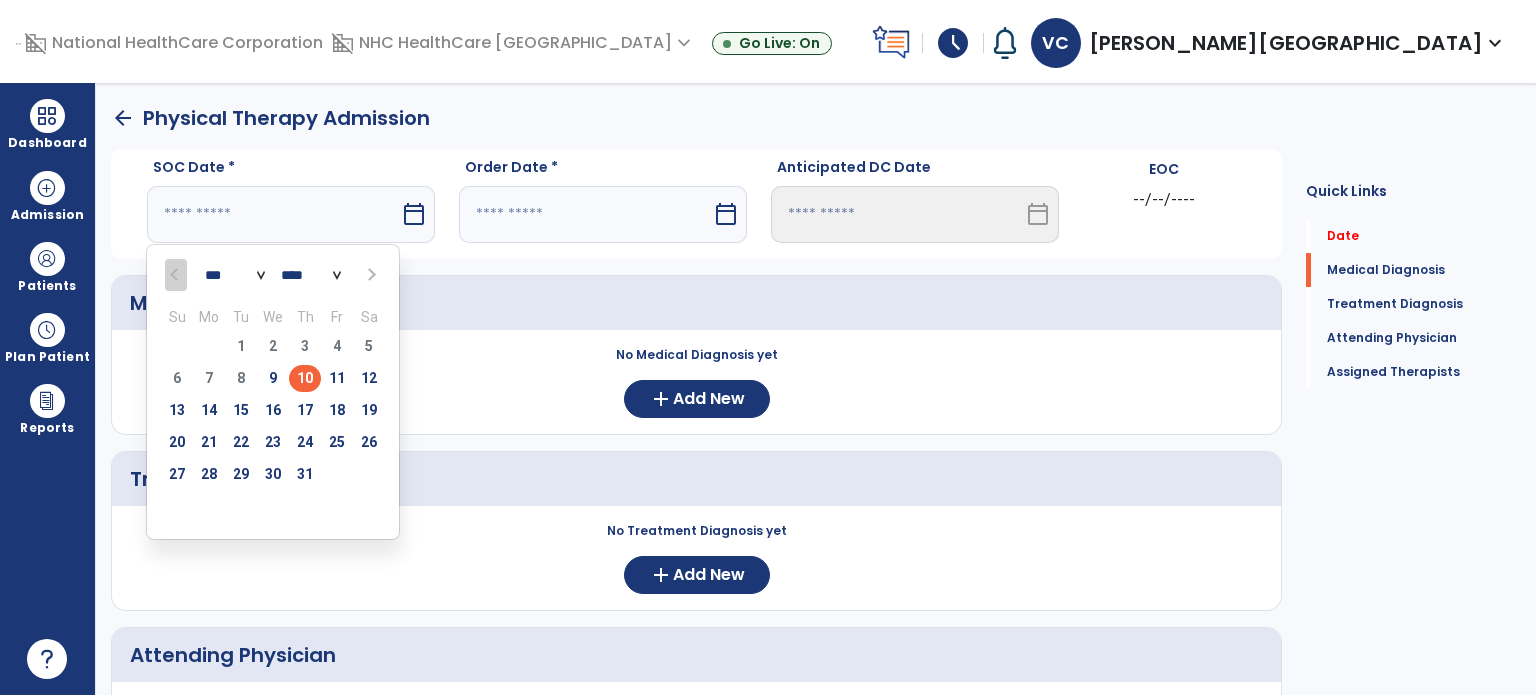 type on "*********" 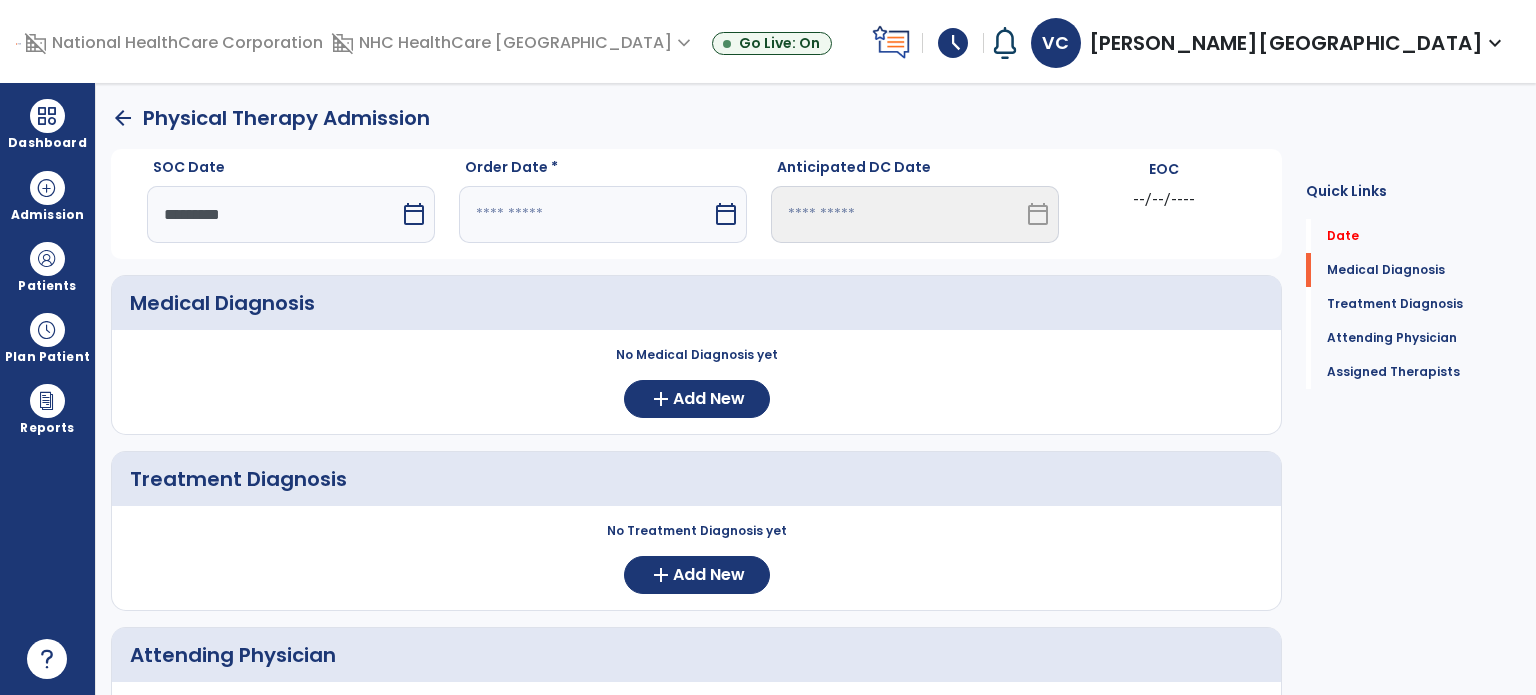 click at bounding box center (585, 214) 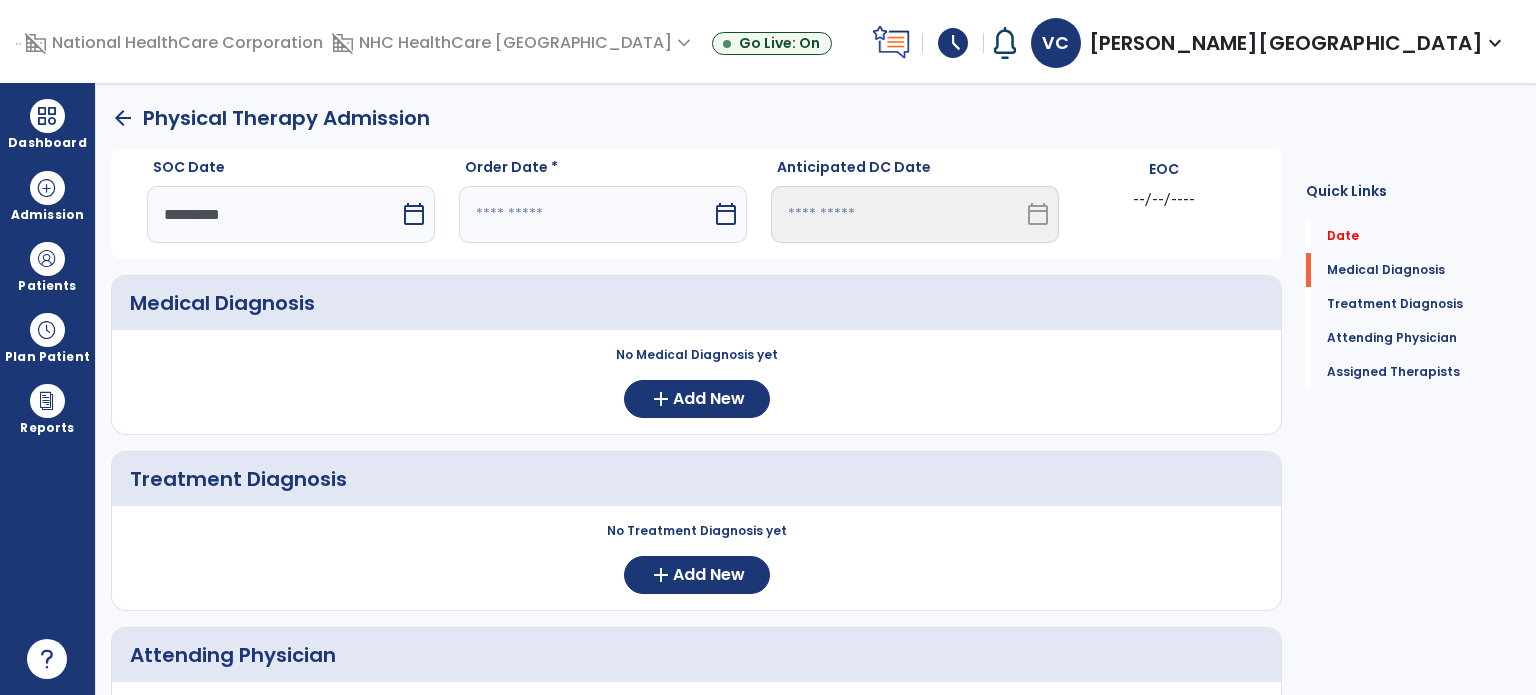 select on "*" 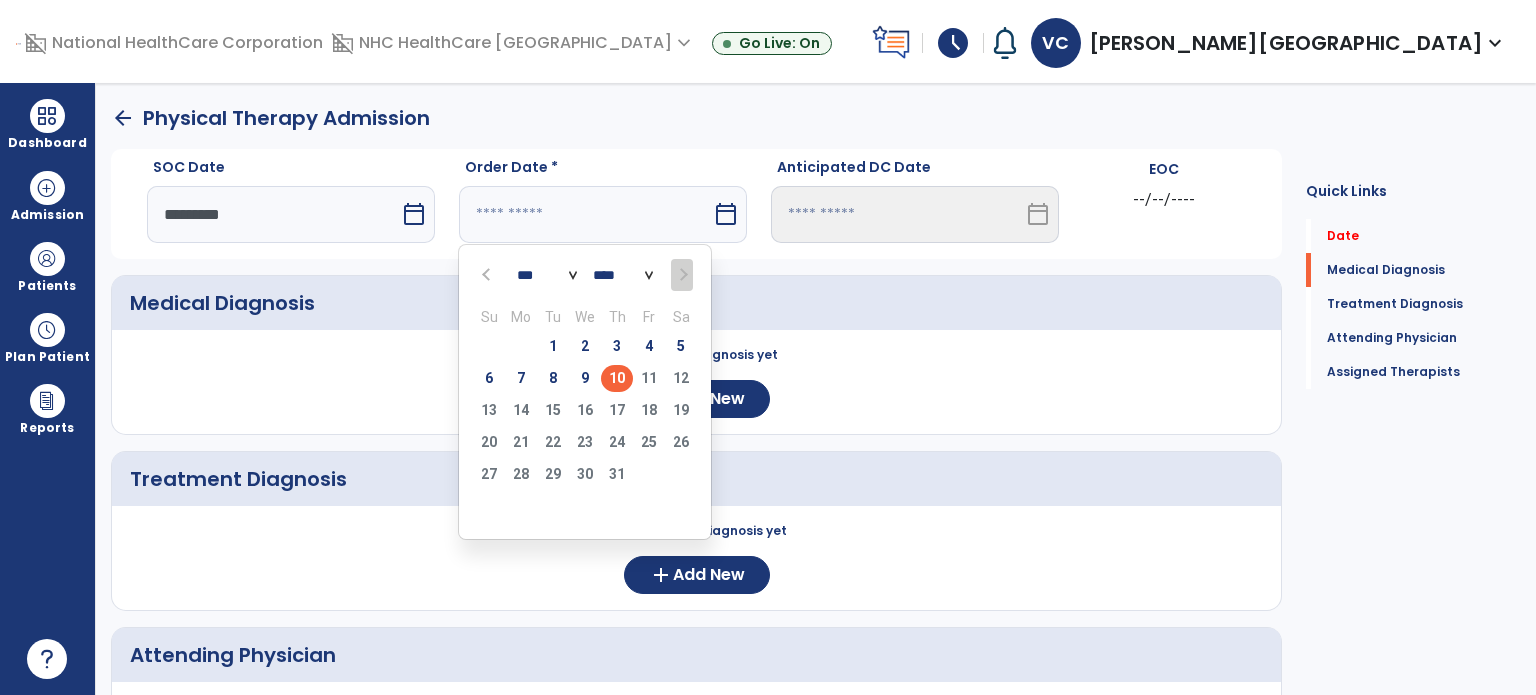 click on "10" at bounding box center (617, 378) 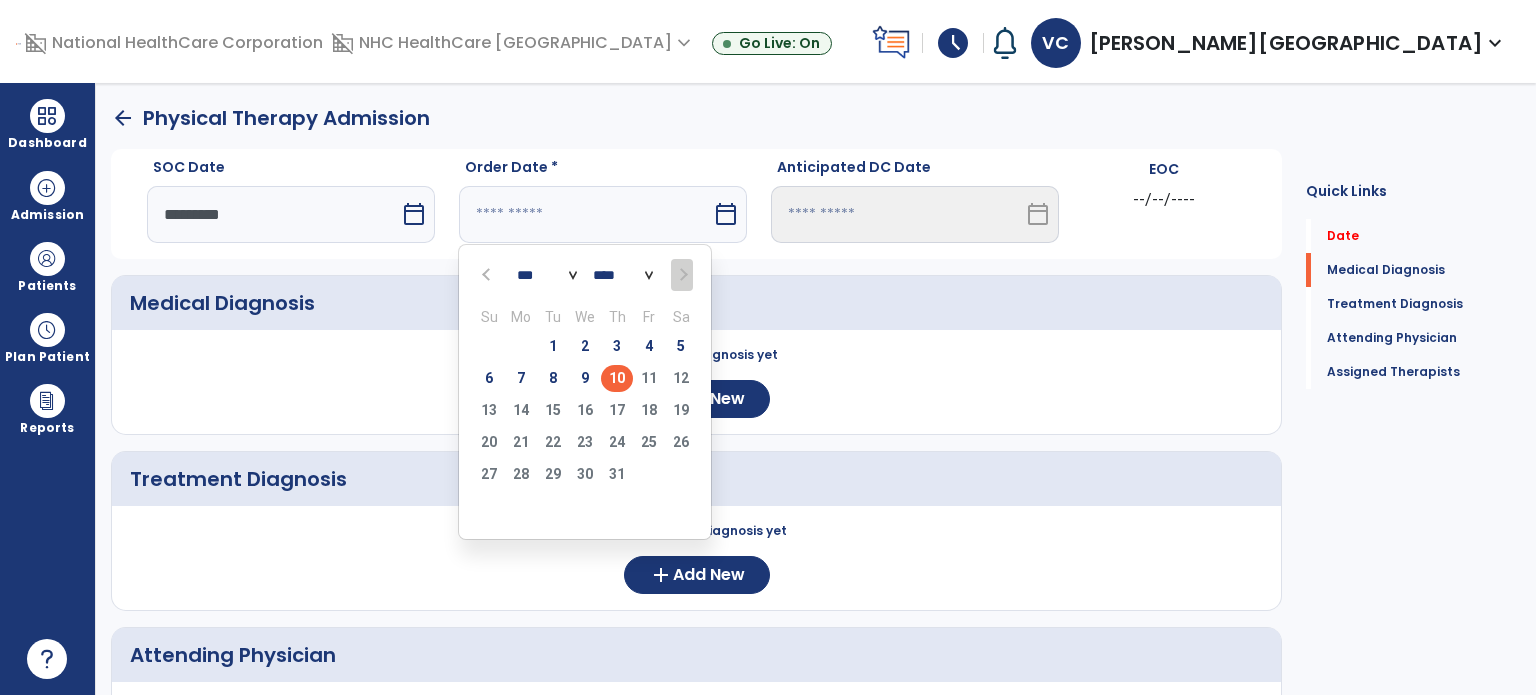 type on "*********" 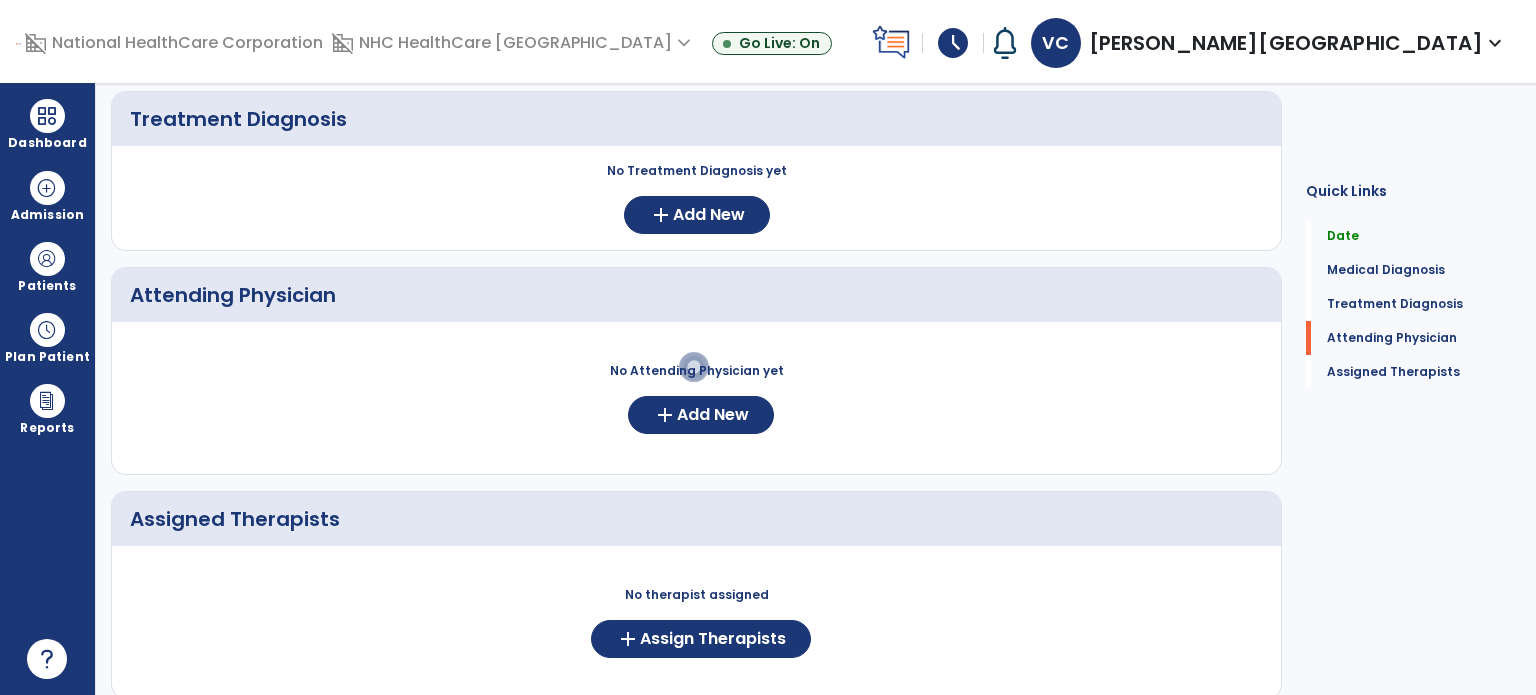 scroll, scrollTop: 361, scrollLeft: 0, axis: vertical 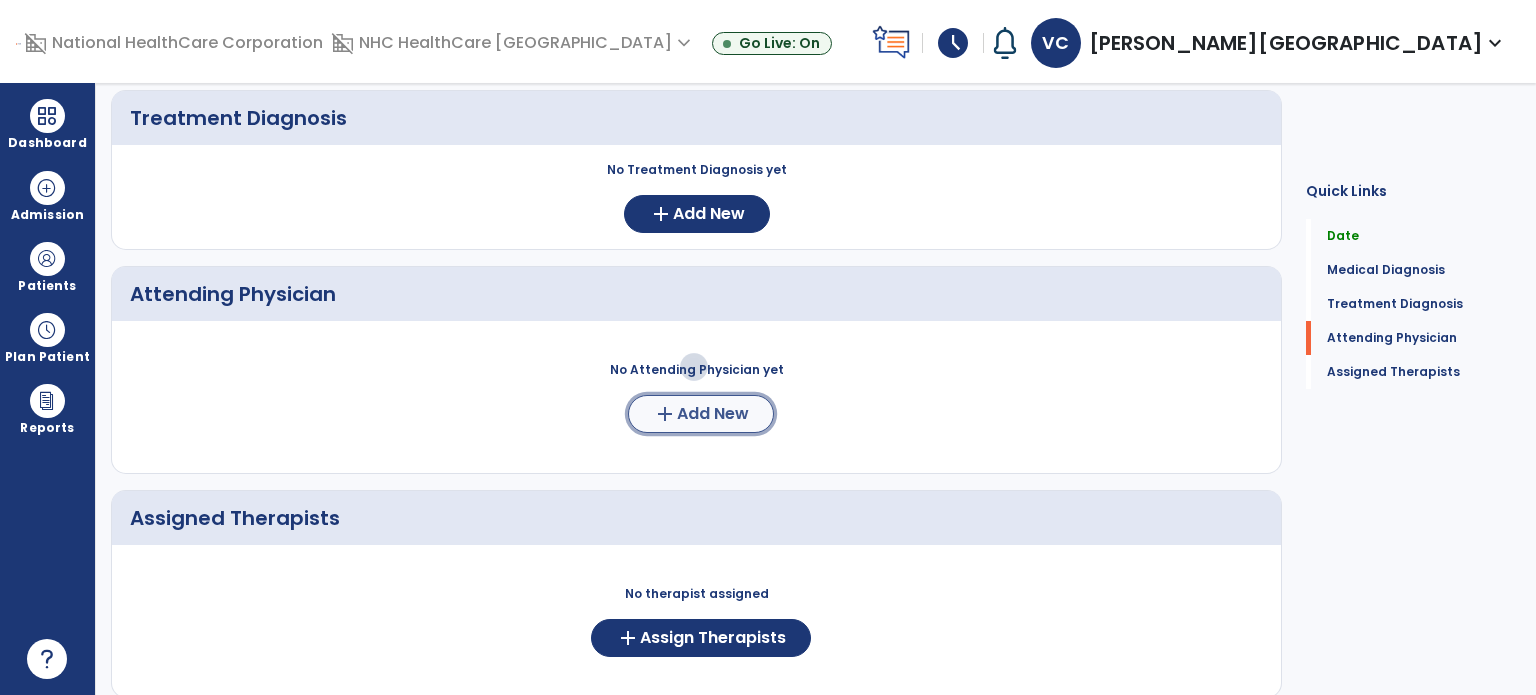 click on "add" 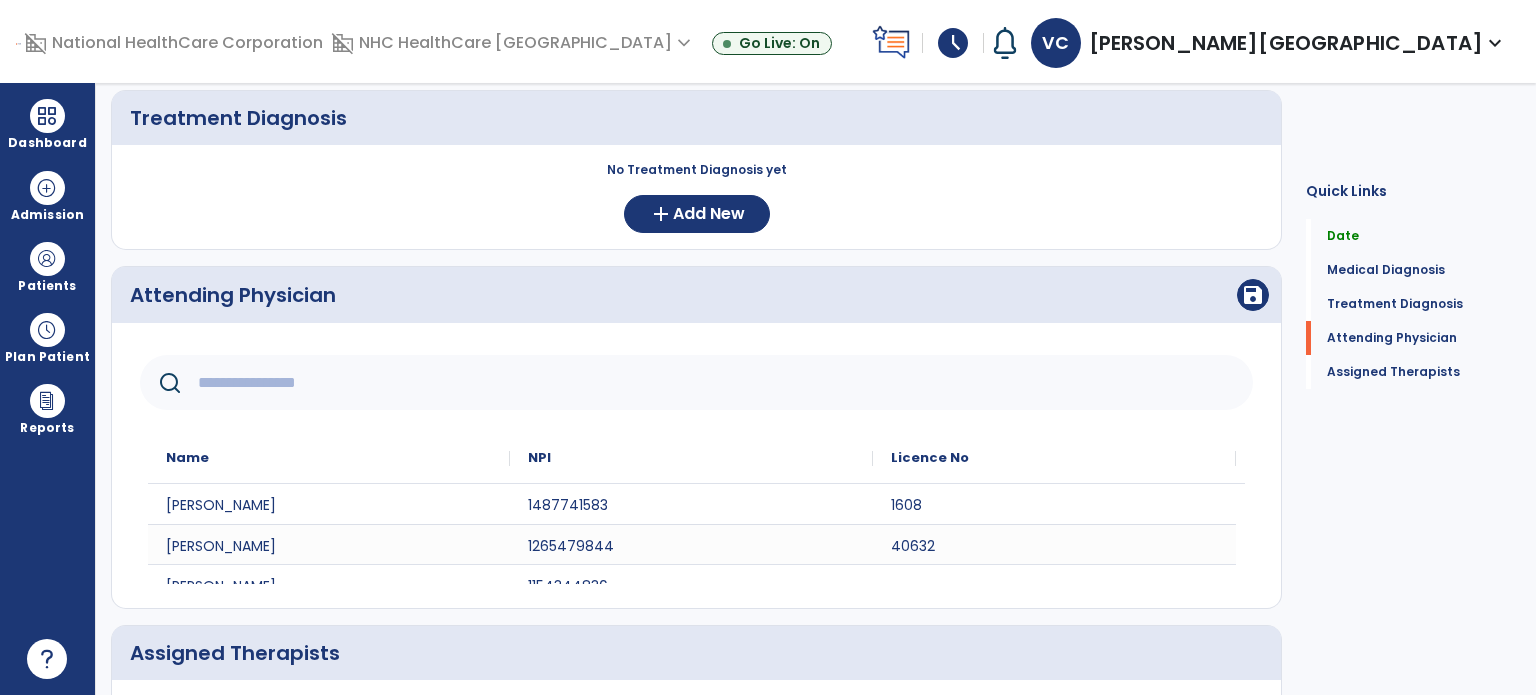 click 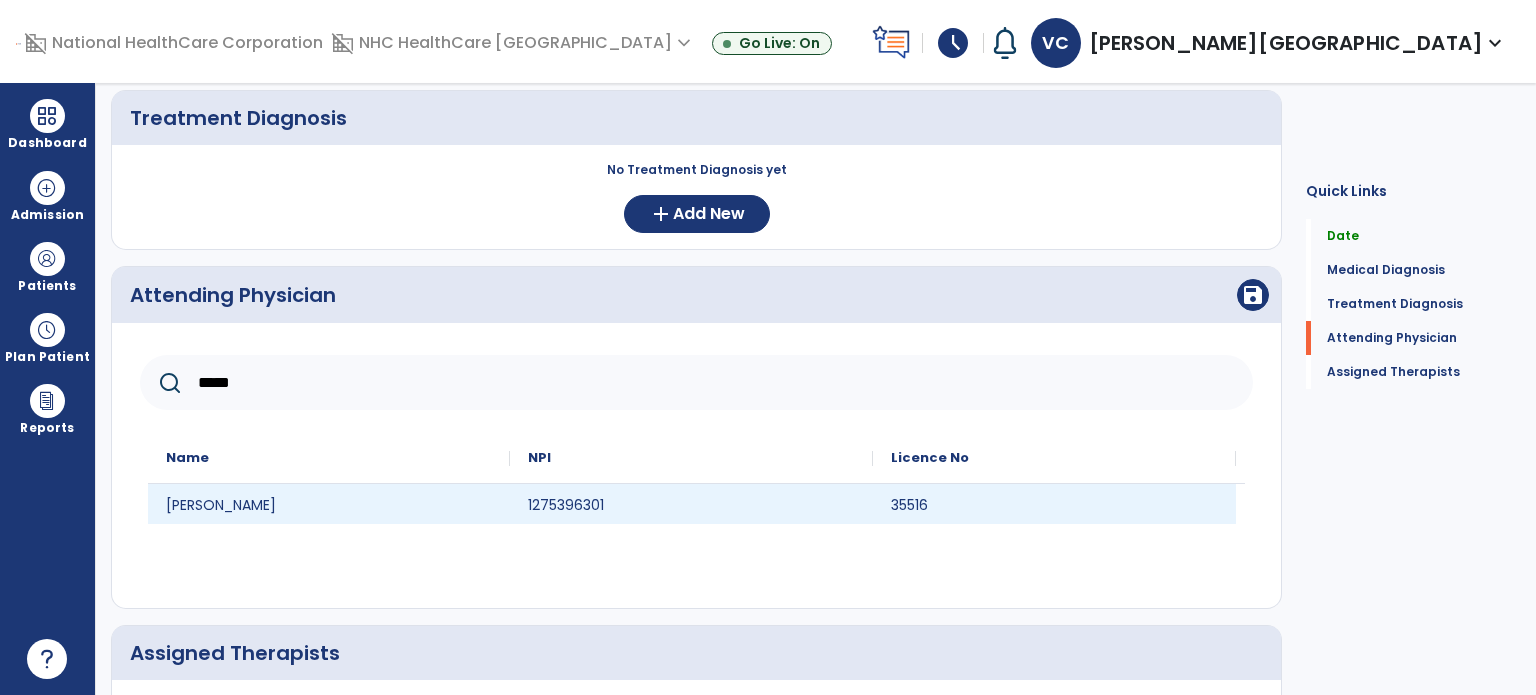 type on "*****" 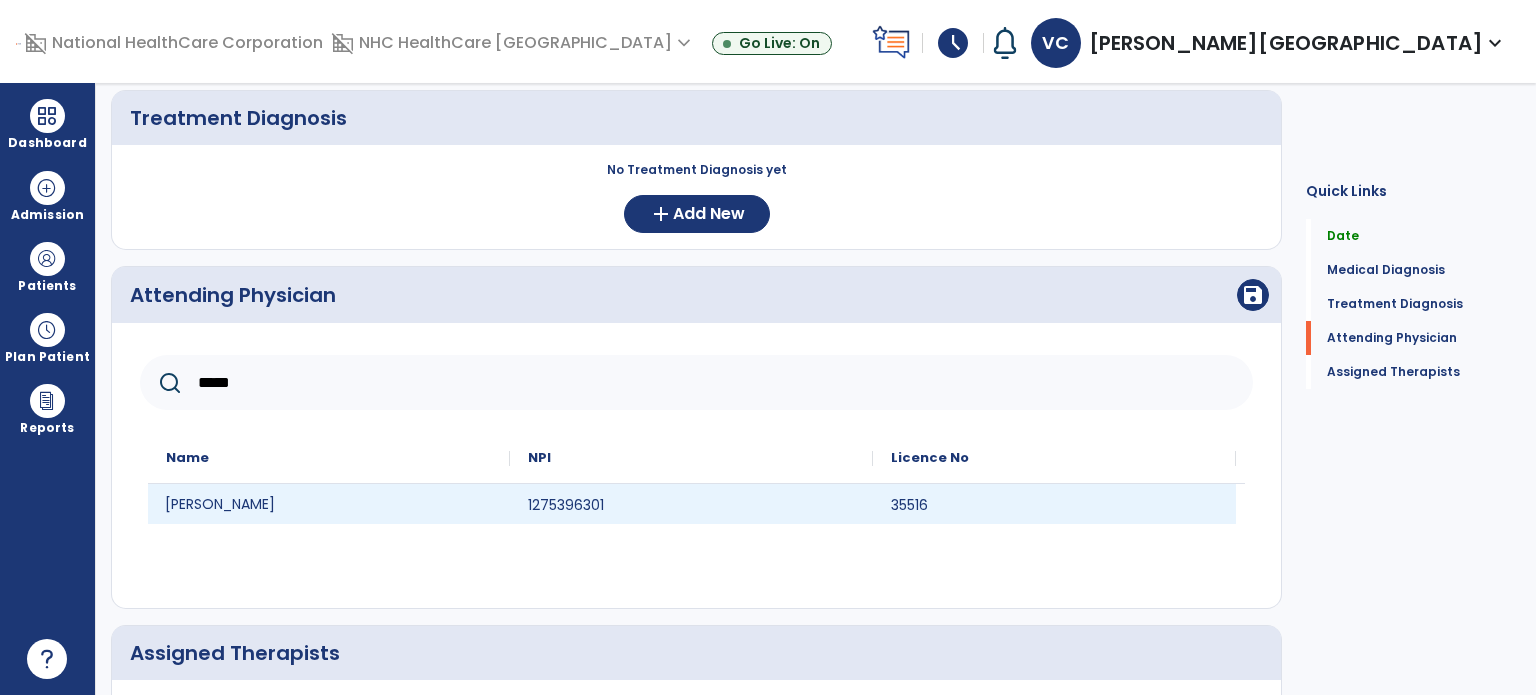 click on "[PERSON_NAME]" 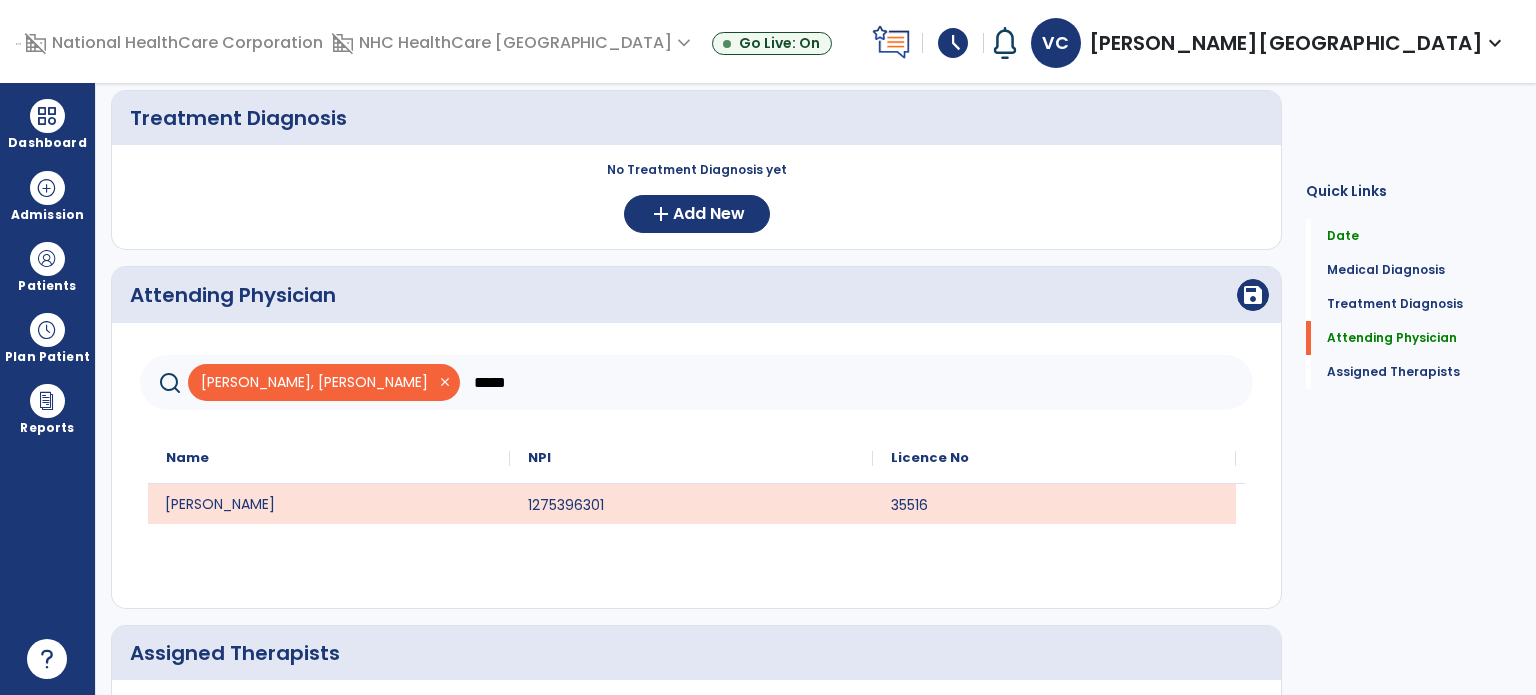 scroll, scrollTop: 588, scrollLeft: 0, axis: vertical 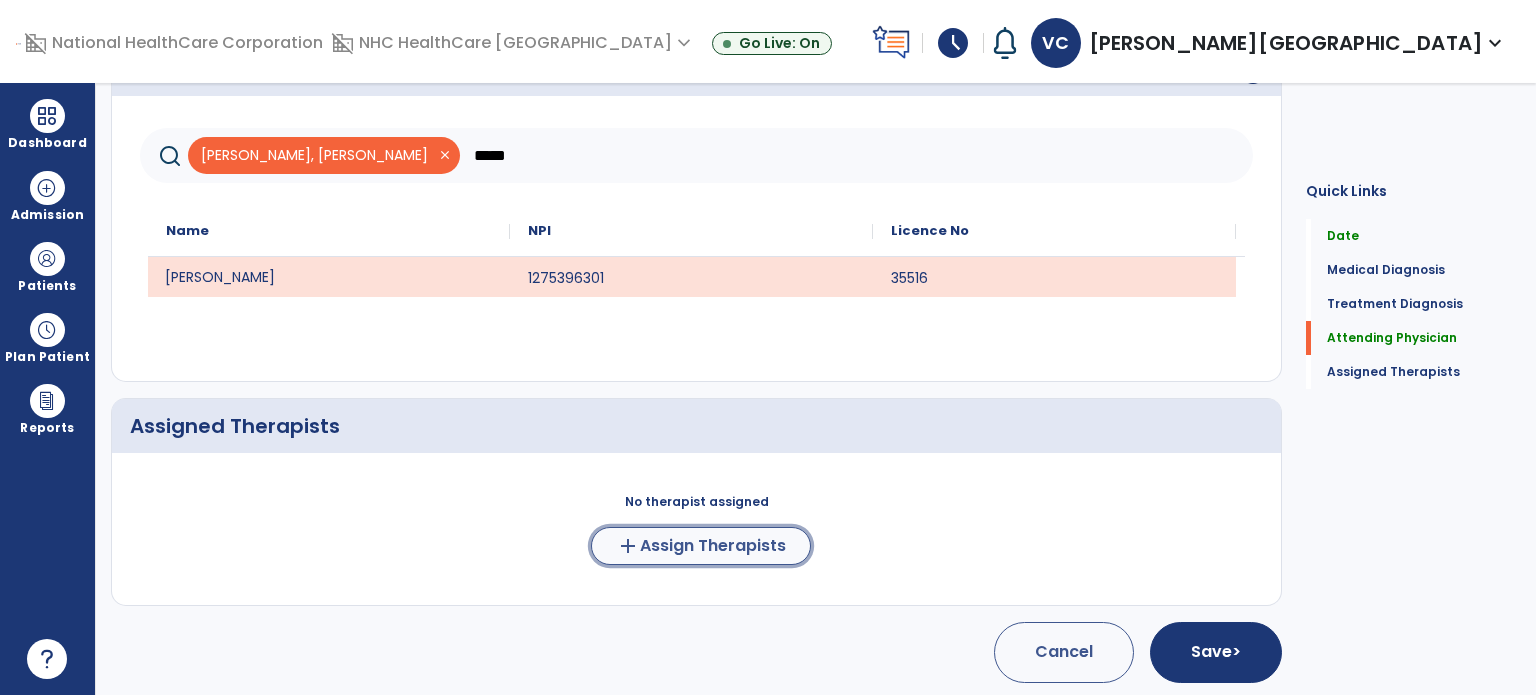 click on "add" 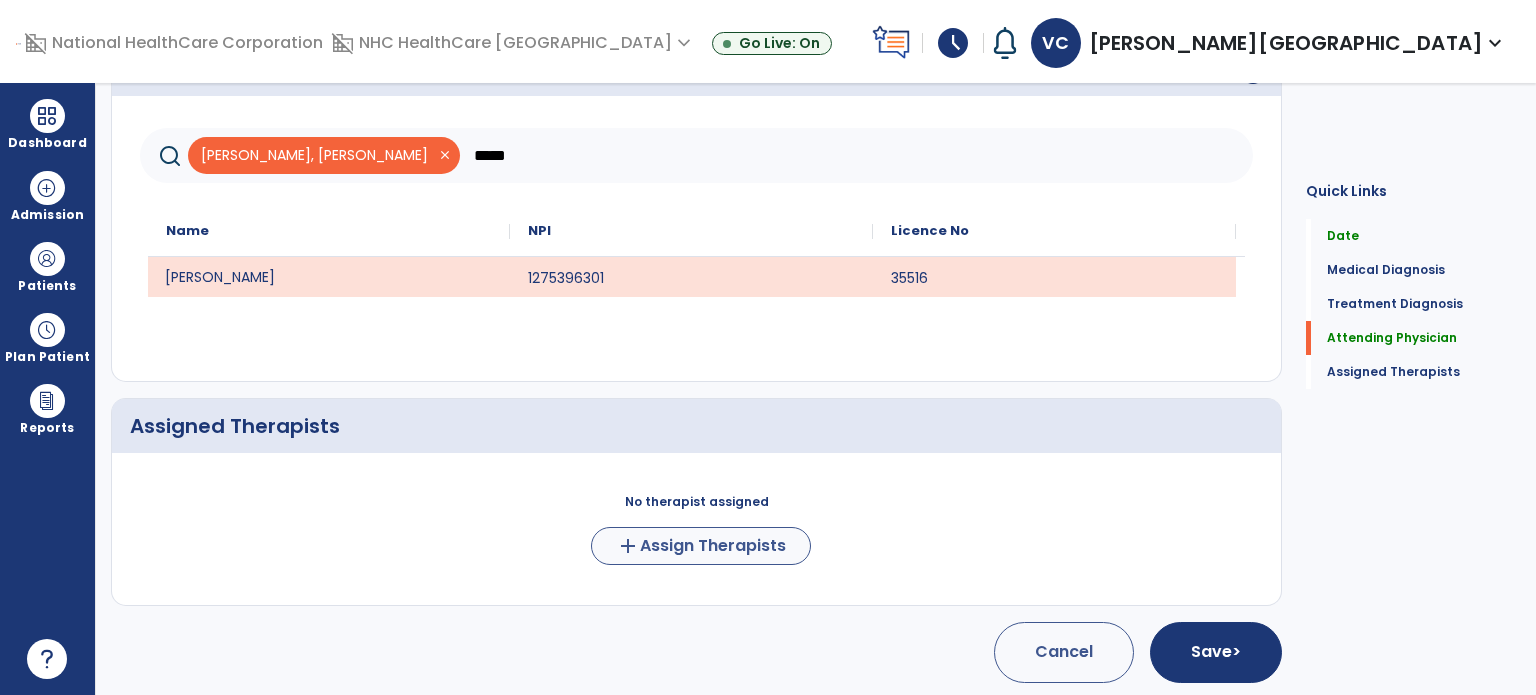 scroll, scrollTop: 584, scrollLeft: 0, axis: vertical 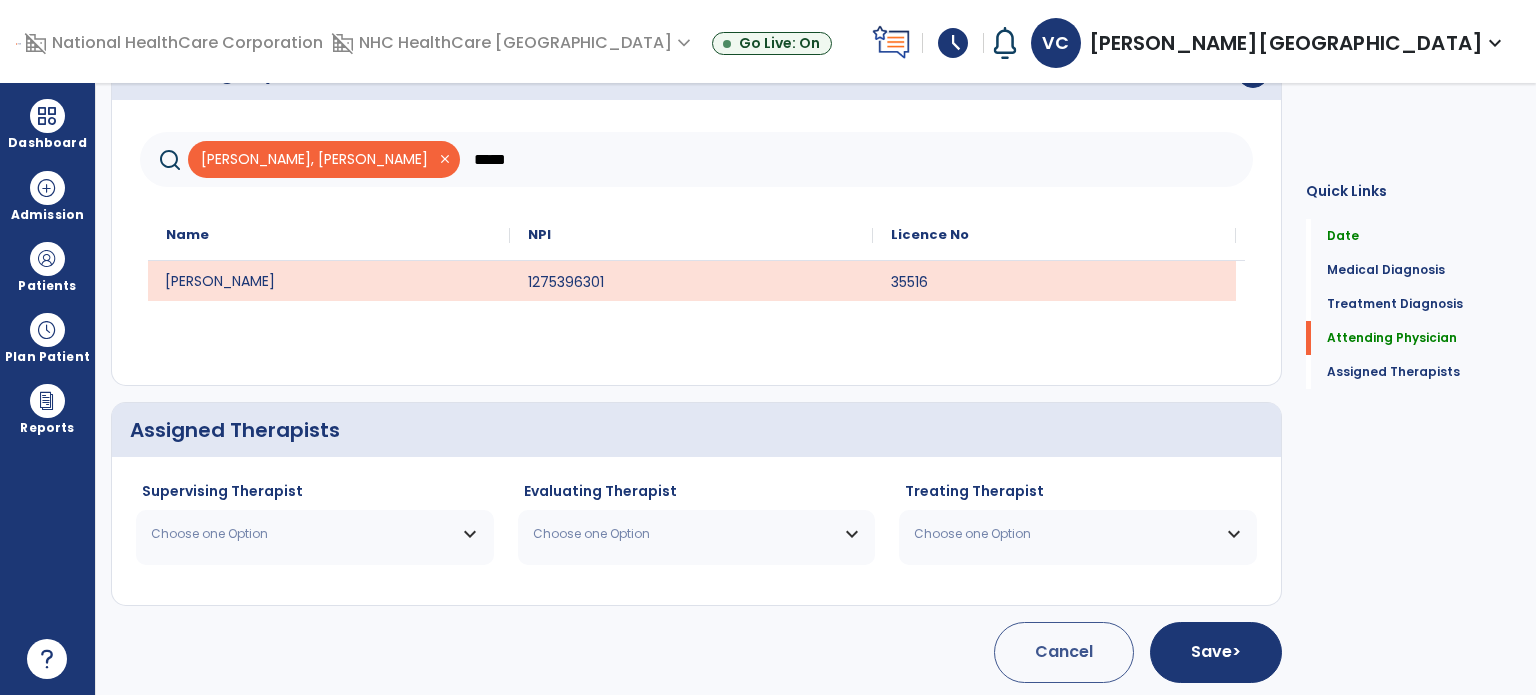 click on "Choose one Option" at bounding box center (315, 534) 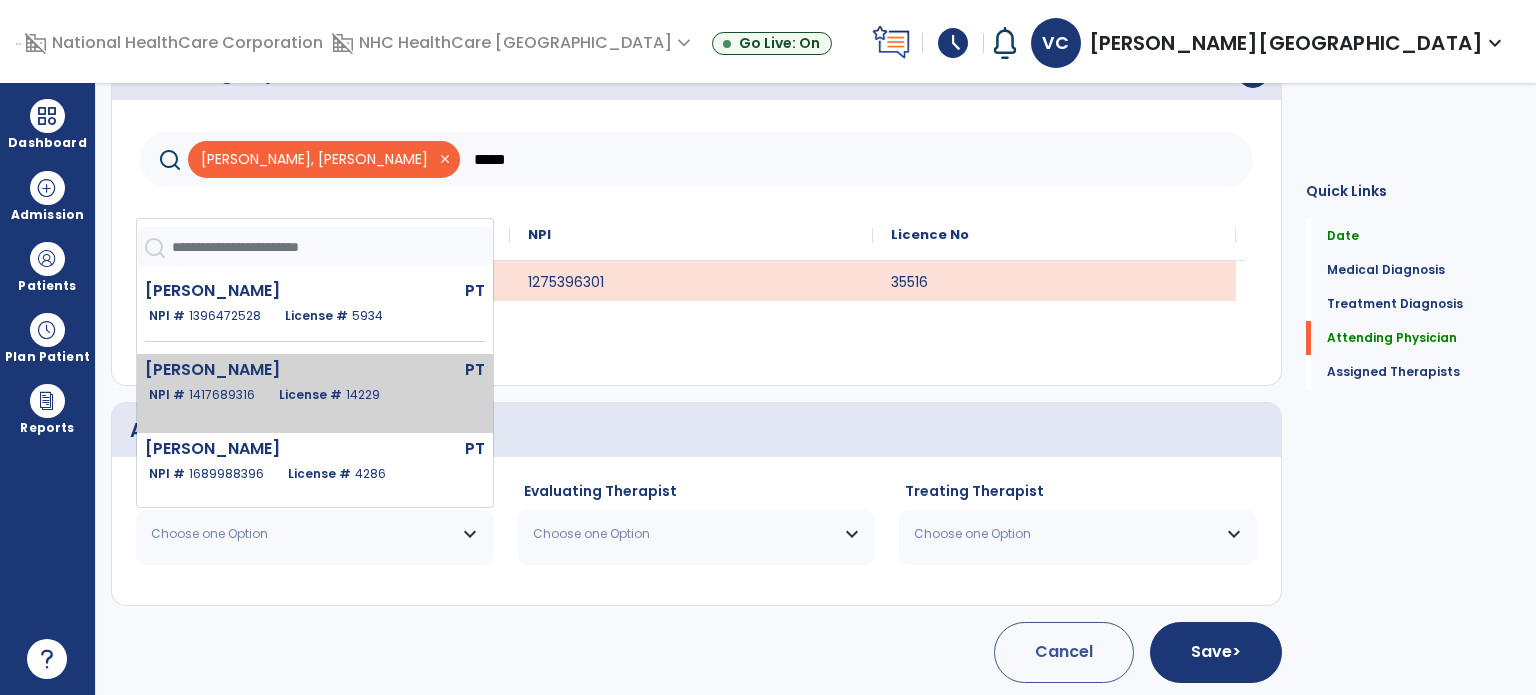 click on "NPI #  [US_HEALTHCARE_NPI]  License #  14229" 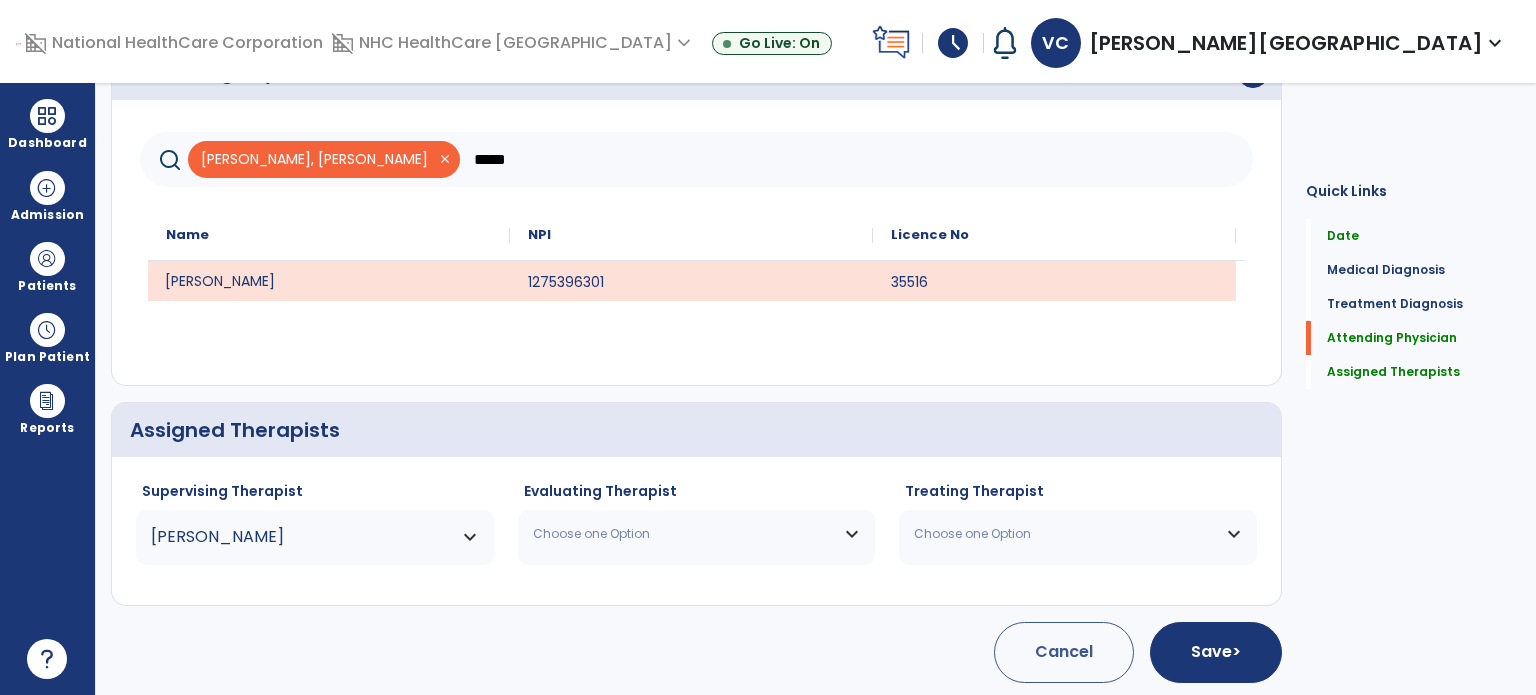 click on "Choose one Option" at bounding box center [697, 534] 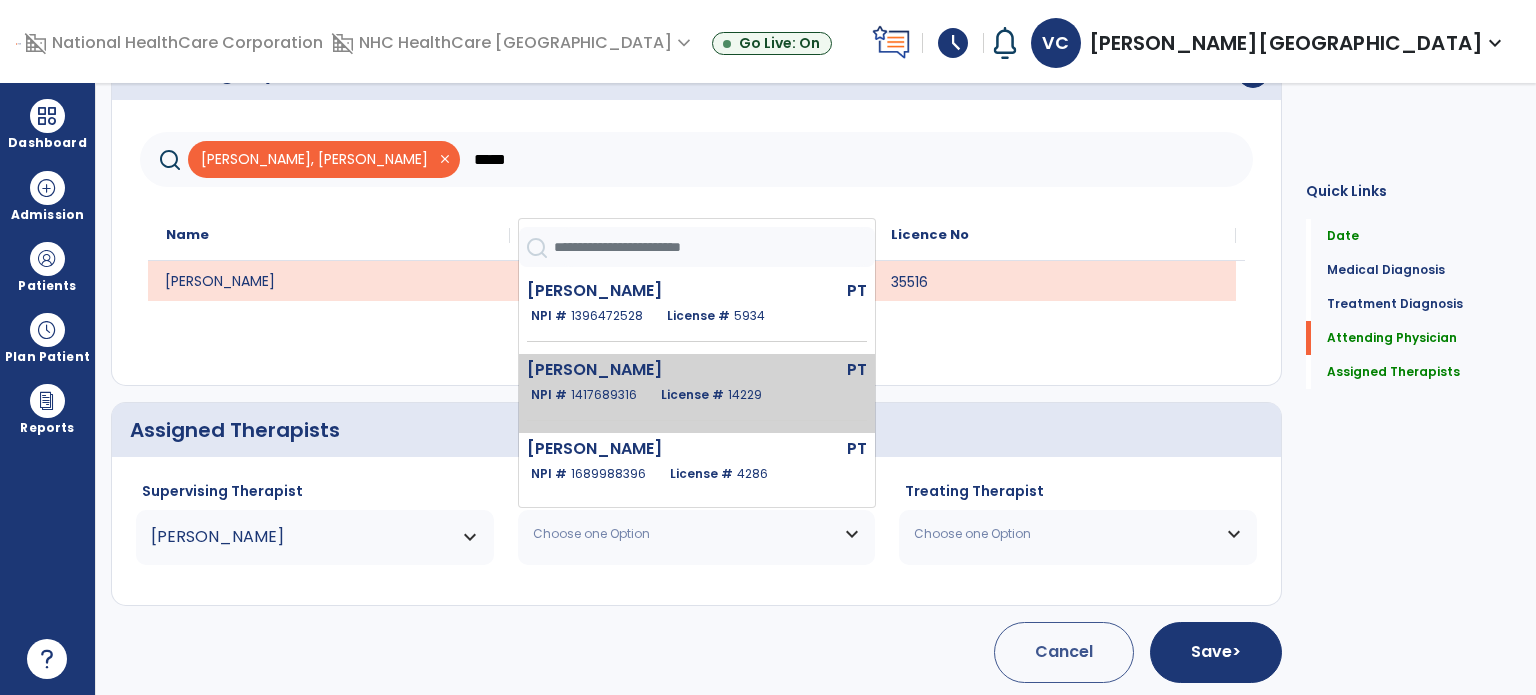 click on "NPI #  [US_HEALTHCARE_NPI]  License #  14229" 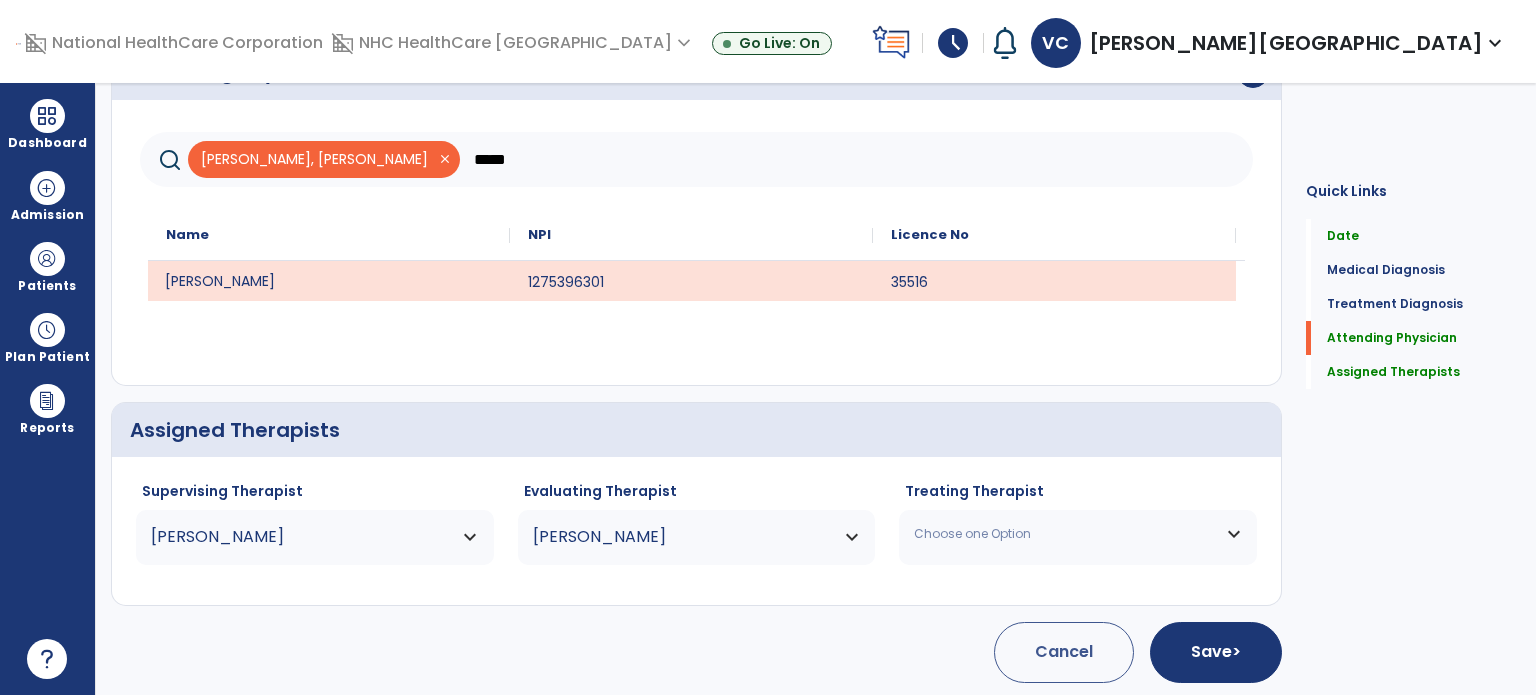 click on "Choose one Option" at bounding box center (1065, 534) 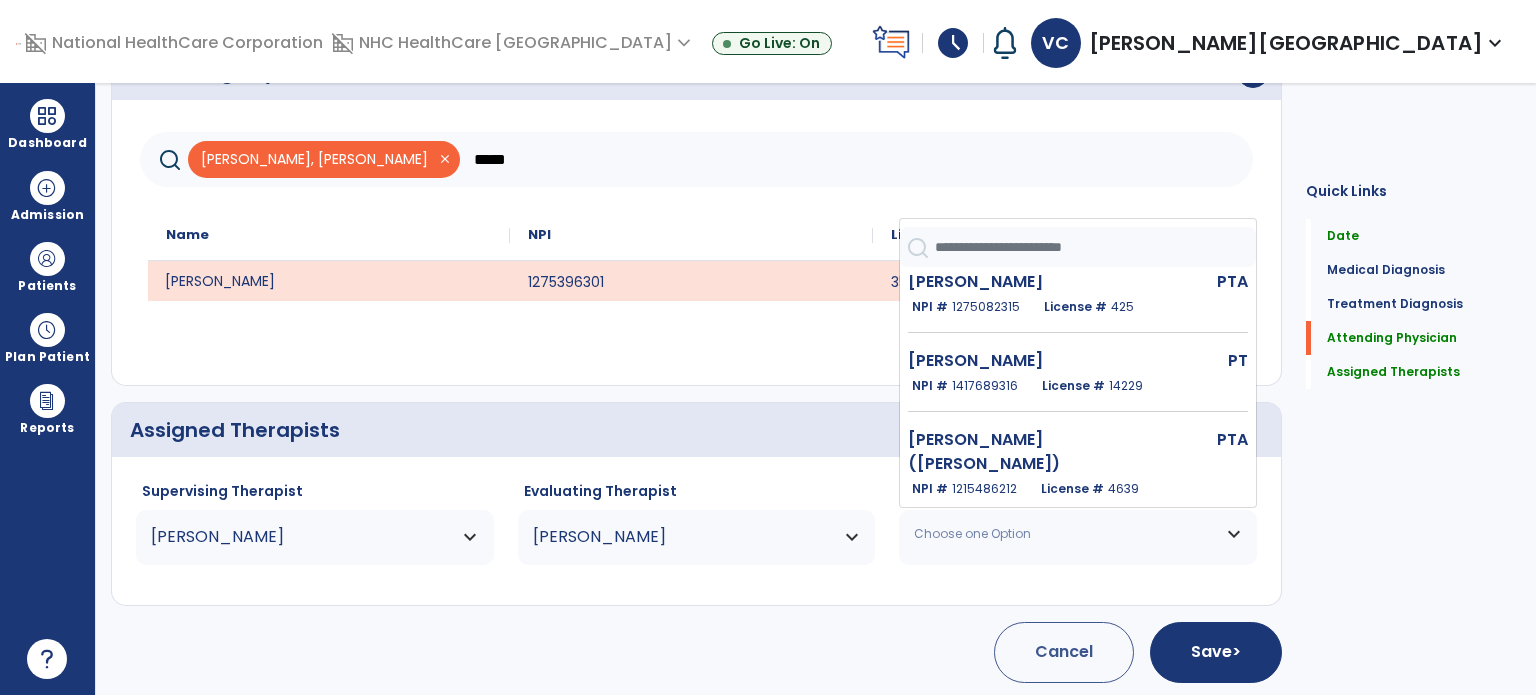 scroll, scrollTop: 435, scrollLeft: 0, axis: vertical 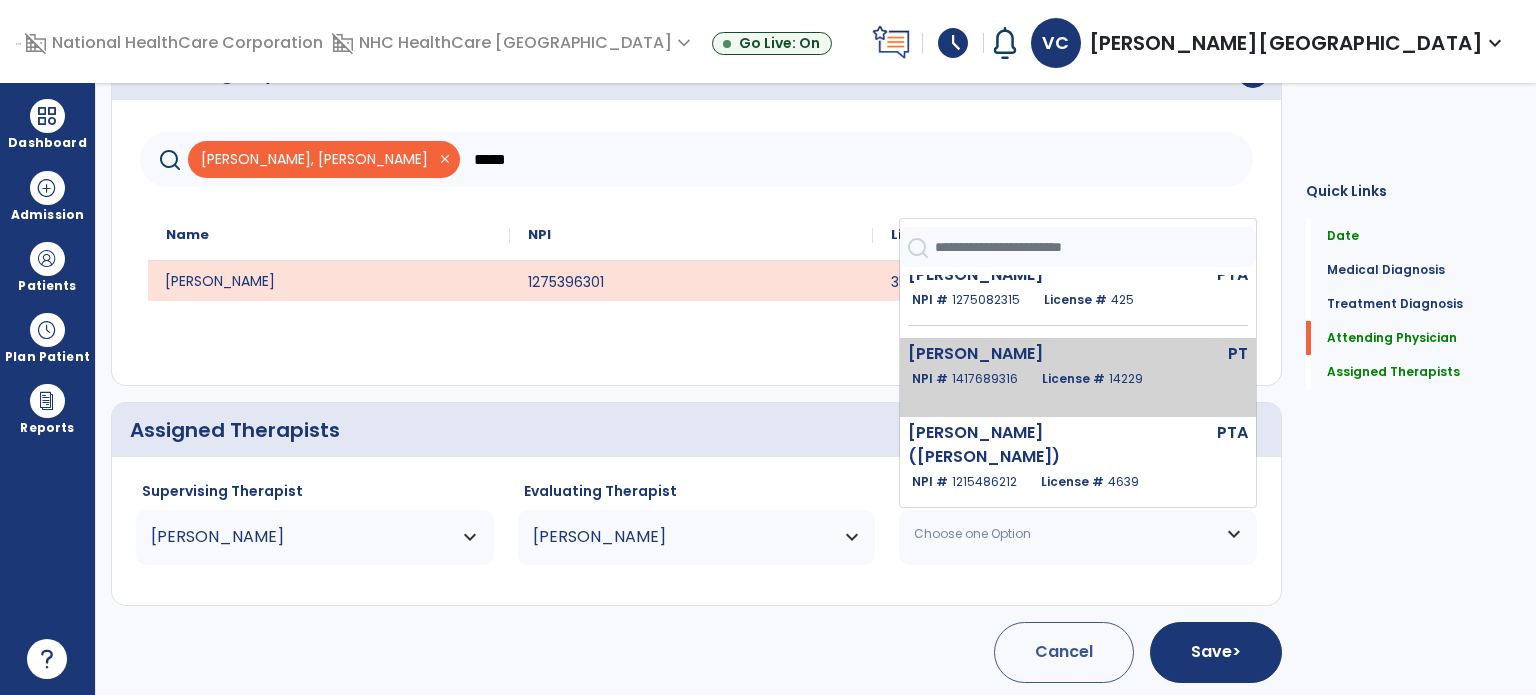 click on "NPI #  [US_HEALTHCARE_NPI]  License #  14229" 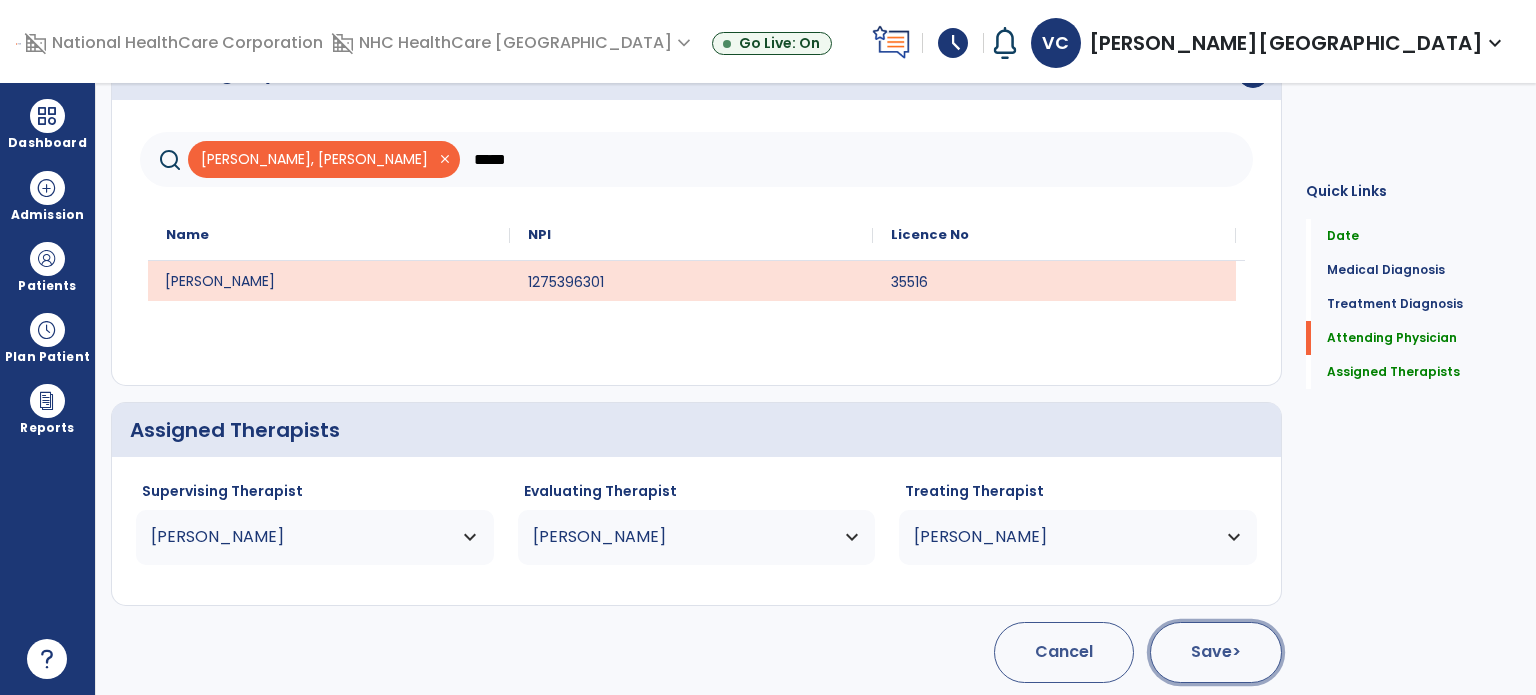 click on "Save  >" 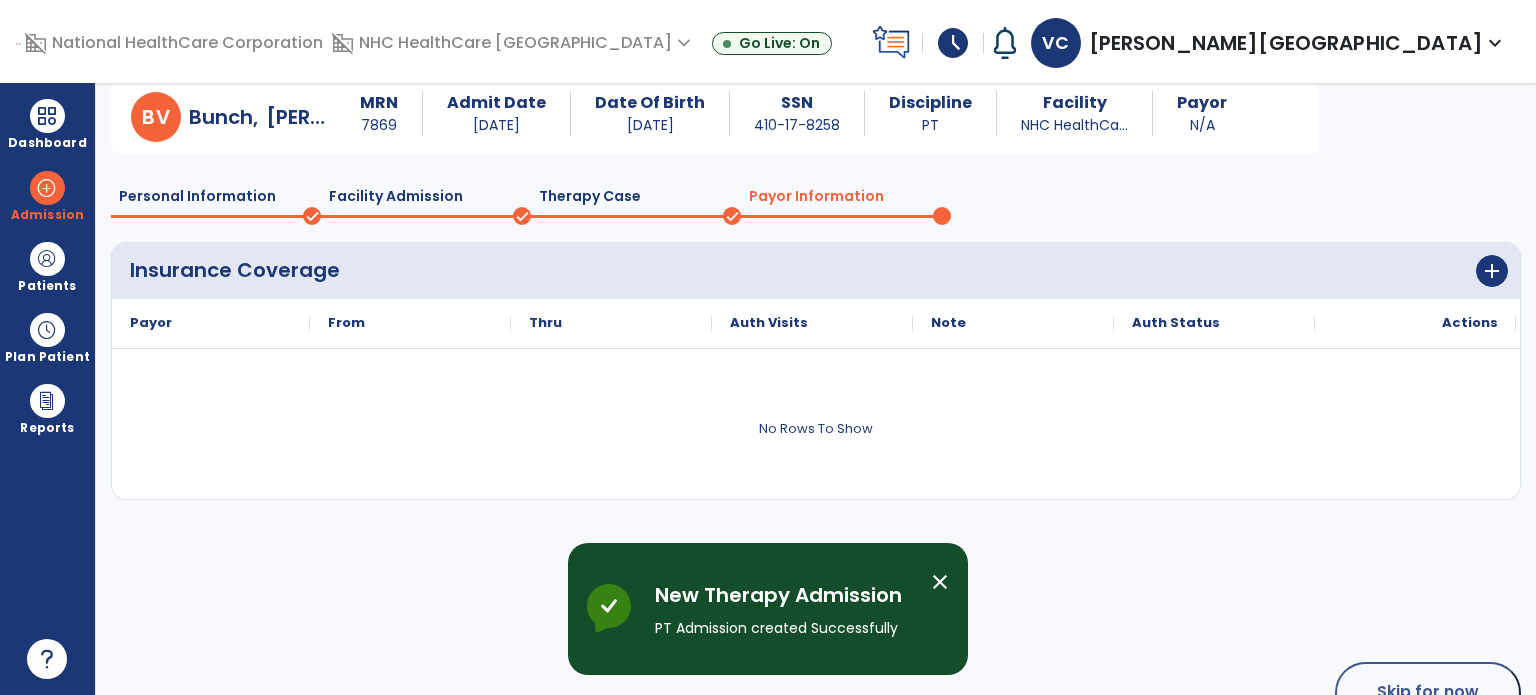 scroll, scrollTop: 119, scrollLeft: 0, axis: vertical 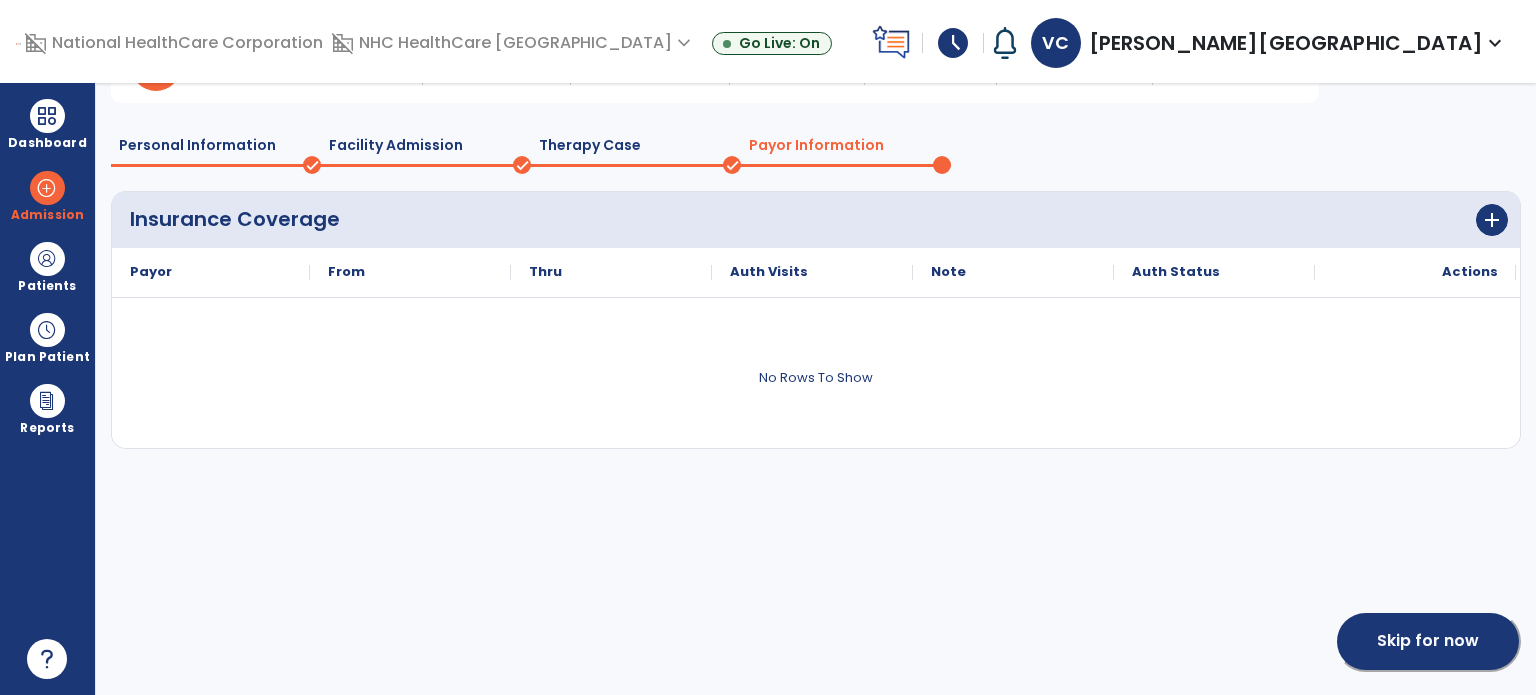 click on "Skip for now" 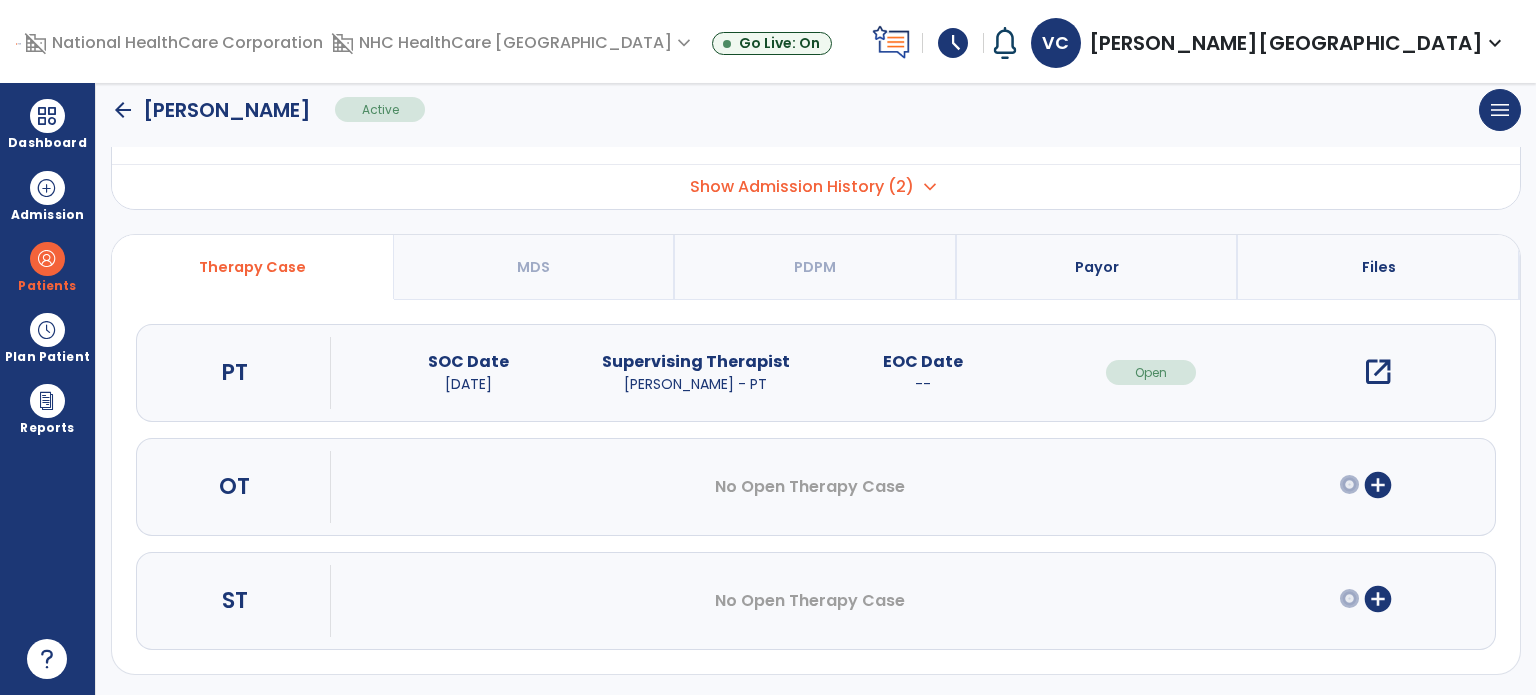 click on "open_in_new" at bounding box center [1378, 372] 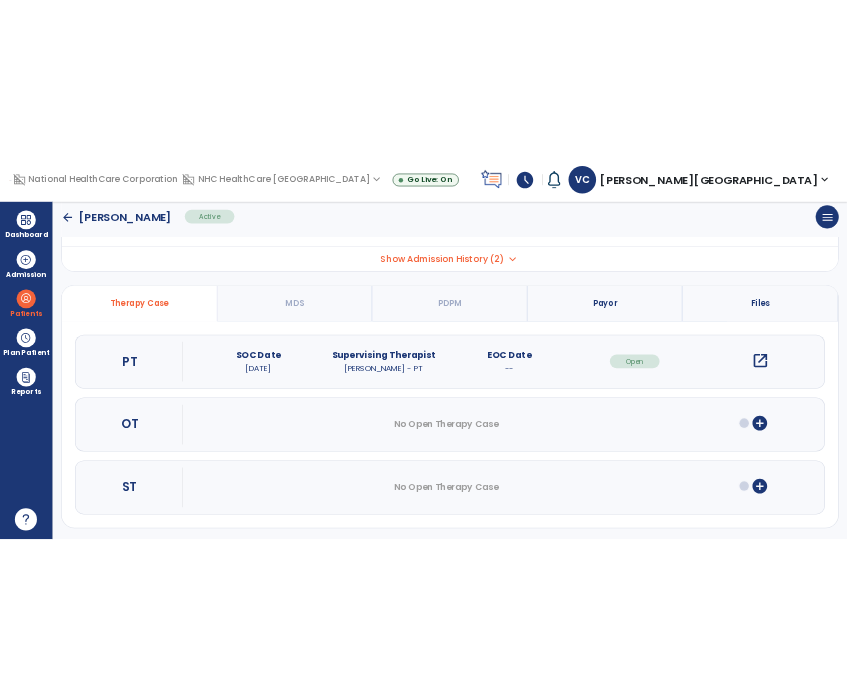 scroll, scrollTop: 0, scrollLeft: 0, axis: both 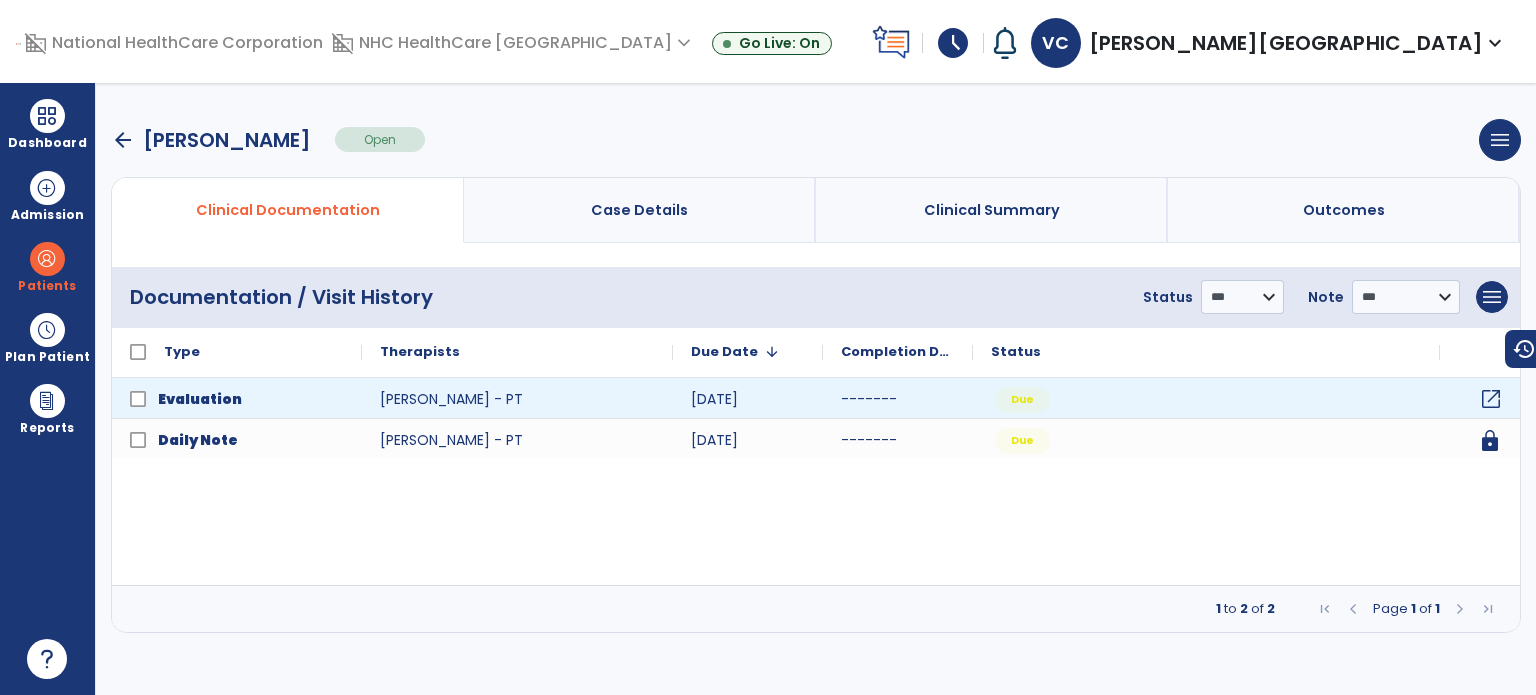 click on "open_in_new" 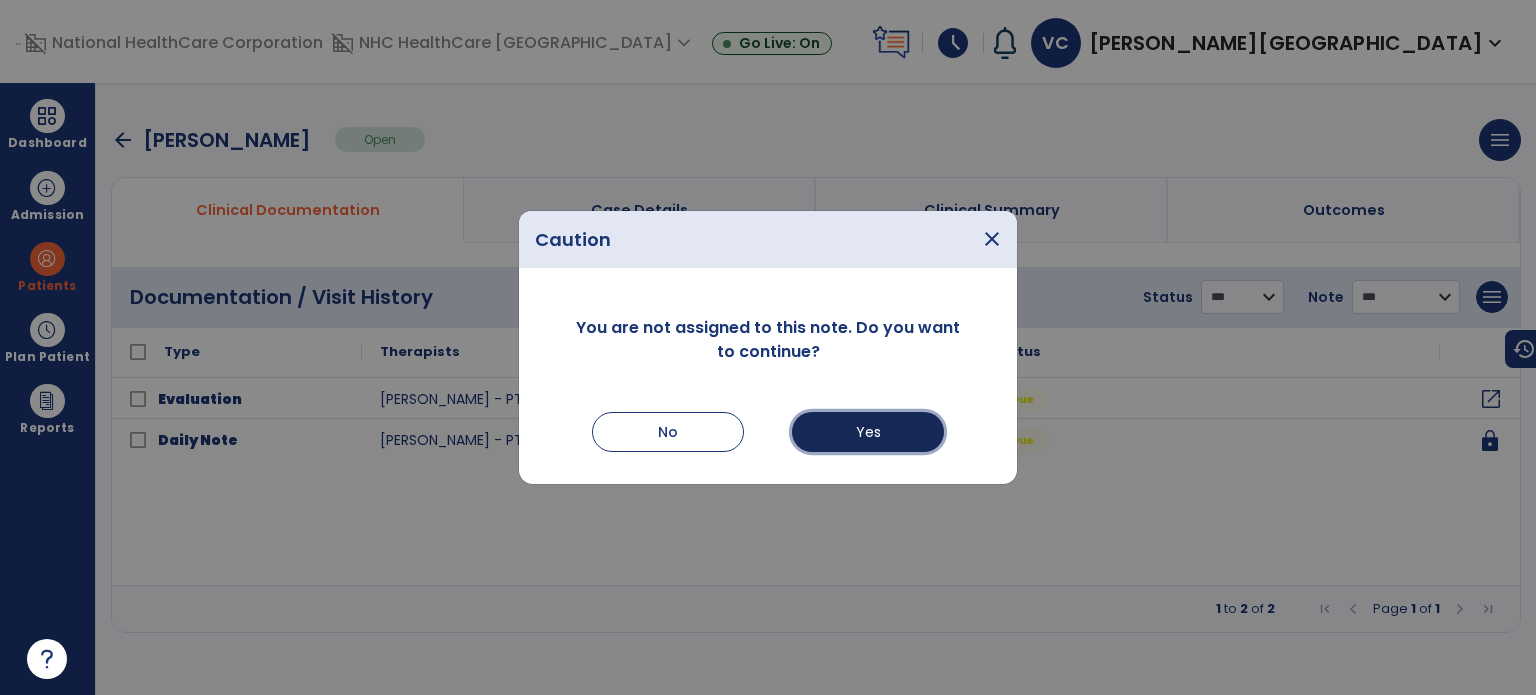 click on "Yes" at bounding box center (868, 432) 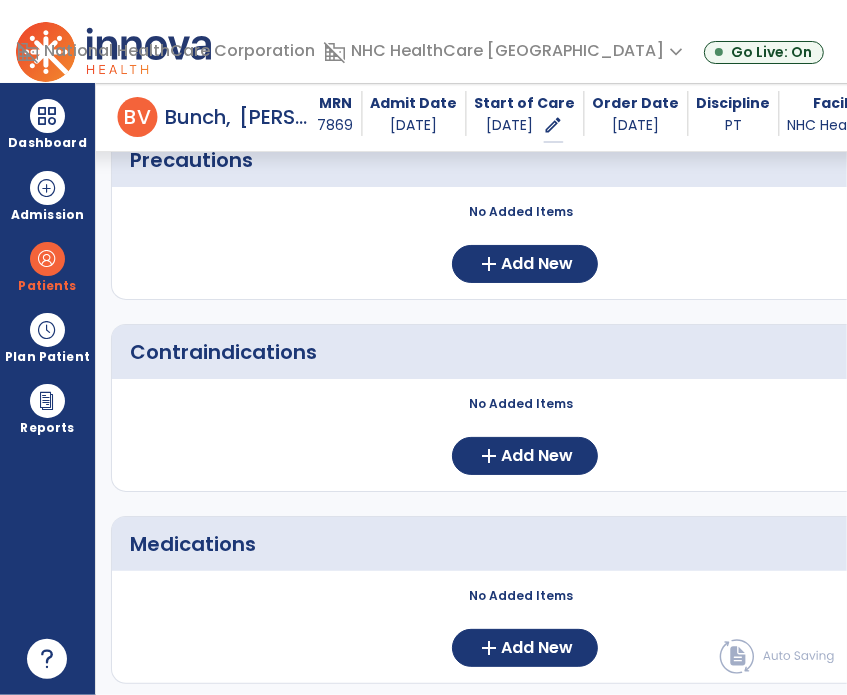 scroll, scrollTop: 1610, scrollLeft: 0, axis: vertical 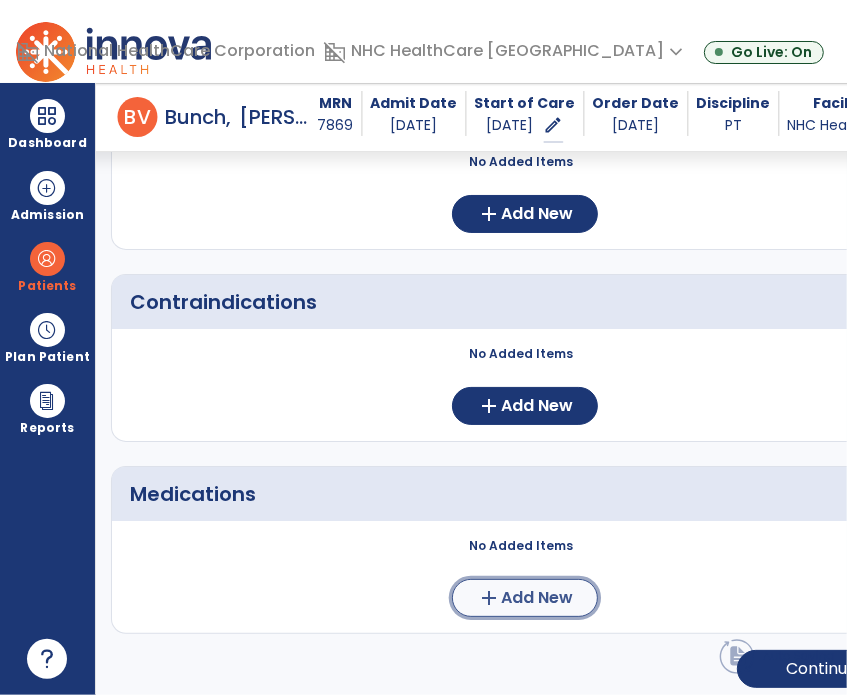 click on "Add New" 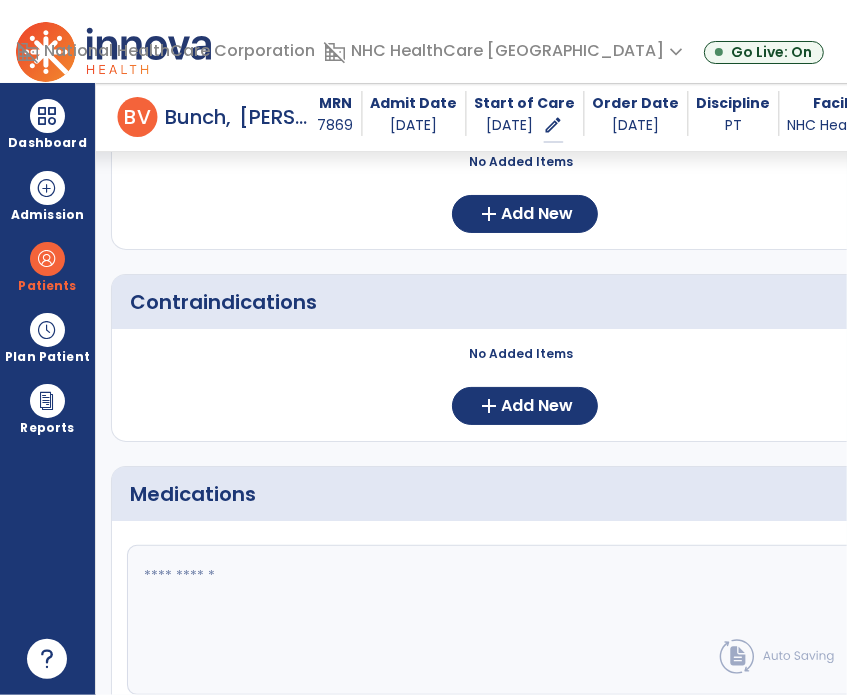 click 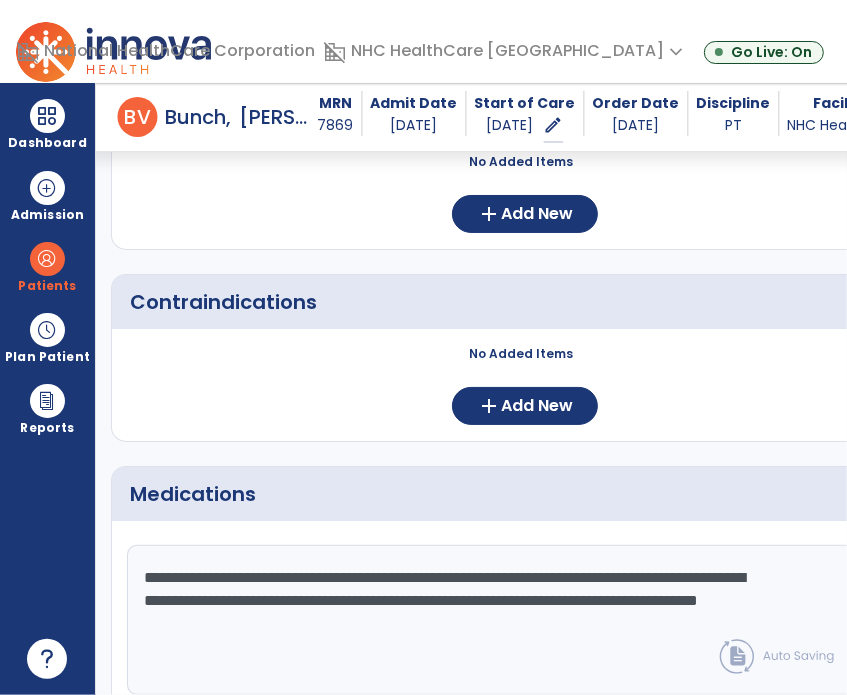 type on "**********" 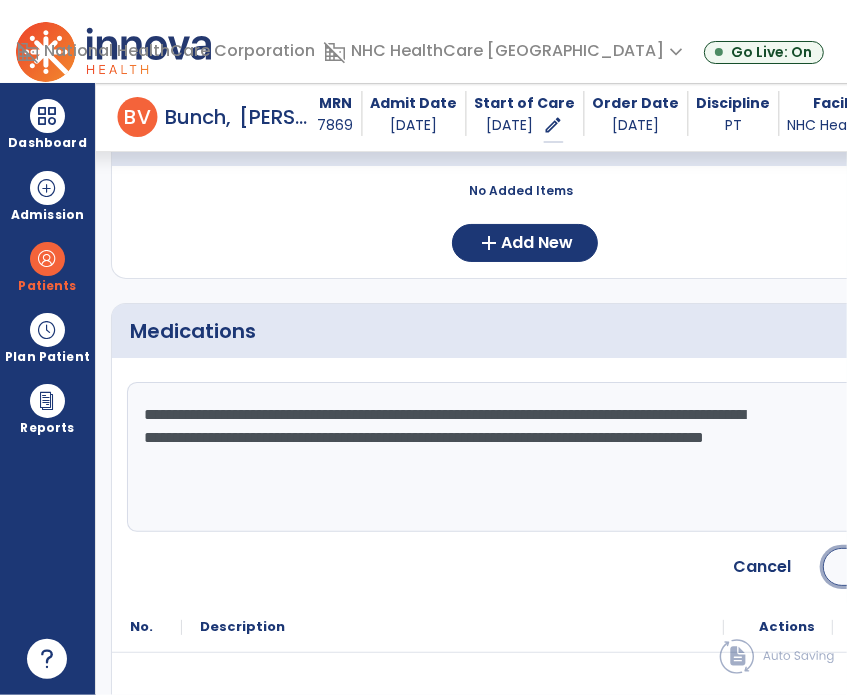 click on "Save" 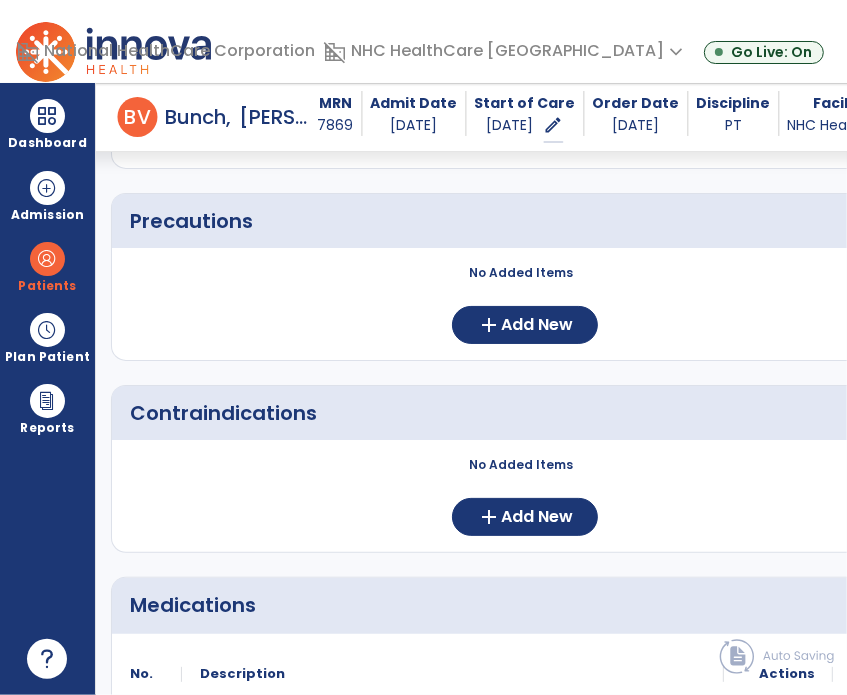scroll, scrollTop: 1498, scrollLeft: 0, axis: vertical 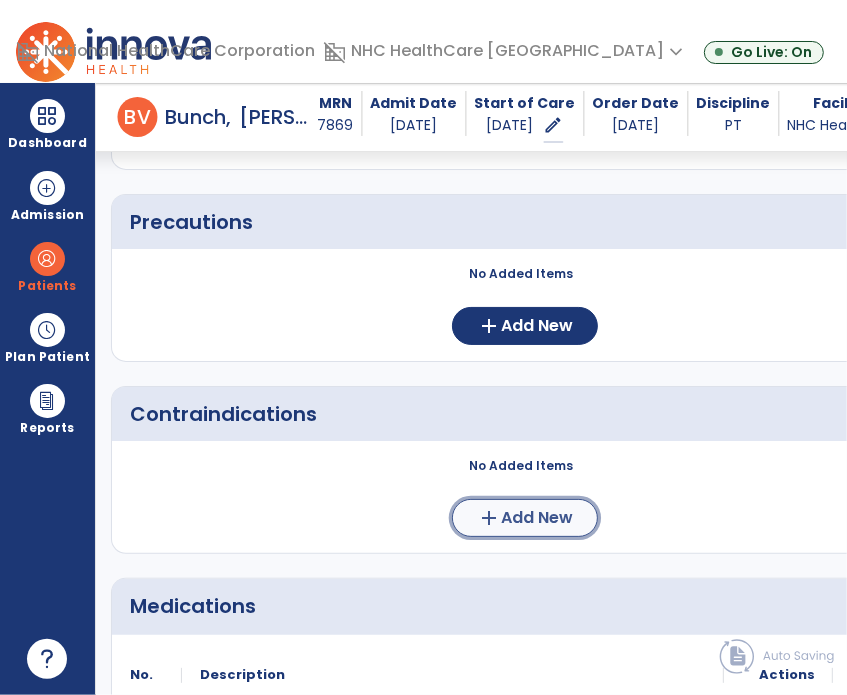click on "add  Add New" 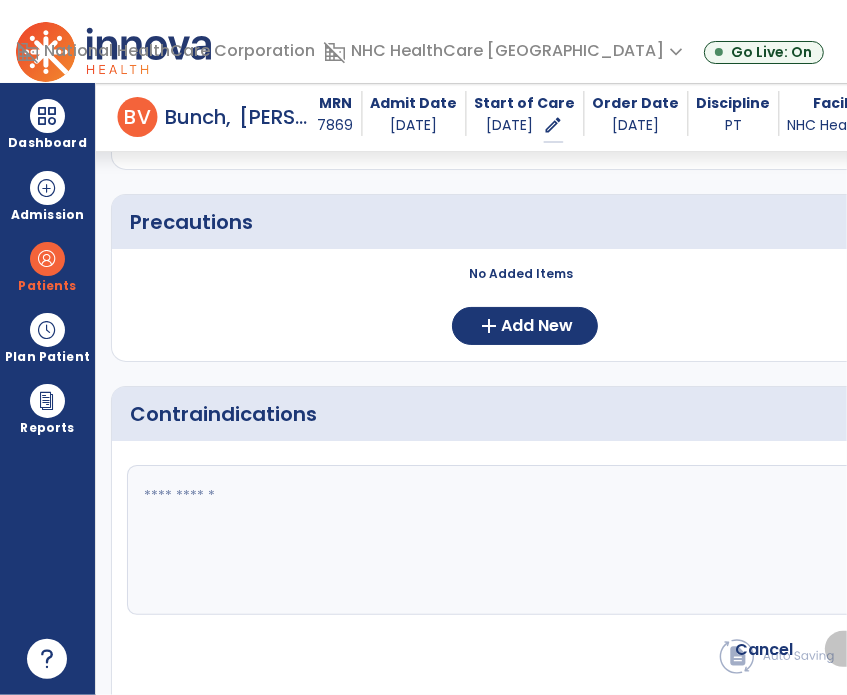click 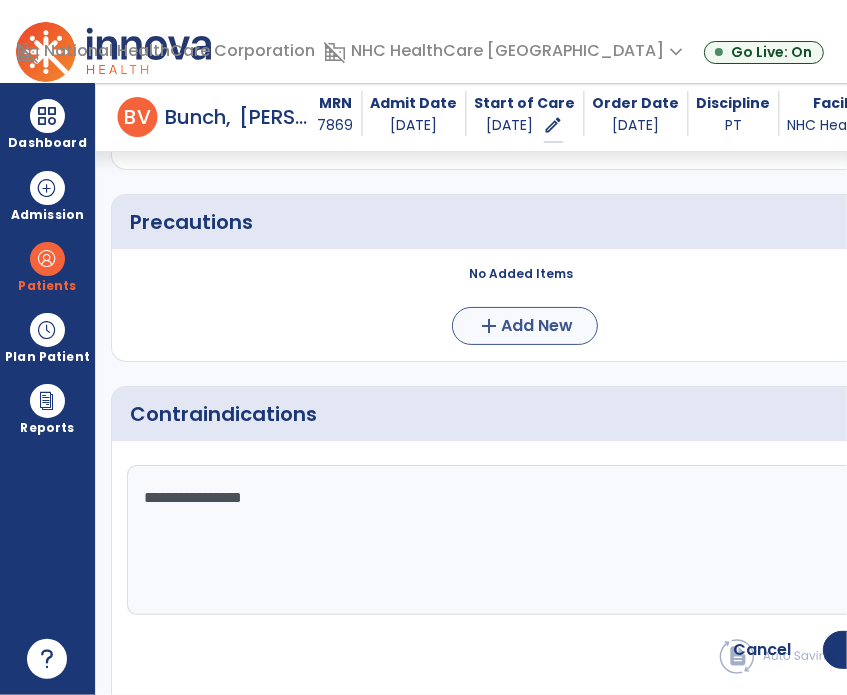 type on "**********" 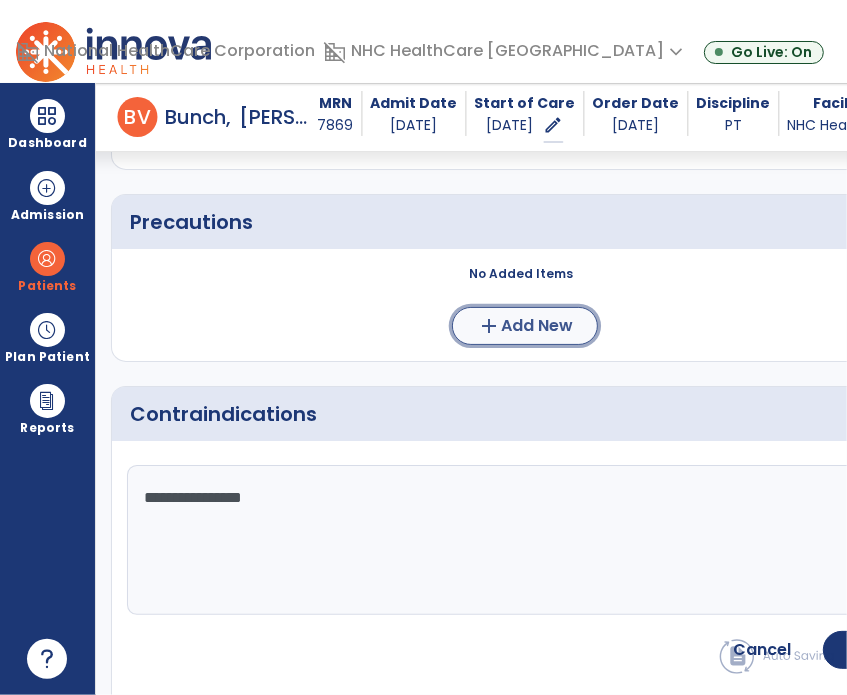 click on "add" 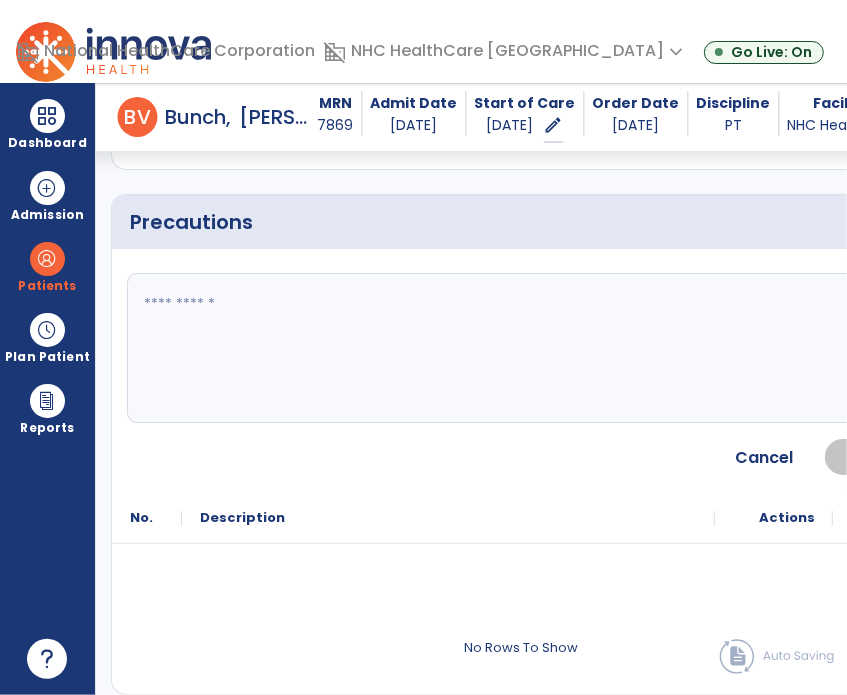 click 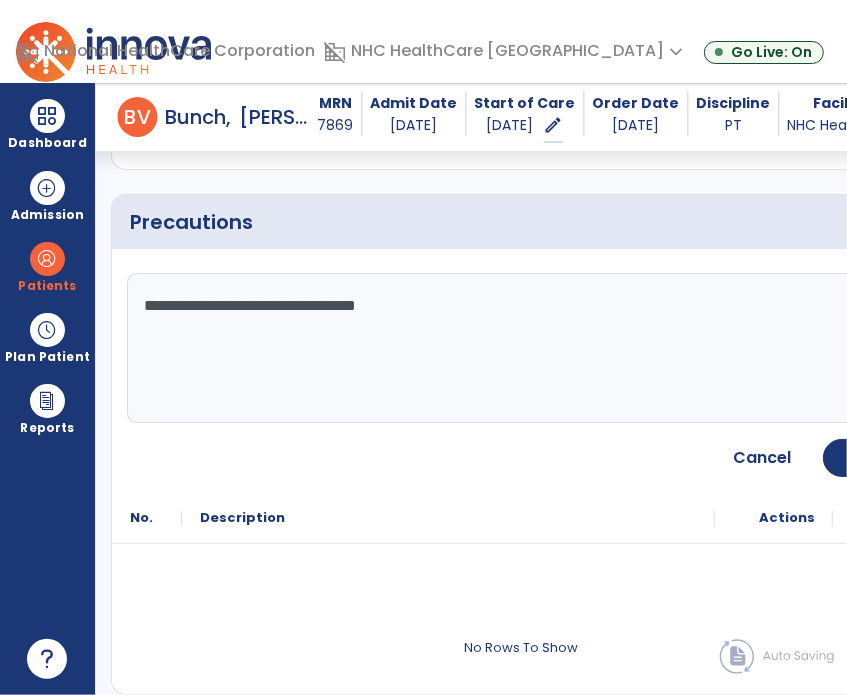 type on "**********" 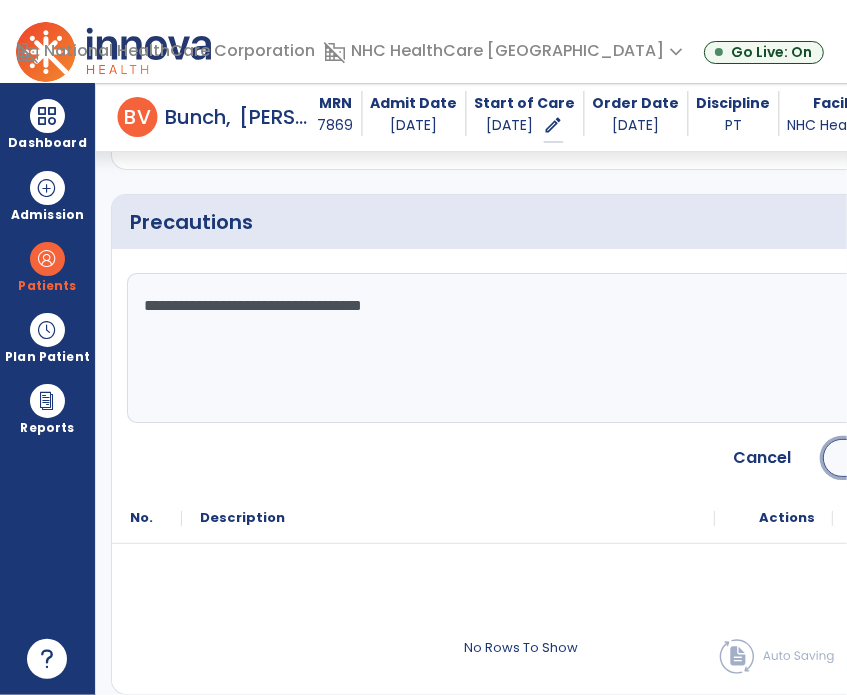 click on "Save" 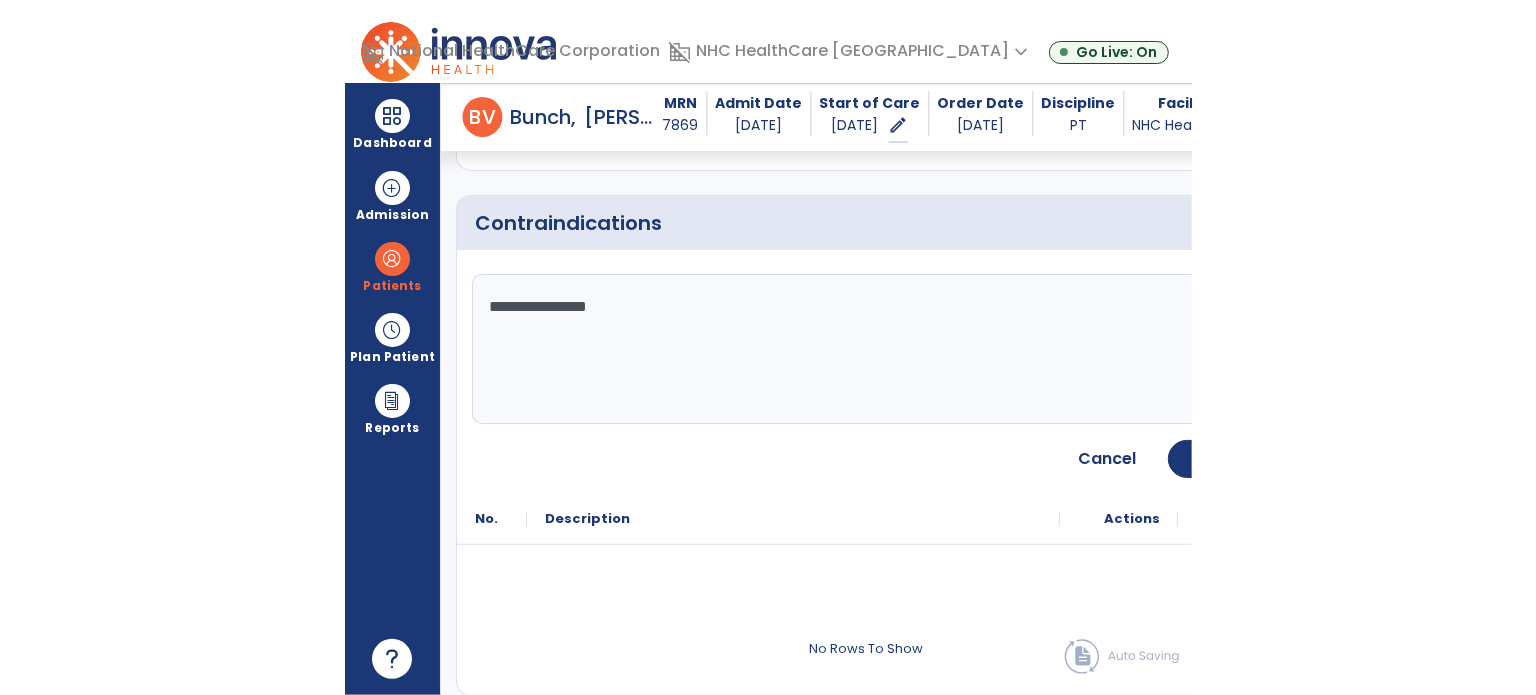 scroll, scrollTop: 1839, scrollLeft: 0, axis: vertical 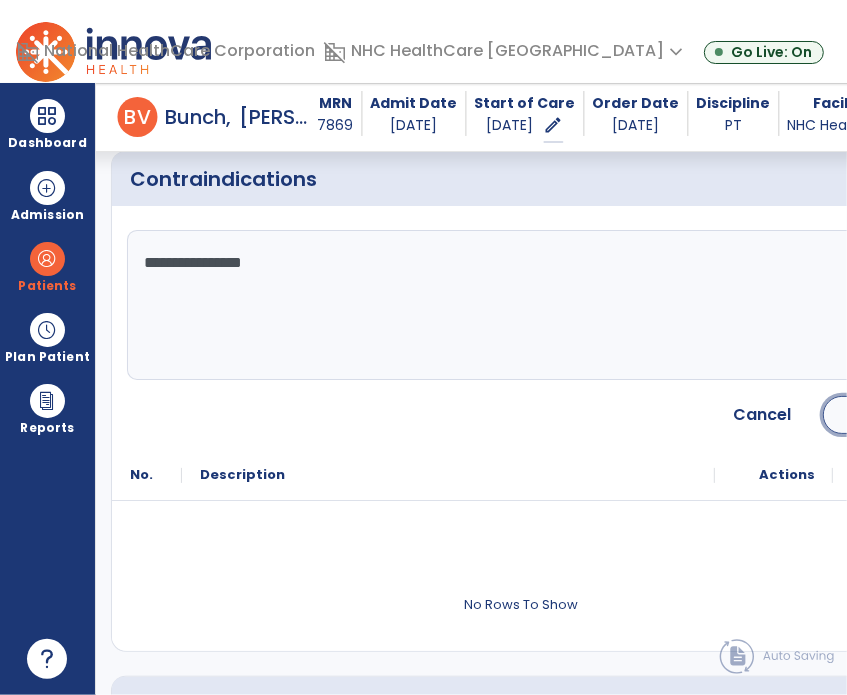 click on "Save" 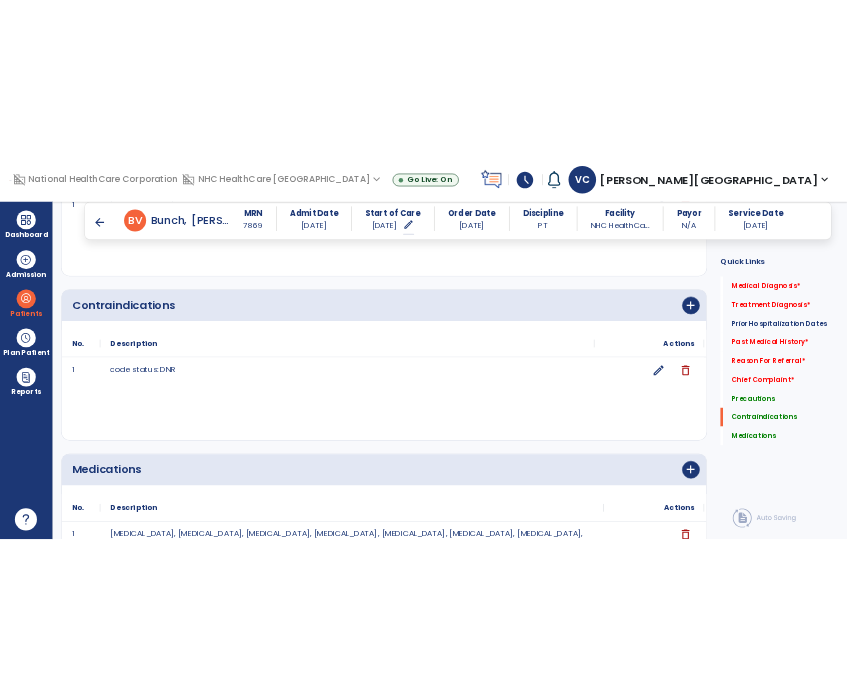 scroll, scrollTop: 1727, scrollLeft: 0, axis: vertical 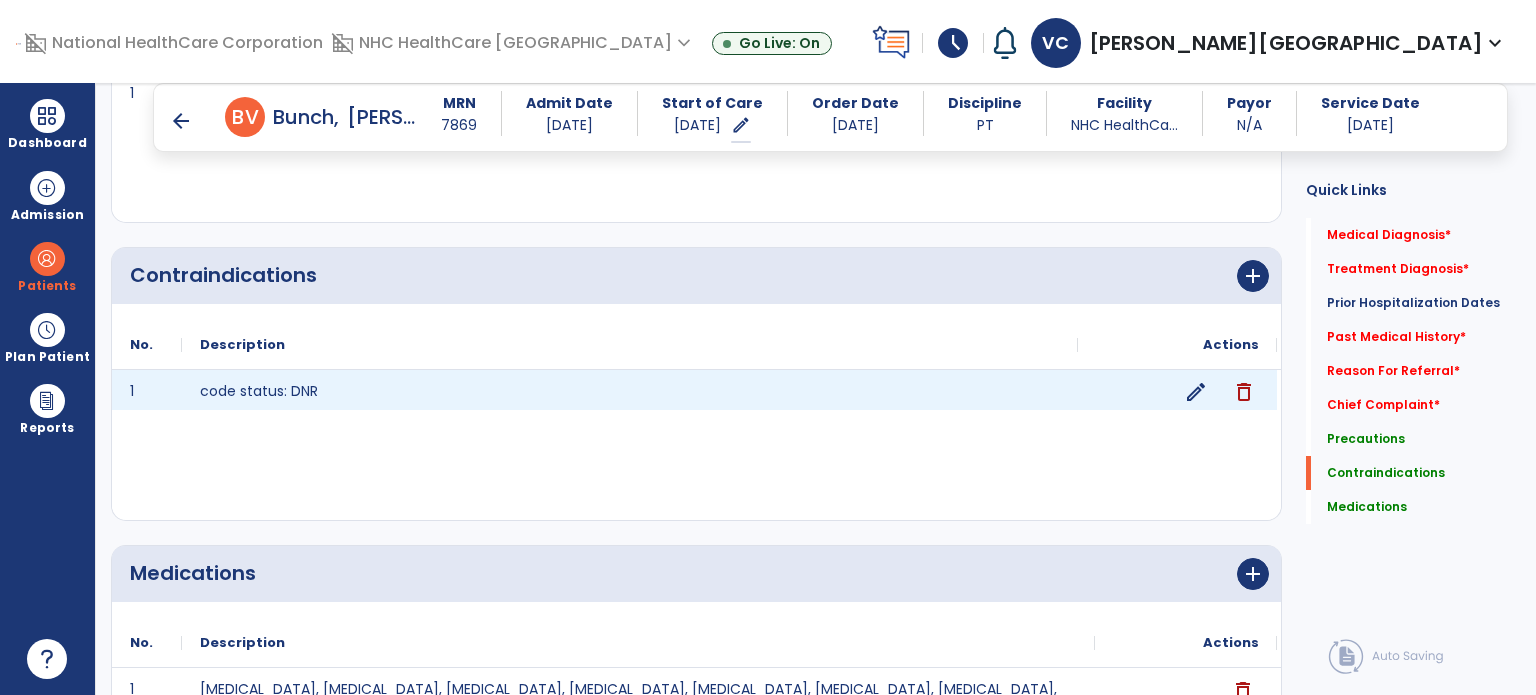 click on "edit" 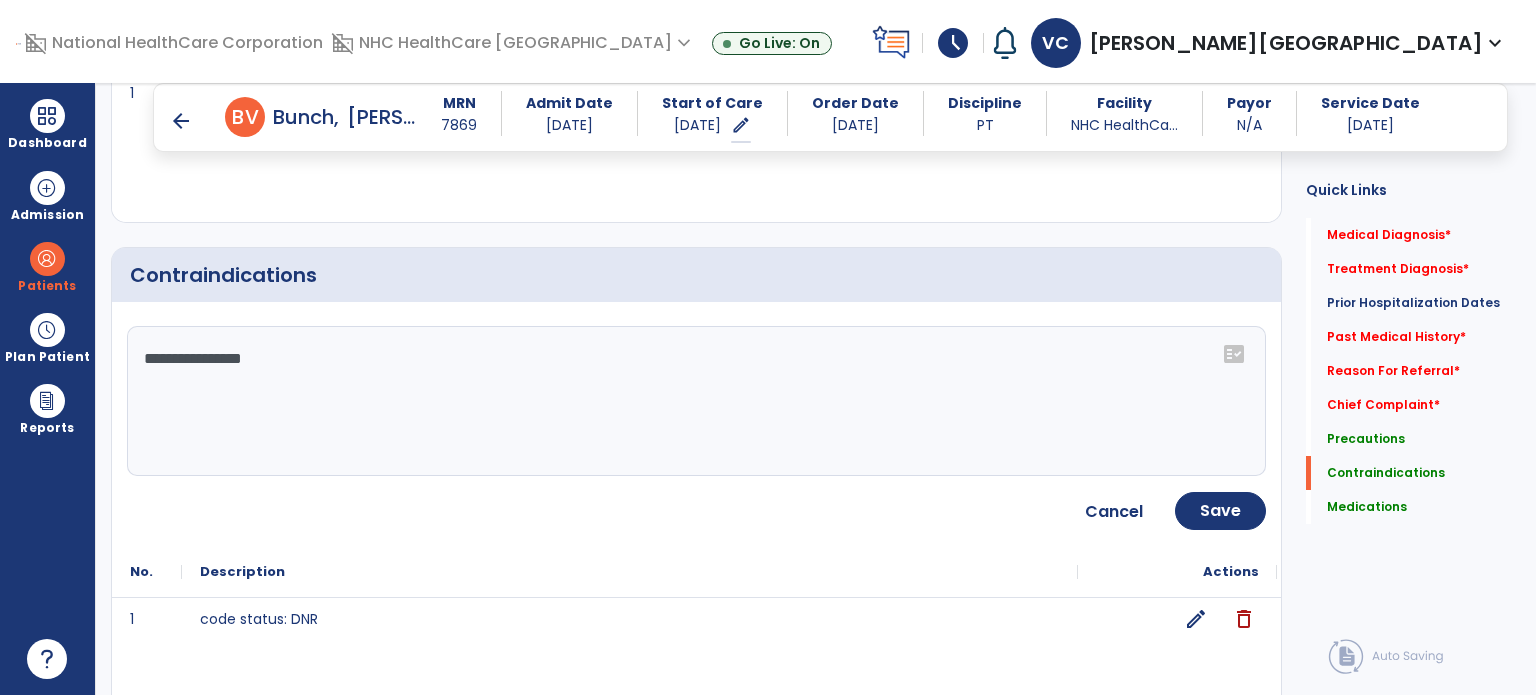 click on "**********" 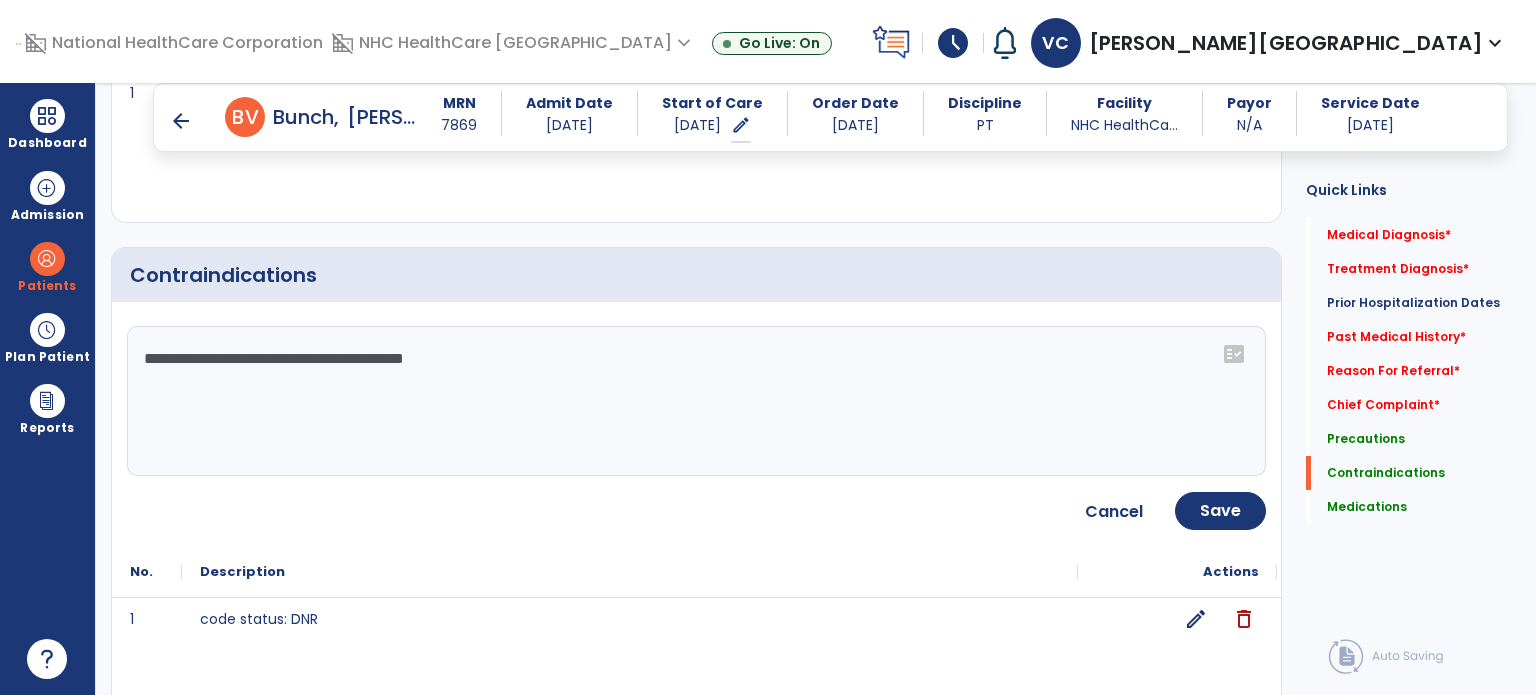 type on "**********" 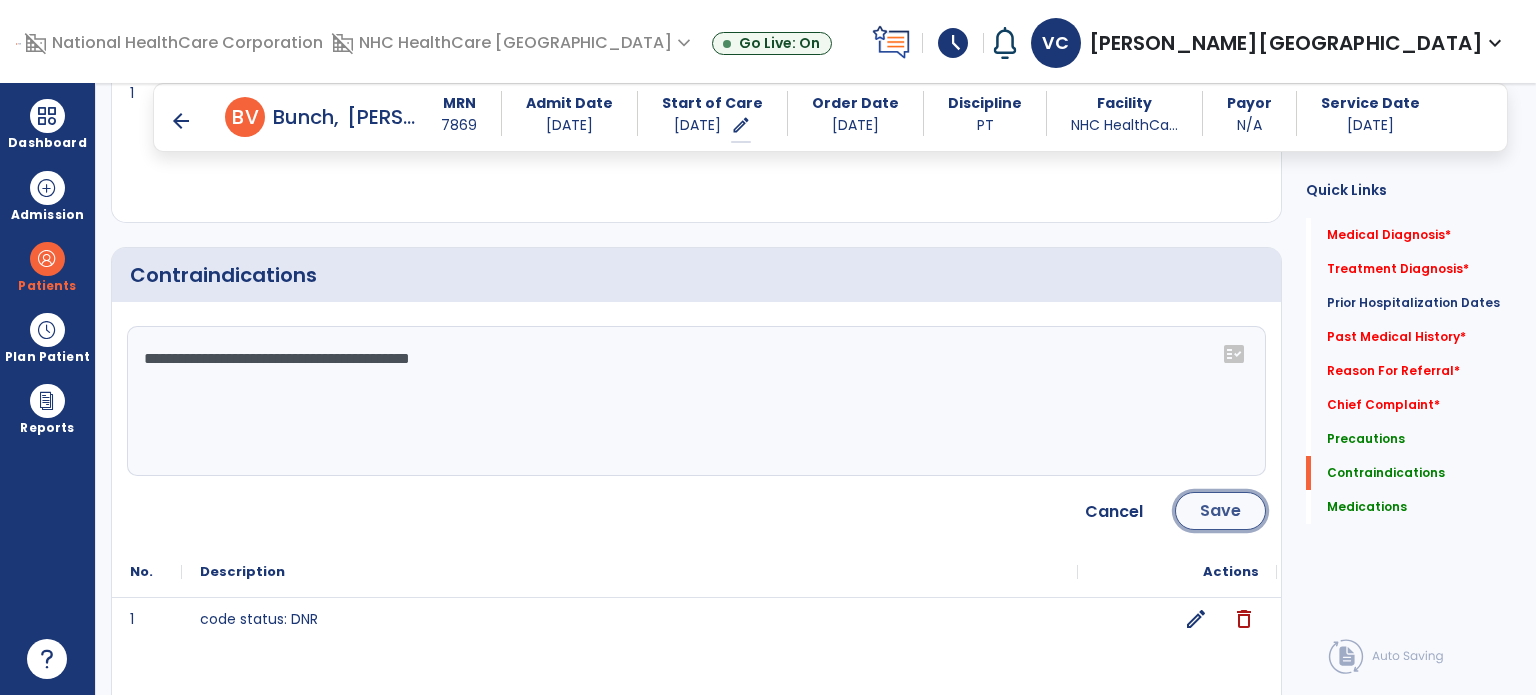 click on "Save" 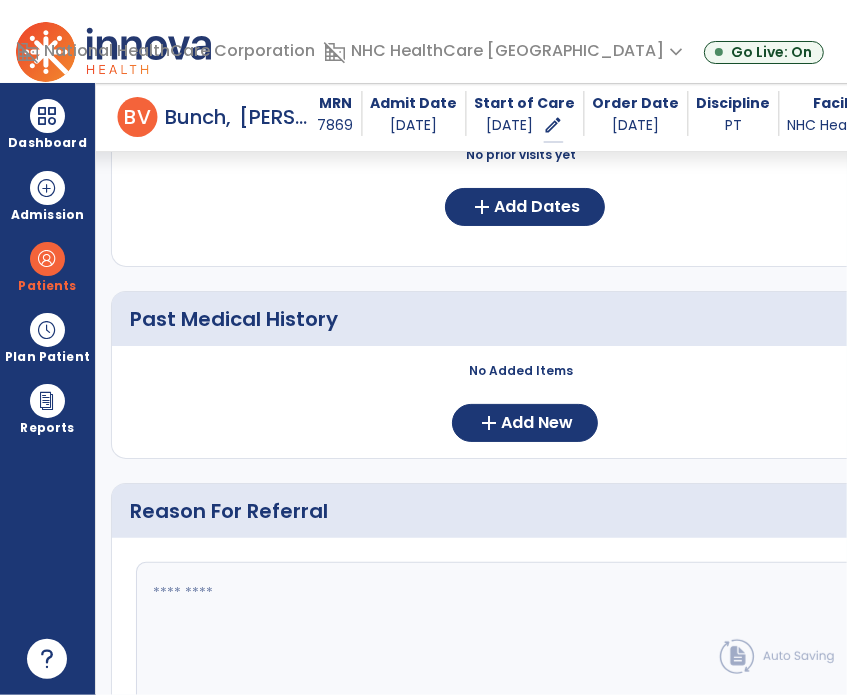 scroll, scrollTop: 657, scrollLeft: 0, axis: vertical 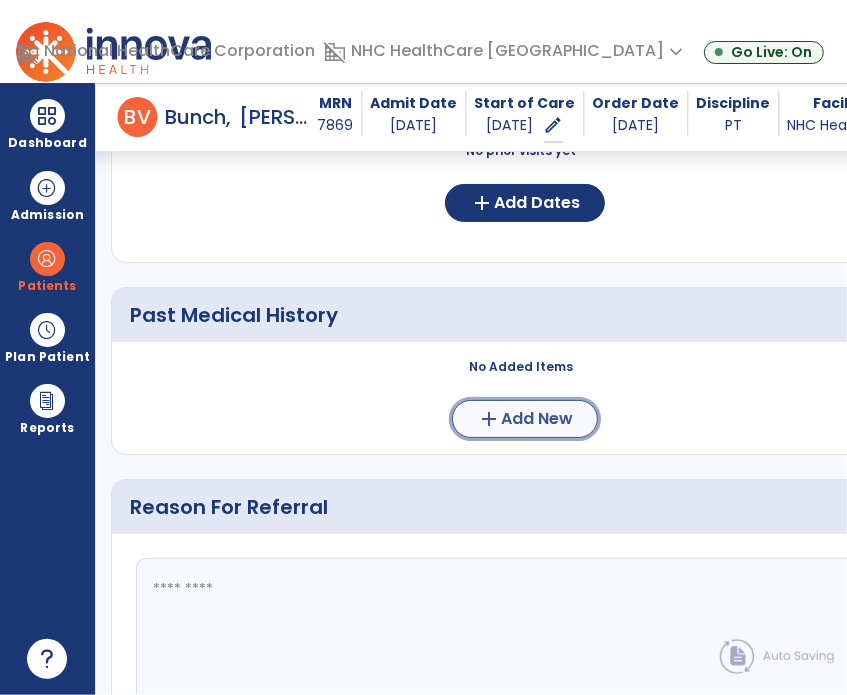 click on "Add New" 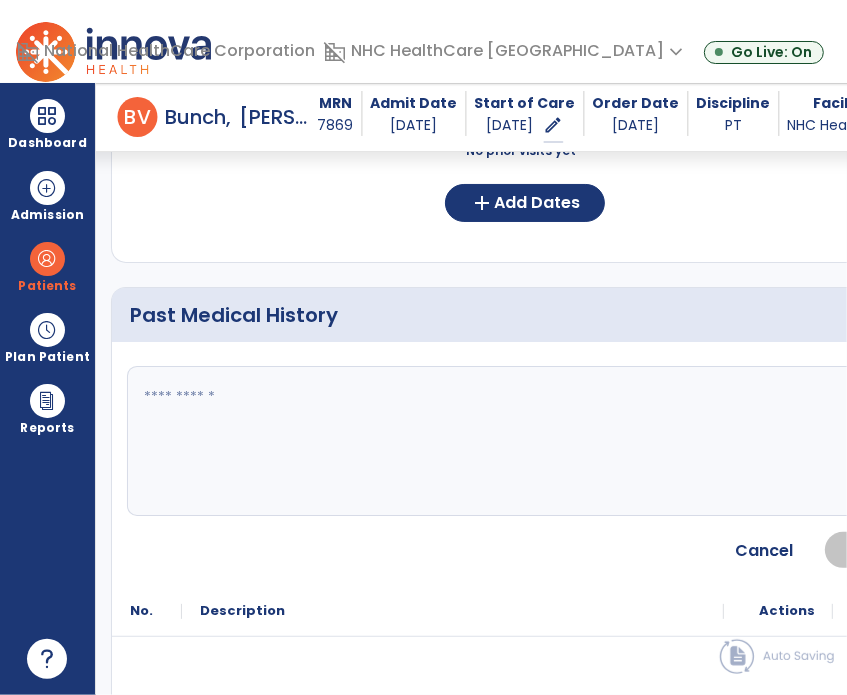 click on "fact_check" 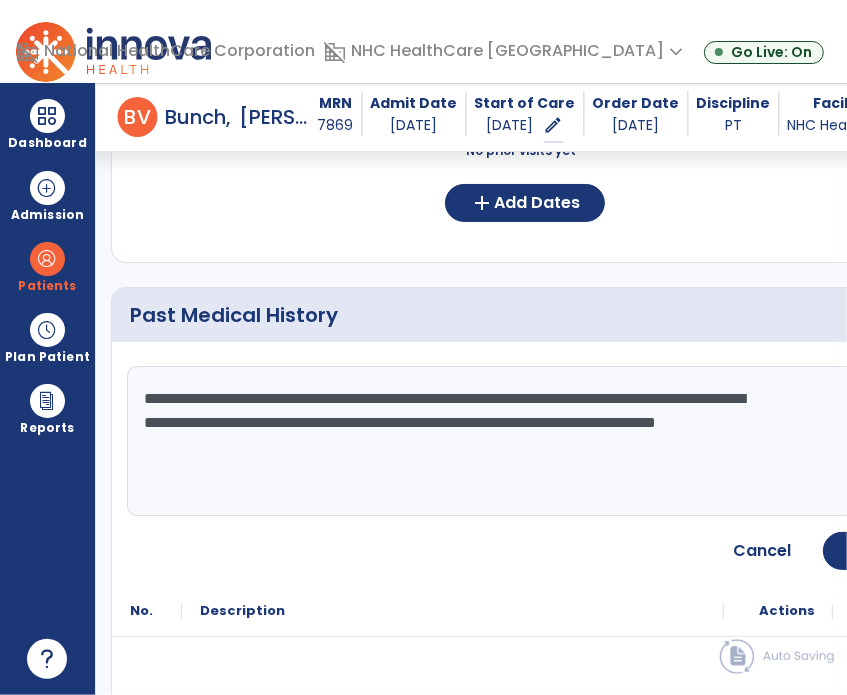 type on "**********" 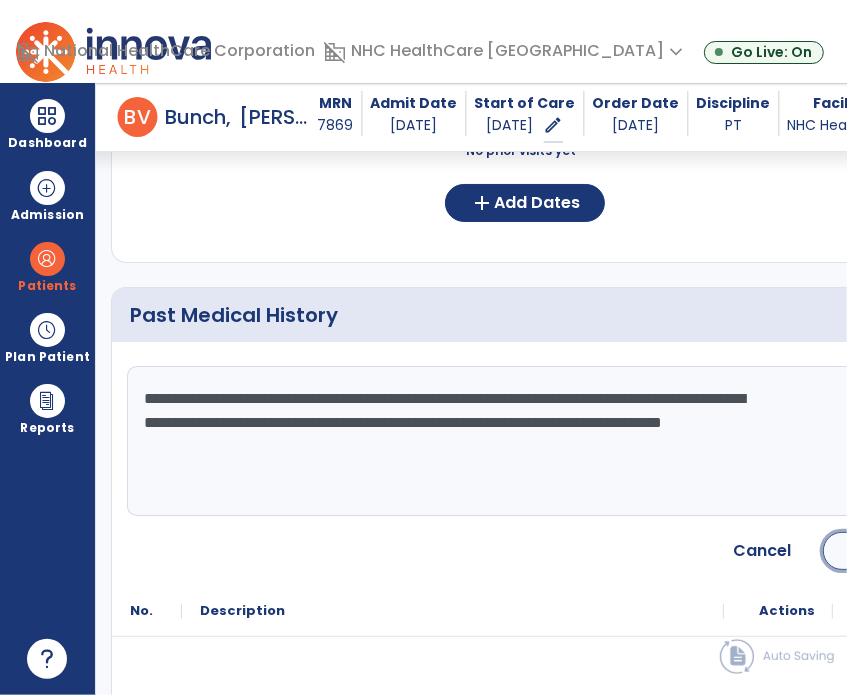 click on "Save" 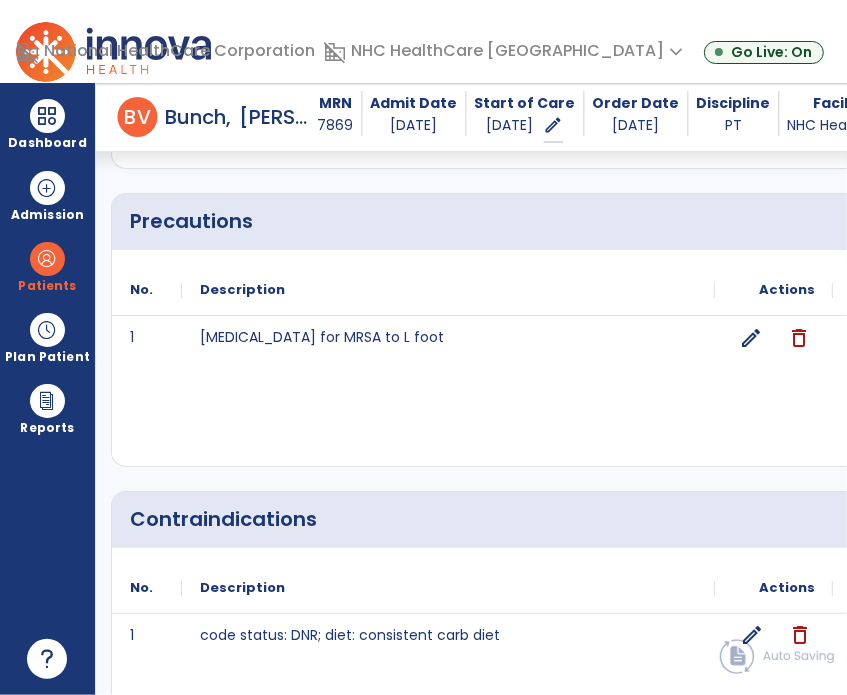 scroll, scrollTop: 1608, scrollLeft: 0, axis: vertical 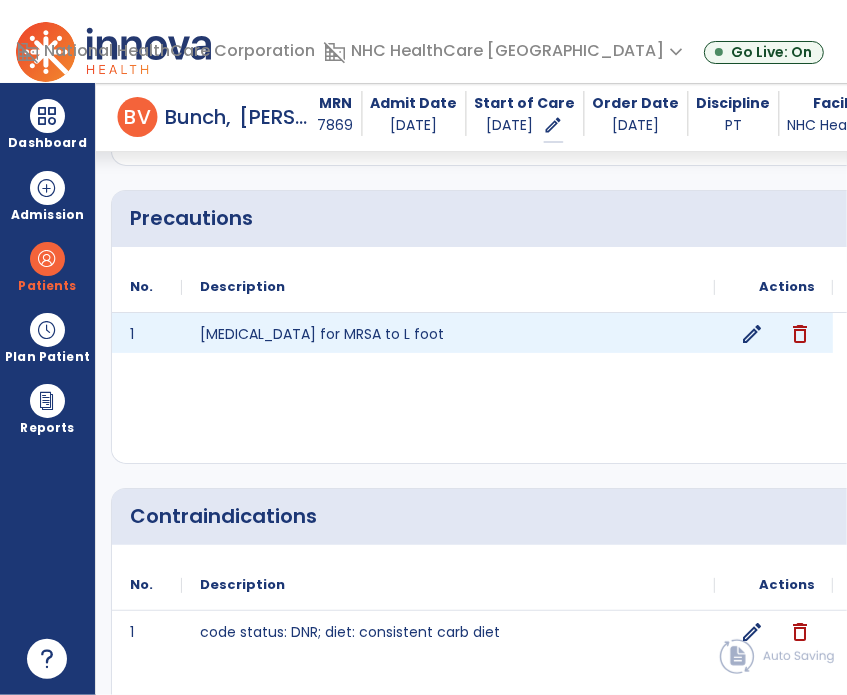 click on "edit" 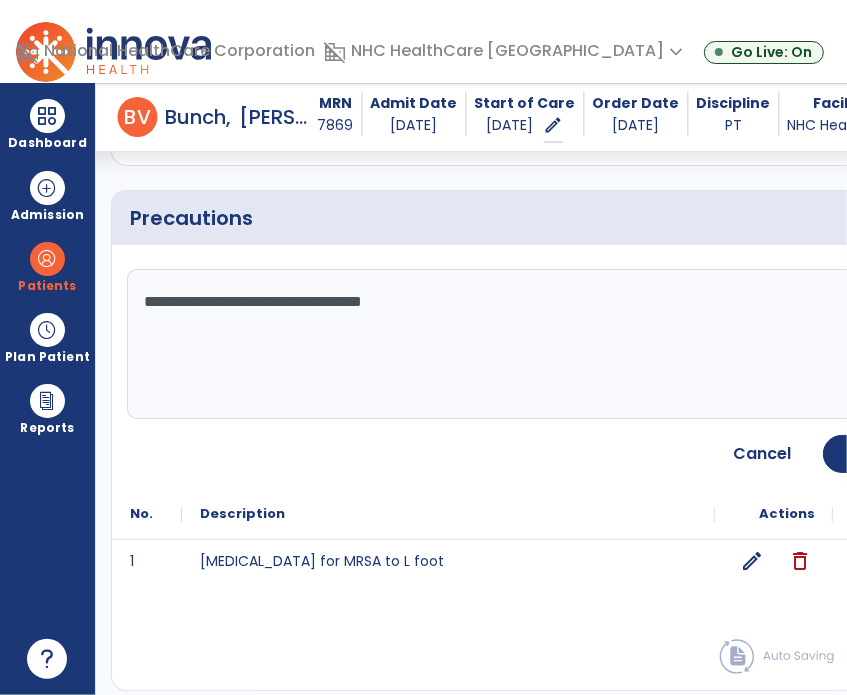 click on "**********" 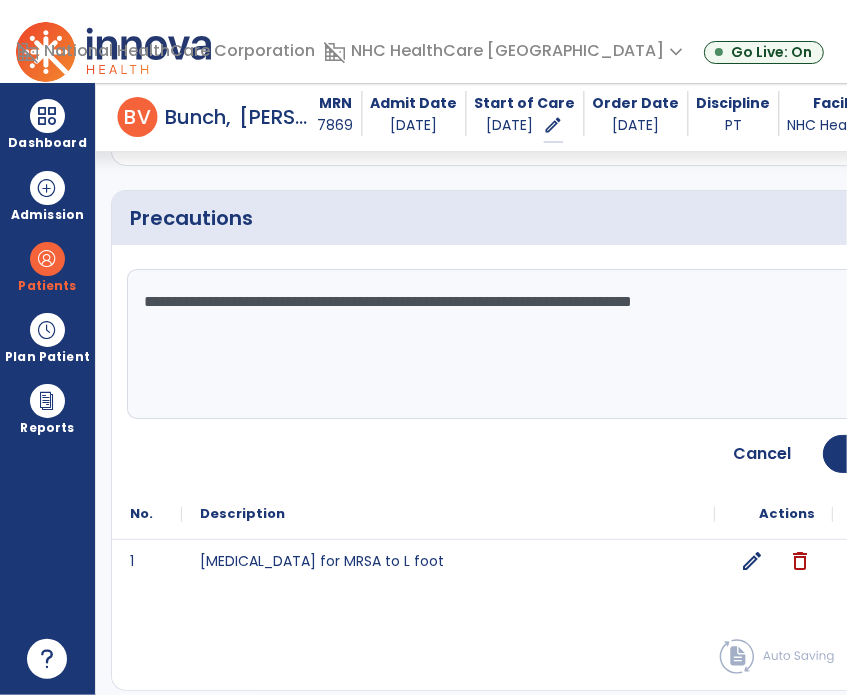 click on "**********" 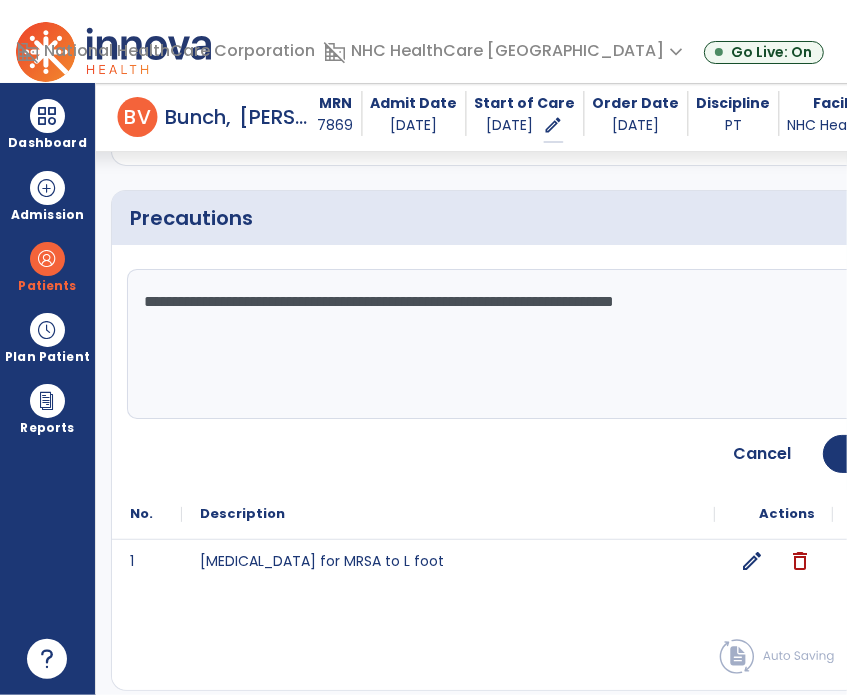 type on "**********" 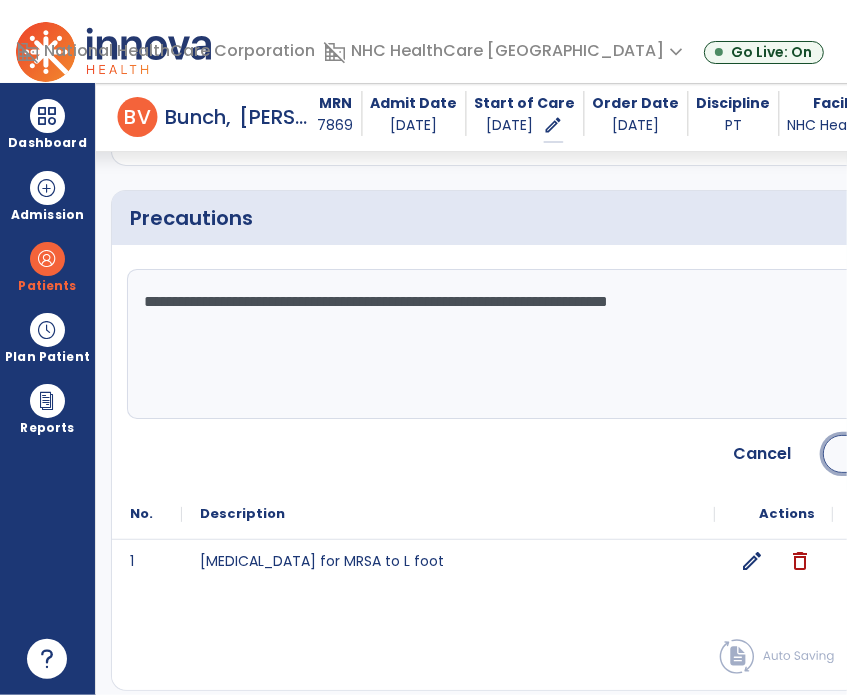click on "Save" 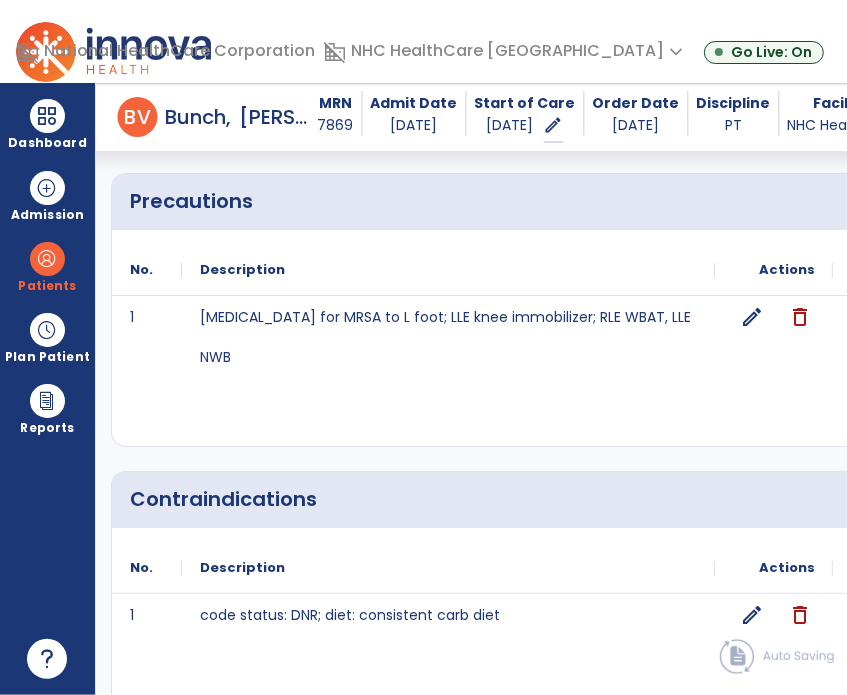 scroll, scrollTop: 1629, scrollLeft: 0, axis: vertical 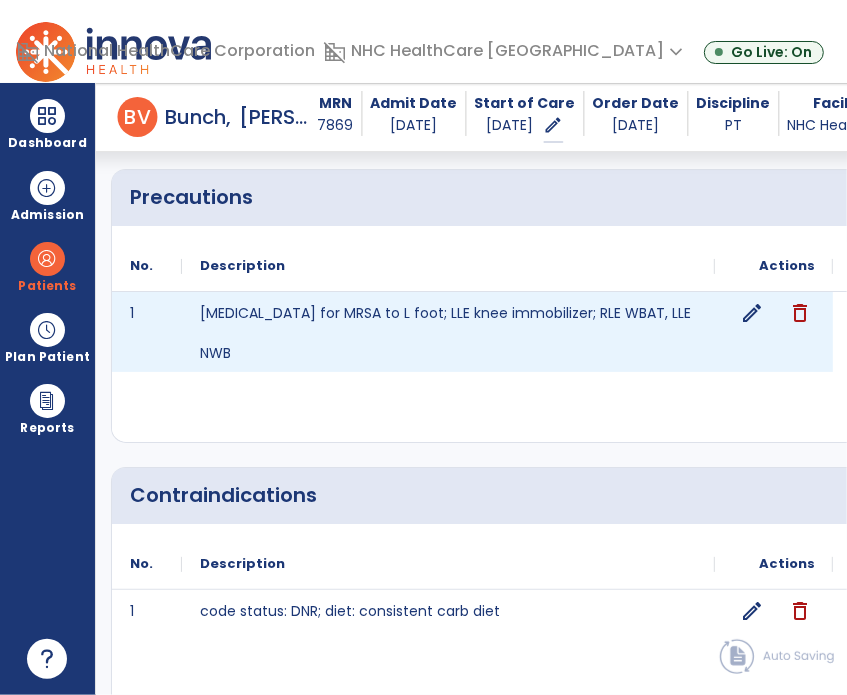 click on "edit" 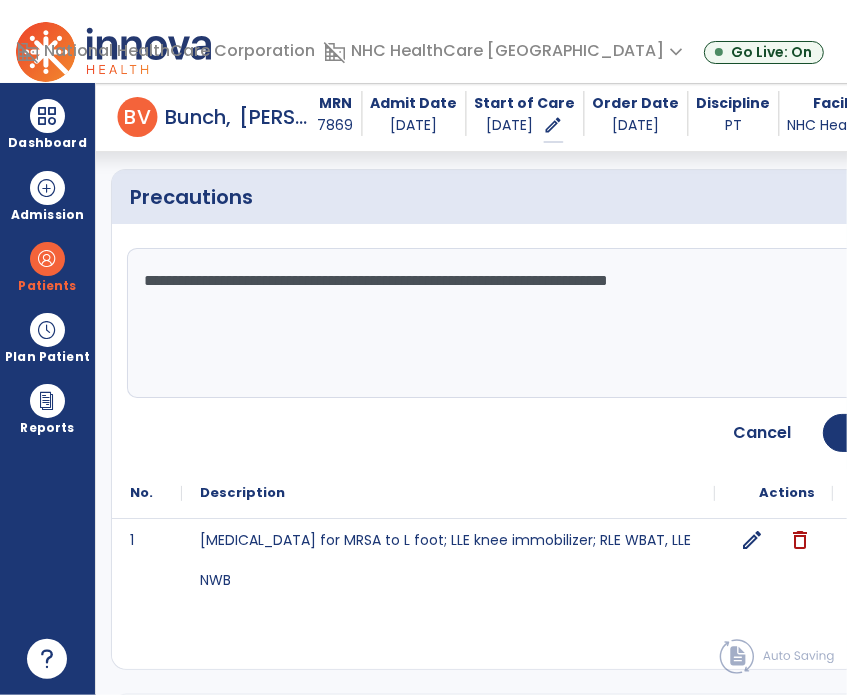 click on "**********" 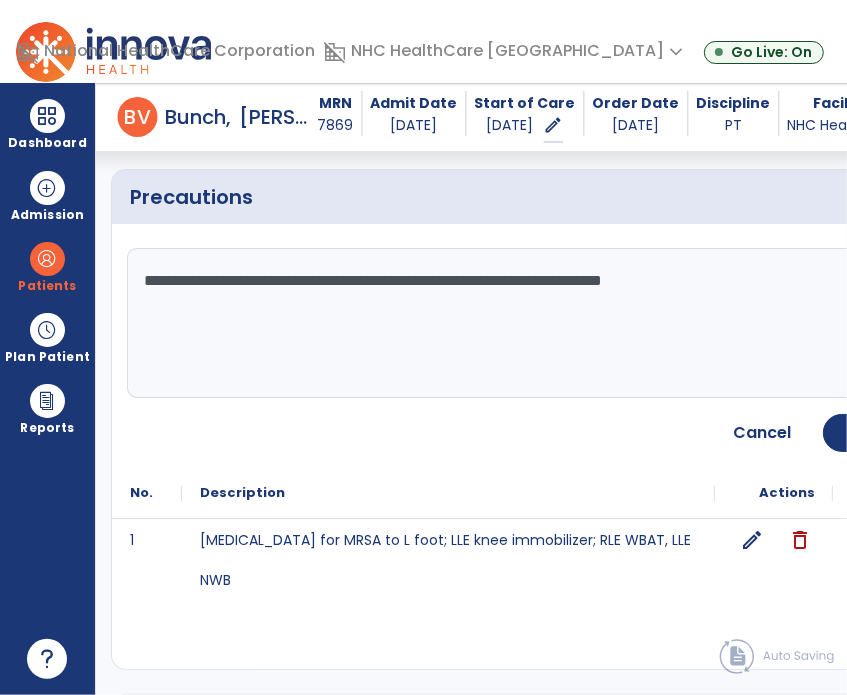type on "**********" 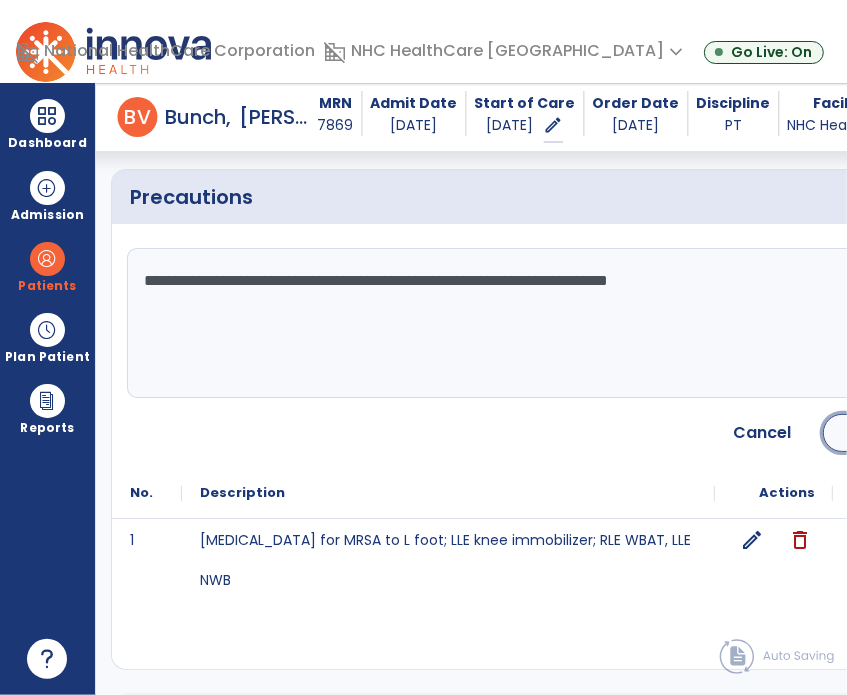 click on "Save" 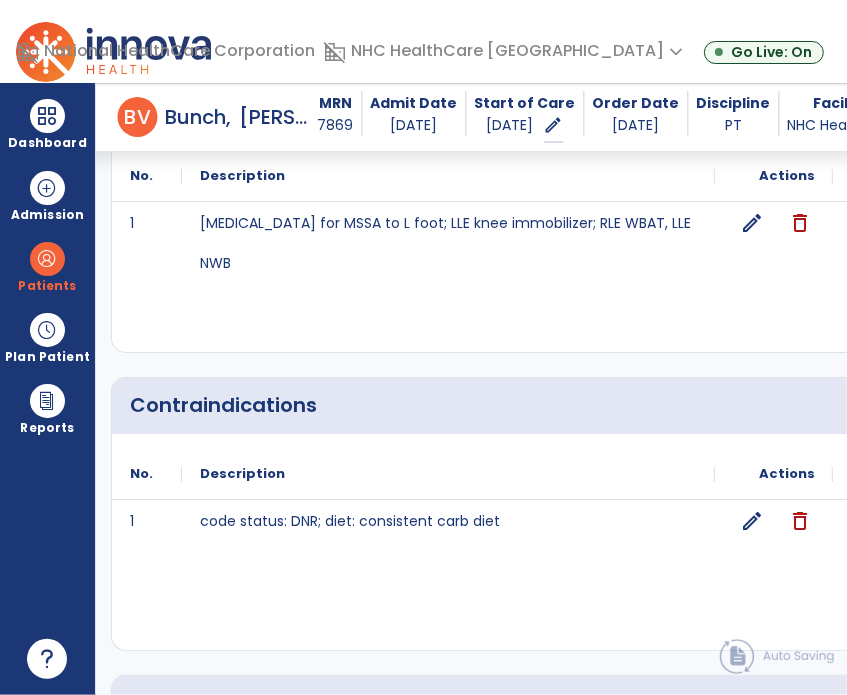 scroll, scrollTop: 1722, scrollLeft: 0, axis: vertical 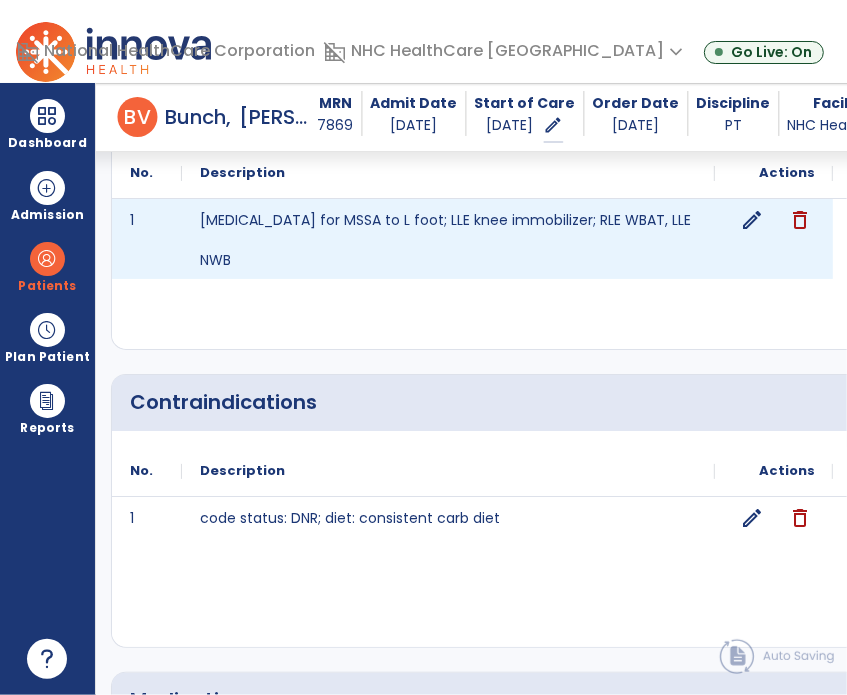 click on "edit" 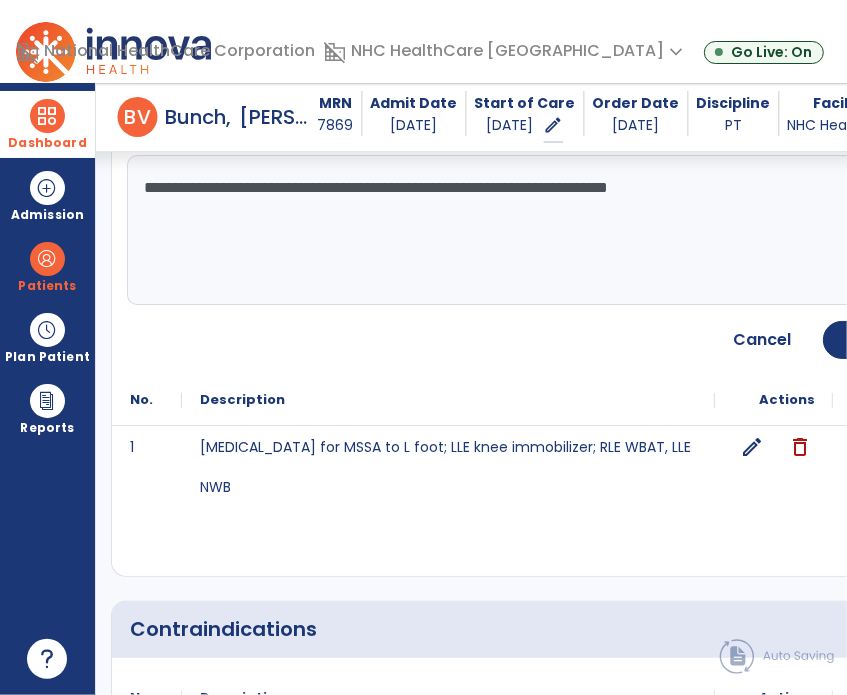 drag, startPoint x: 426, startPoint y: 185, endPoint x: 93, endPoint y: 151, distance: 334.73123 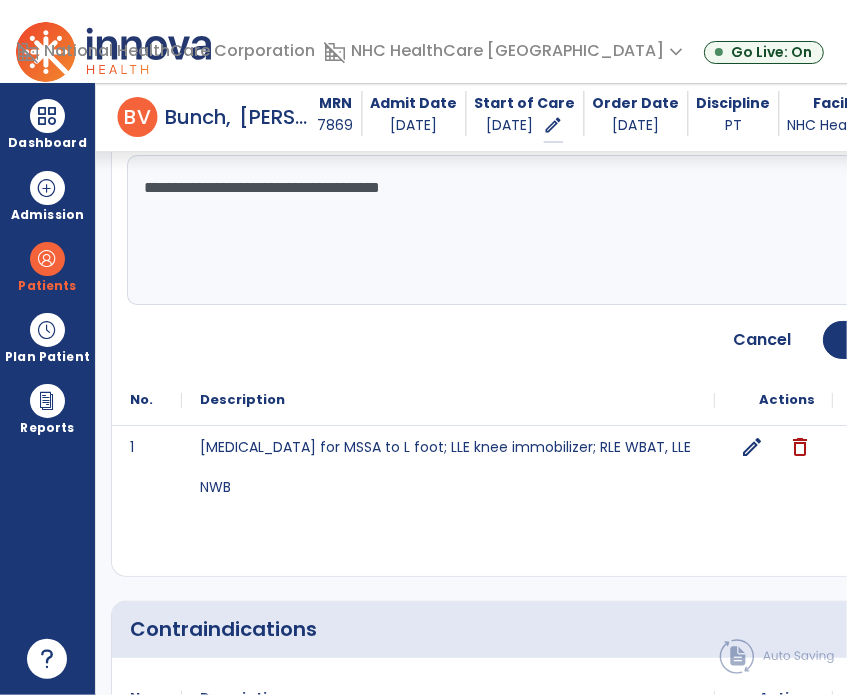 click on "**********" 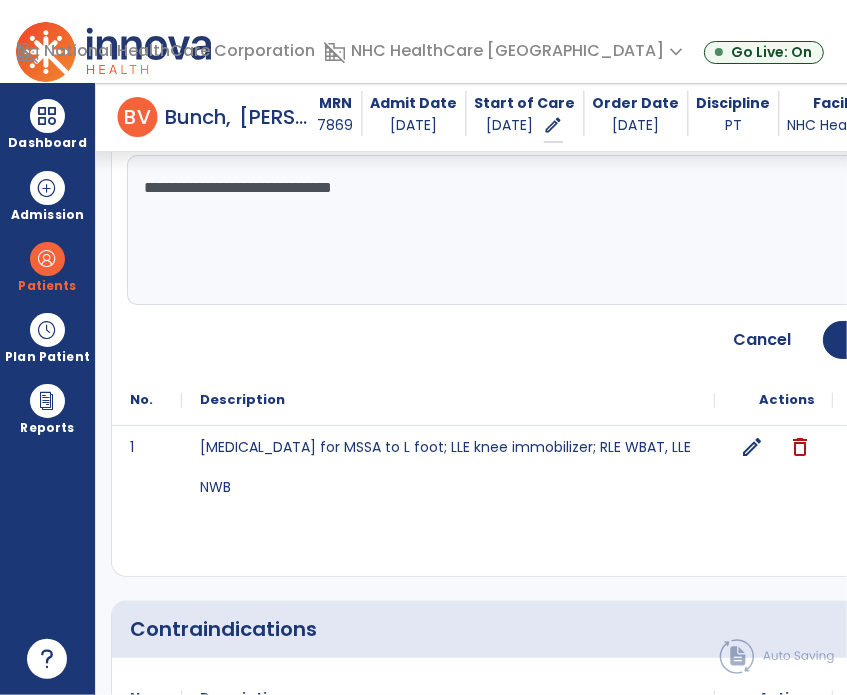 type on "**********" 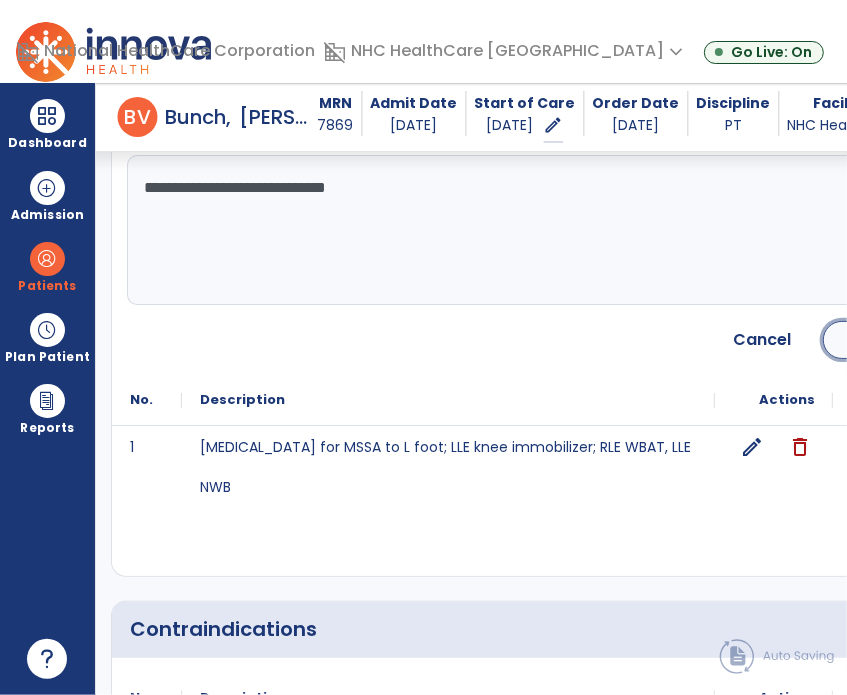 click on "Save" 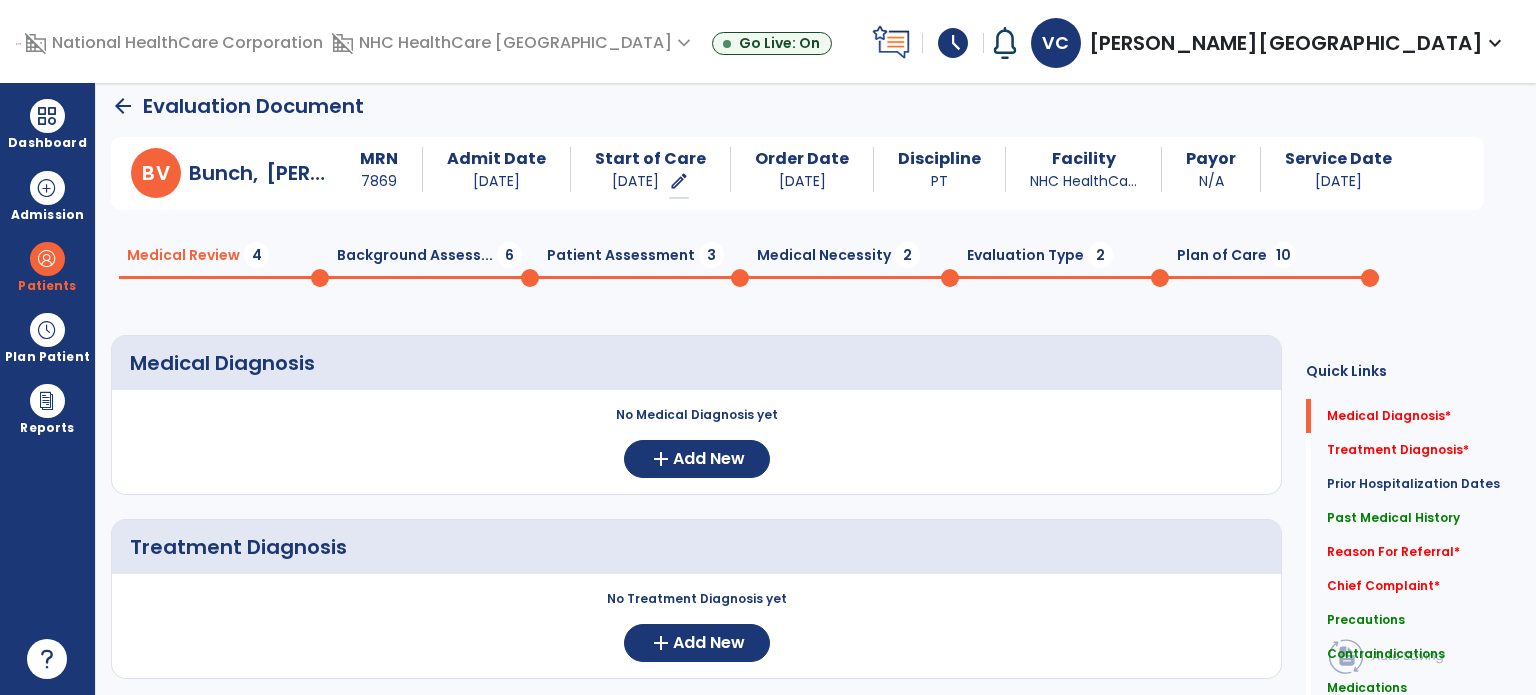 scroll, scrollTop: 4, scrollLeft: 0, axis: vertical 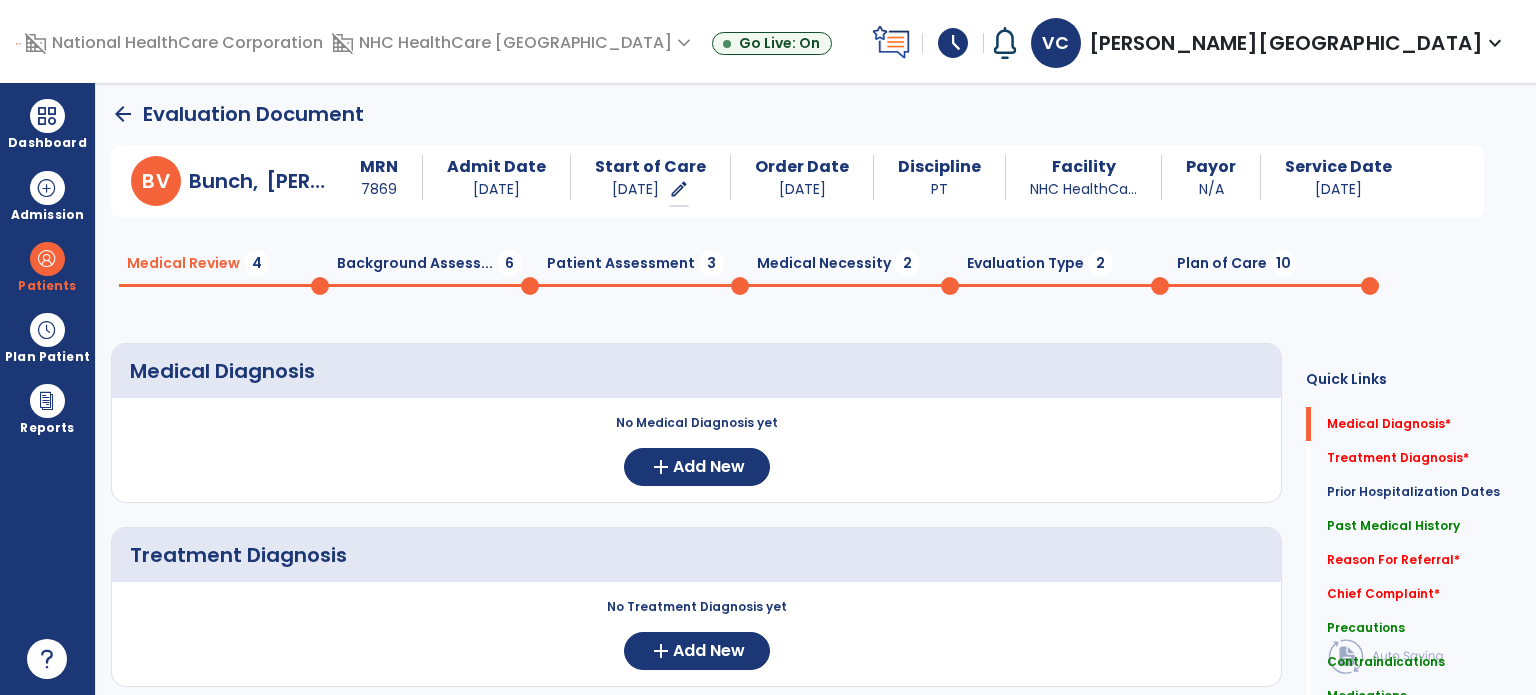 click on "Background Assess...  6" 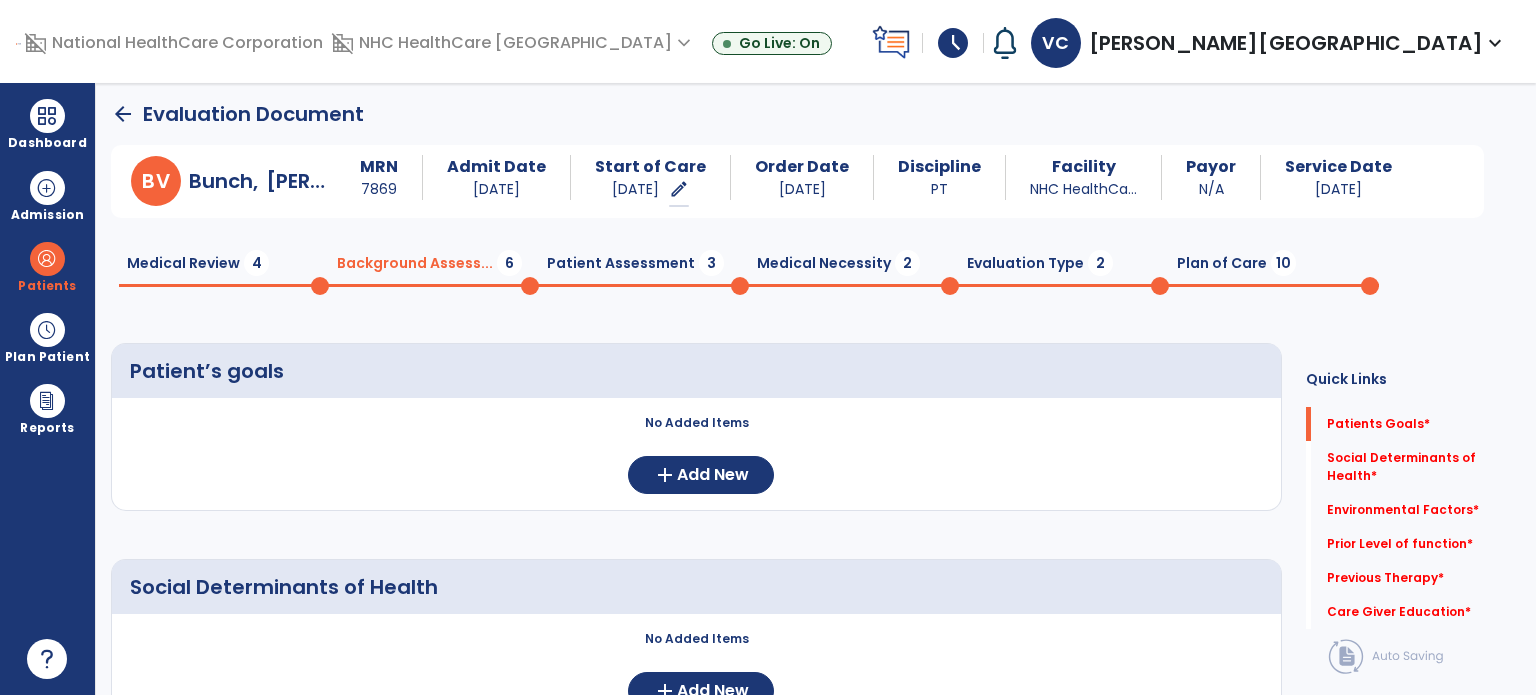 click on "Patient Assessment  3" 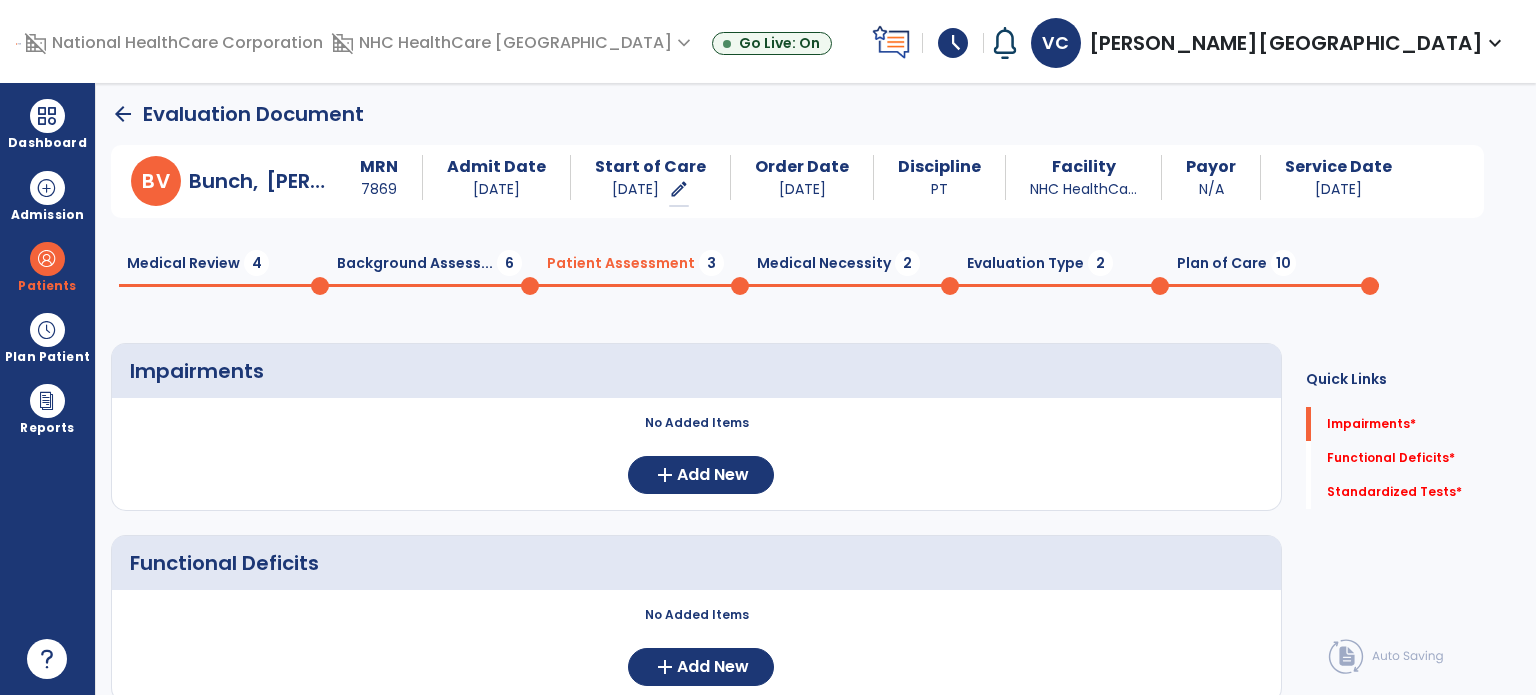 click on "Medical Necessity  2" 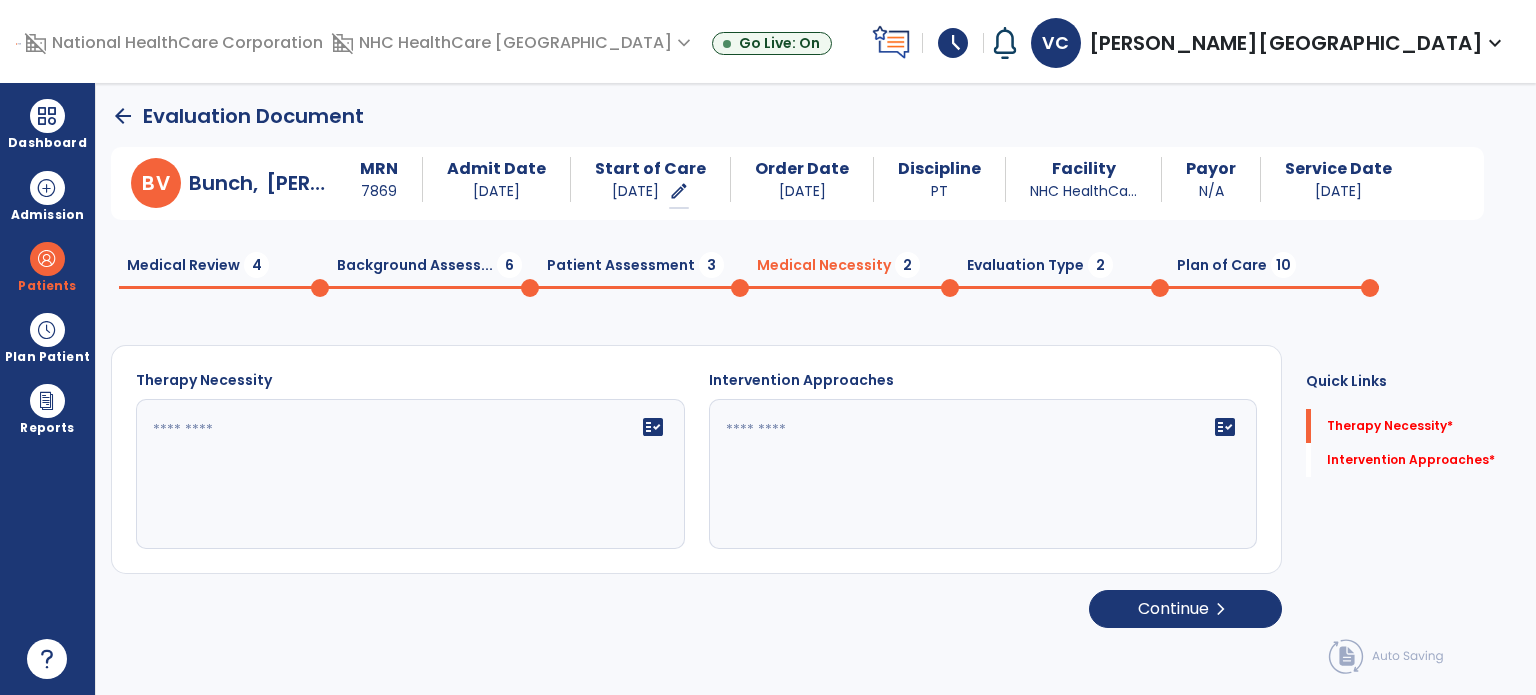 scroll, scrollTop: 0, scrollLeft: 0, axis: both 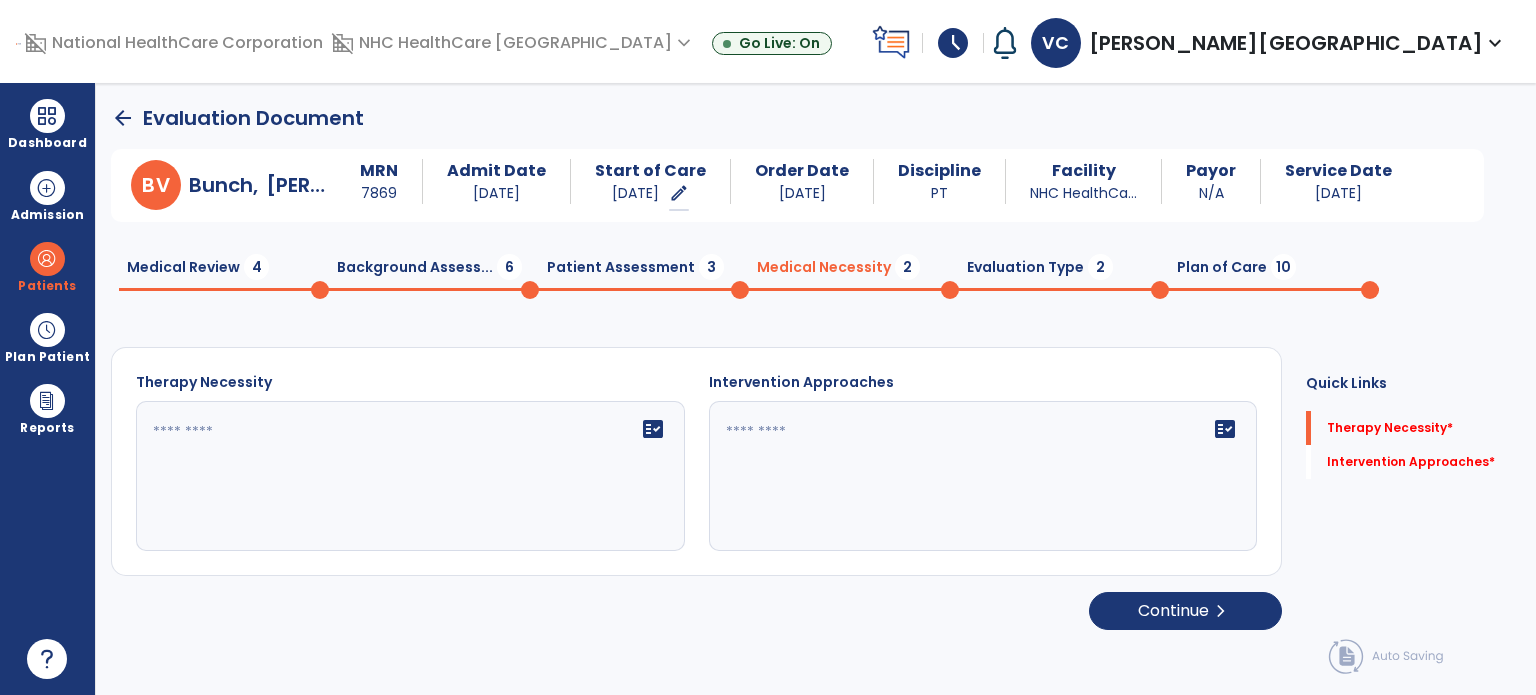 click 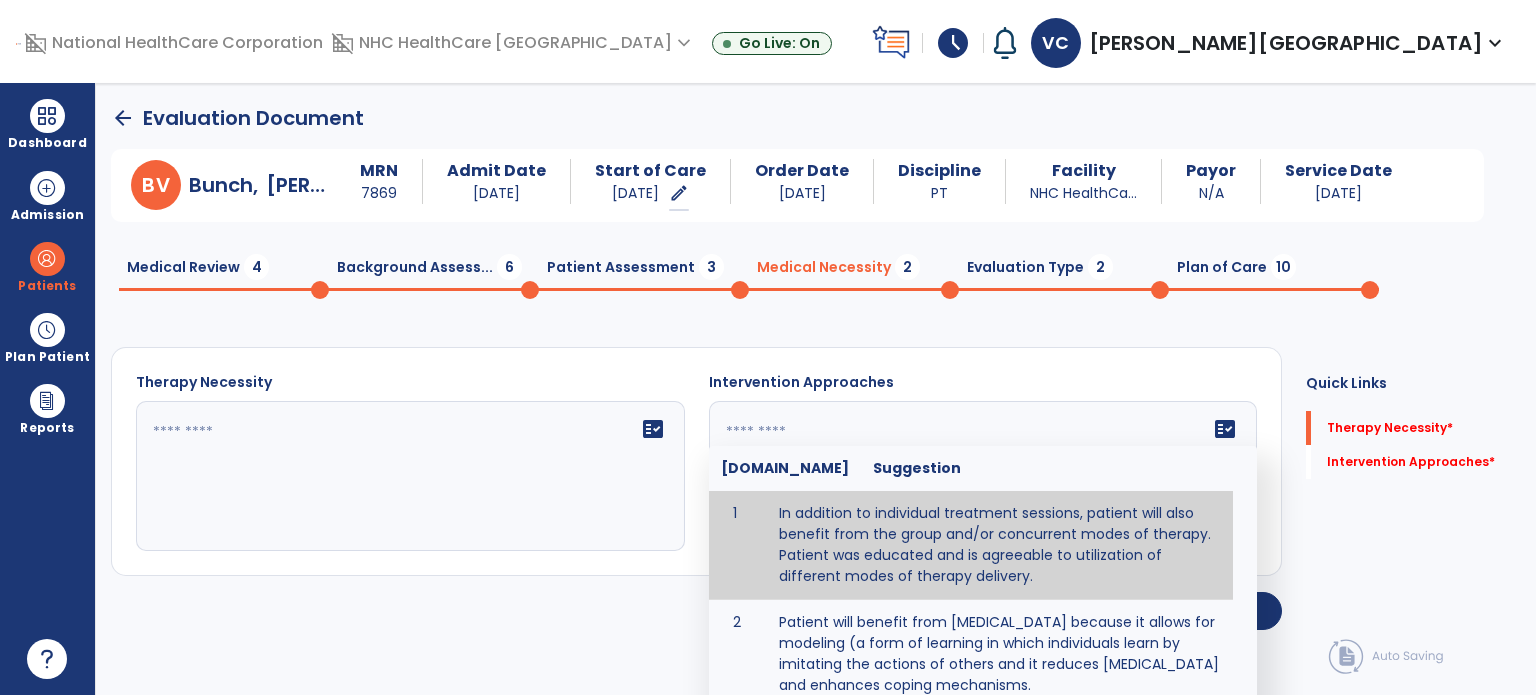 scroll, scrollTop: 4, scrollLeft: 0, axis: vertical 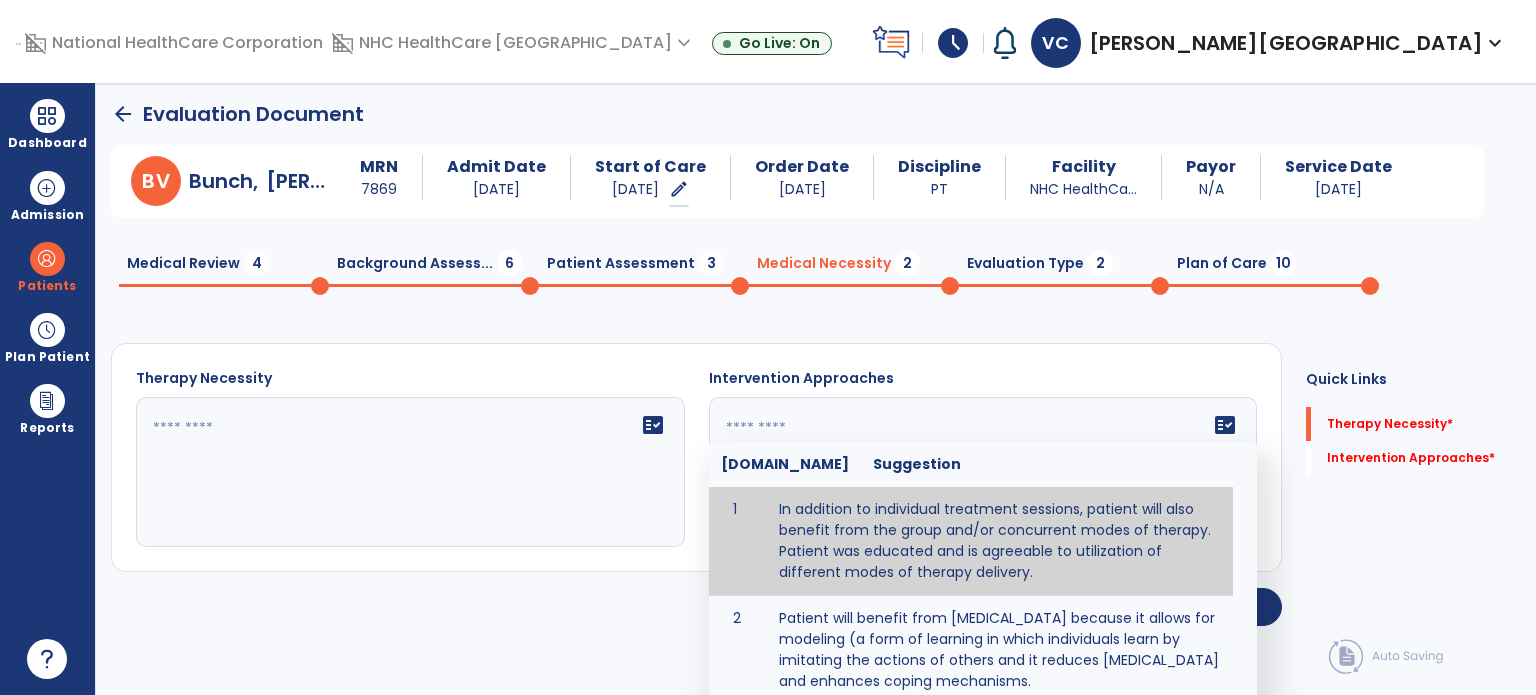 type on "**********" 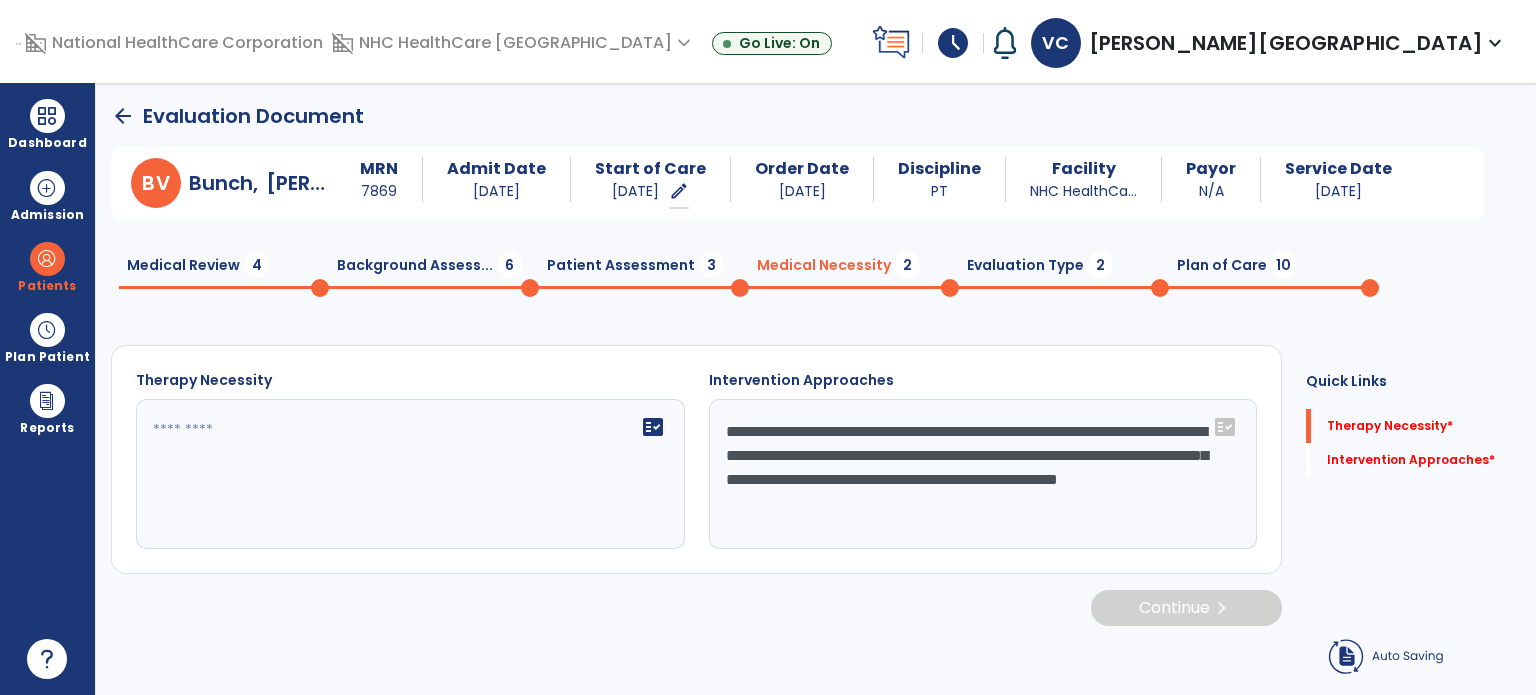 scroll, scrollTop: 0, scrollLeft: 0, axis: both 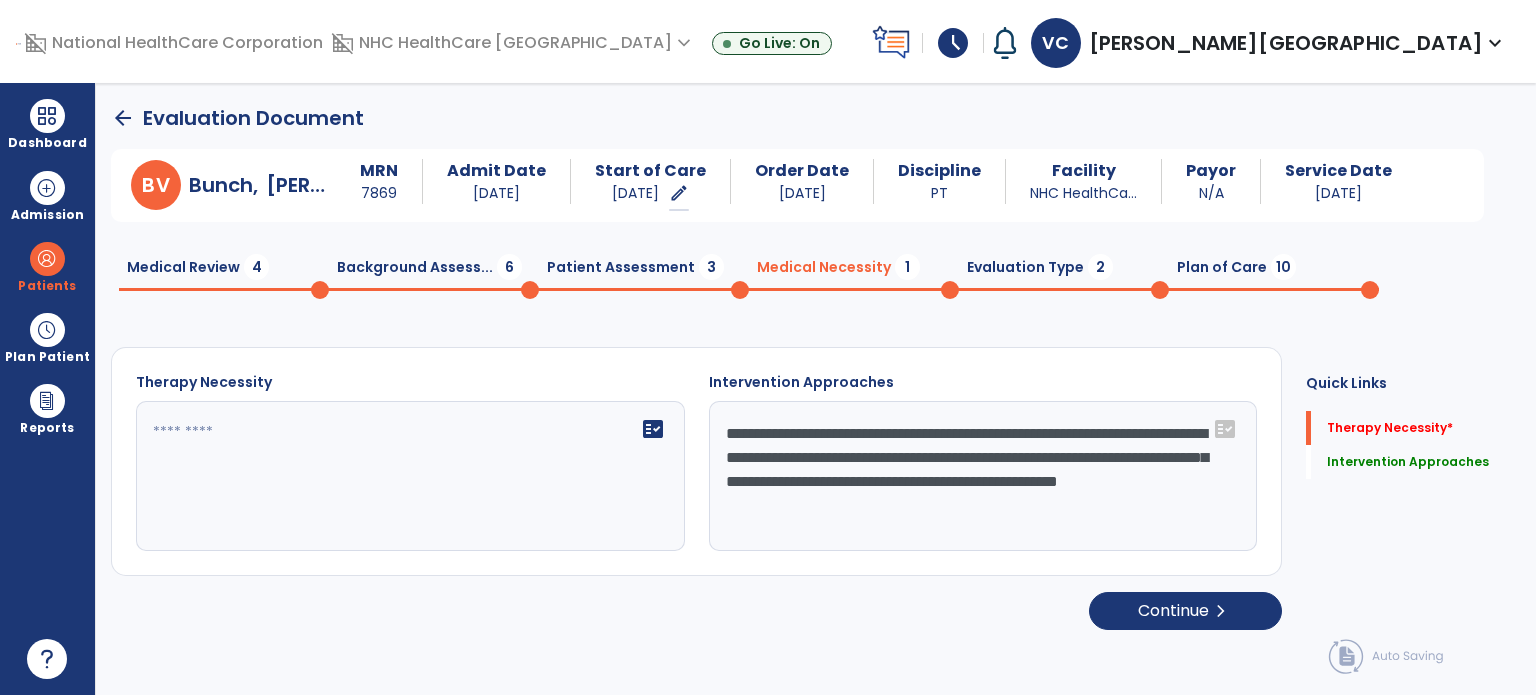click on "Evaluation Type  2" 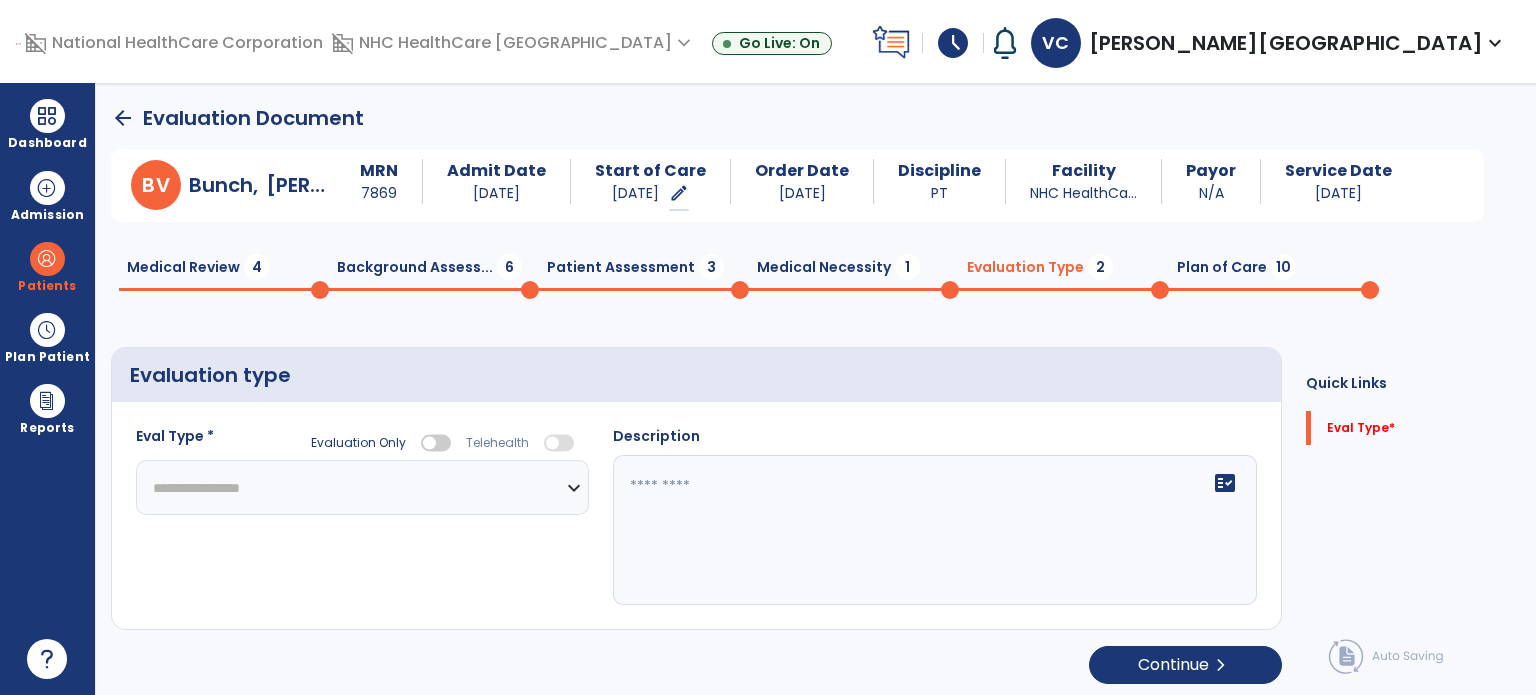 click on "**********" 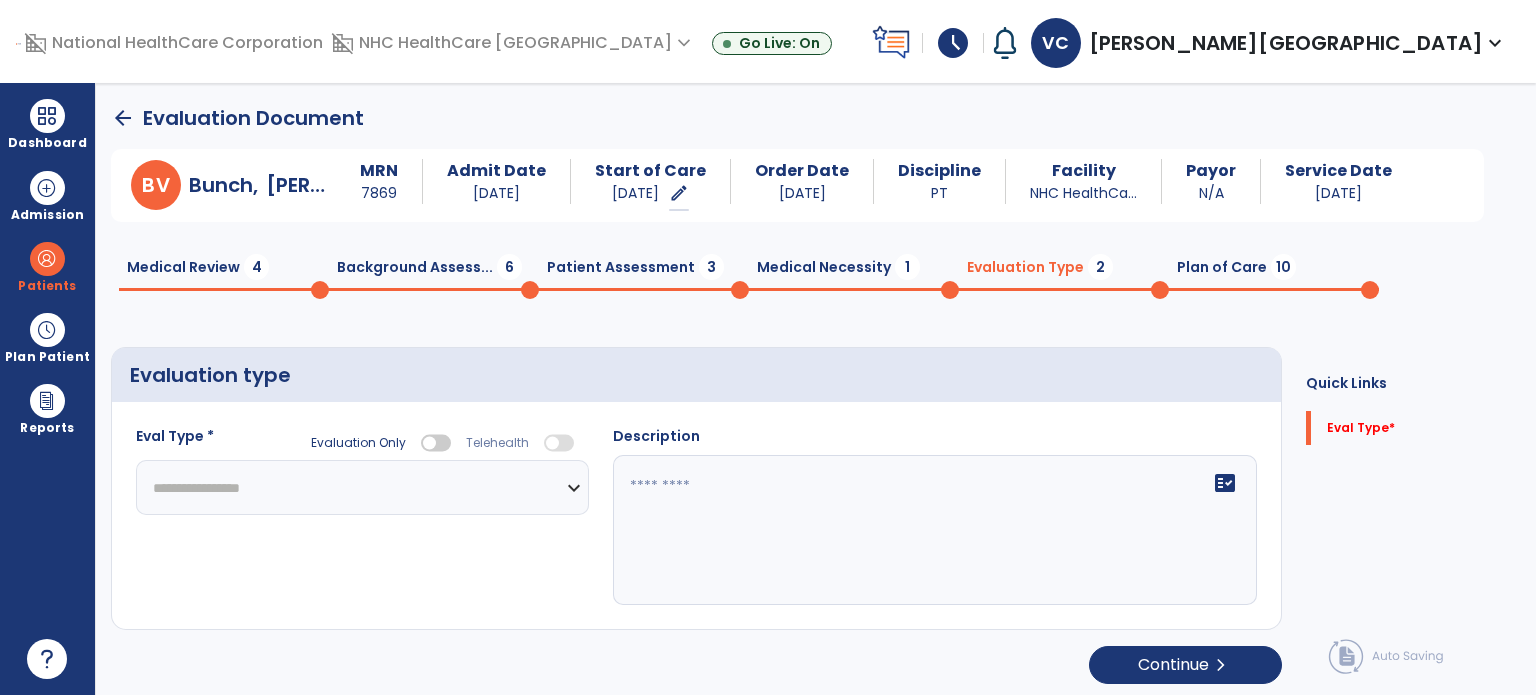 select on "**********" 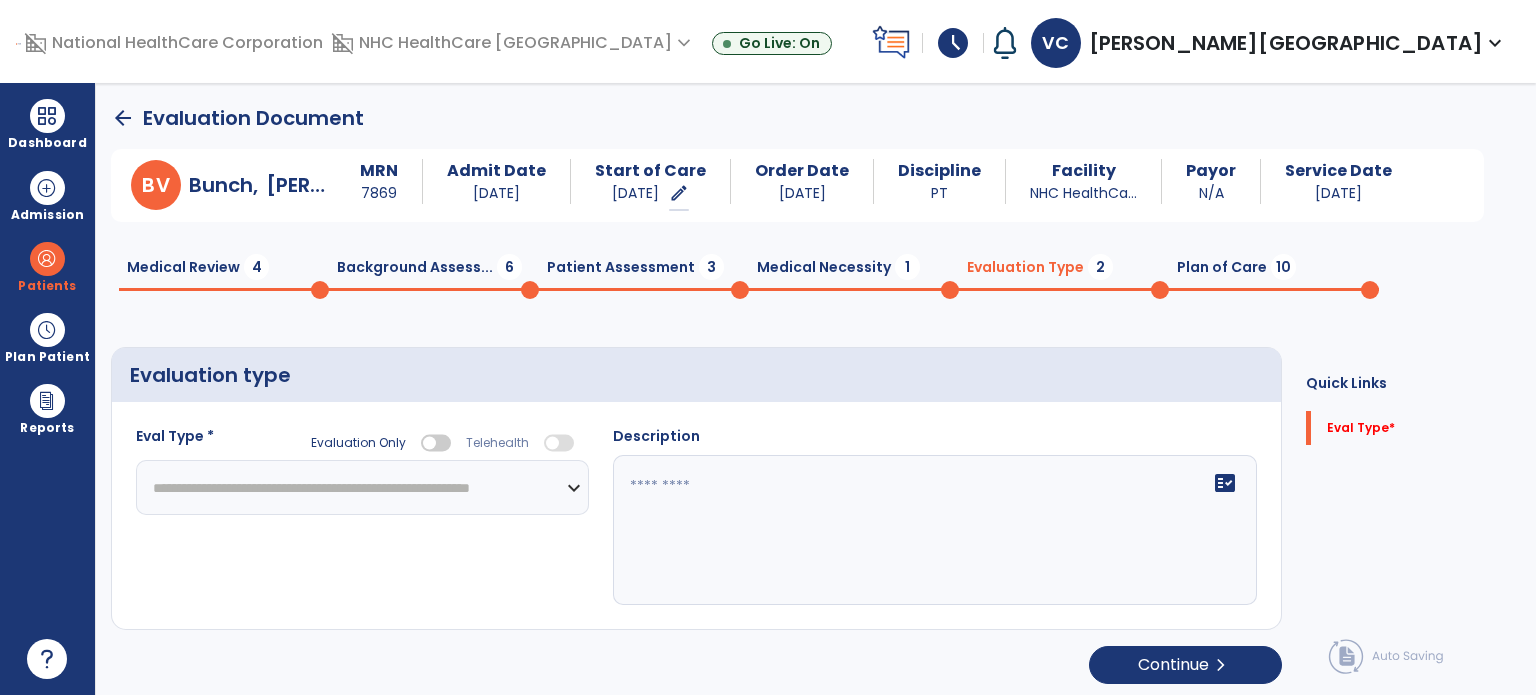 click on "**********" 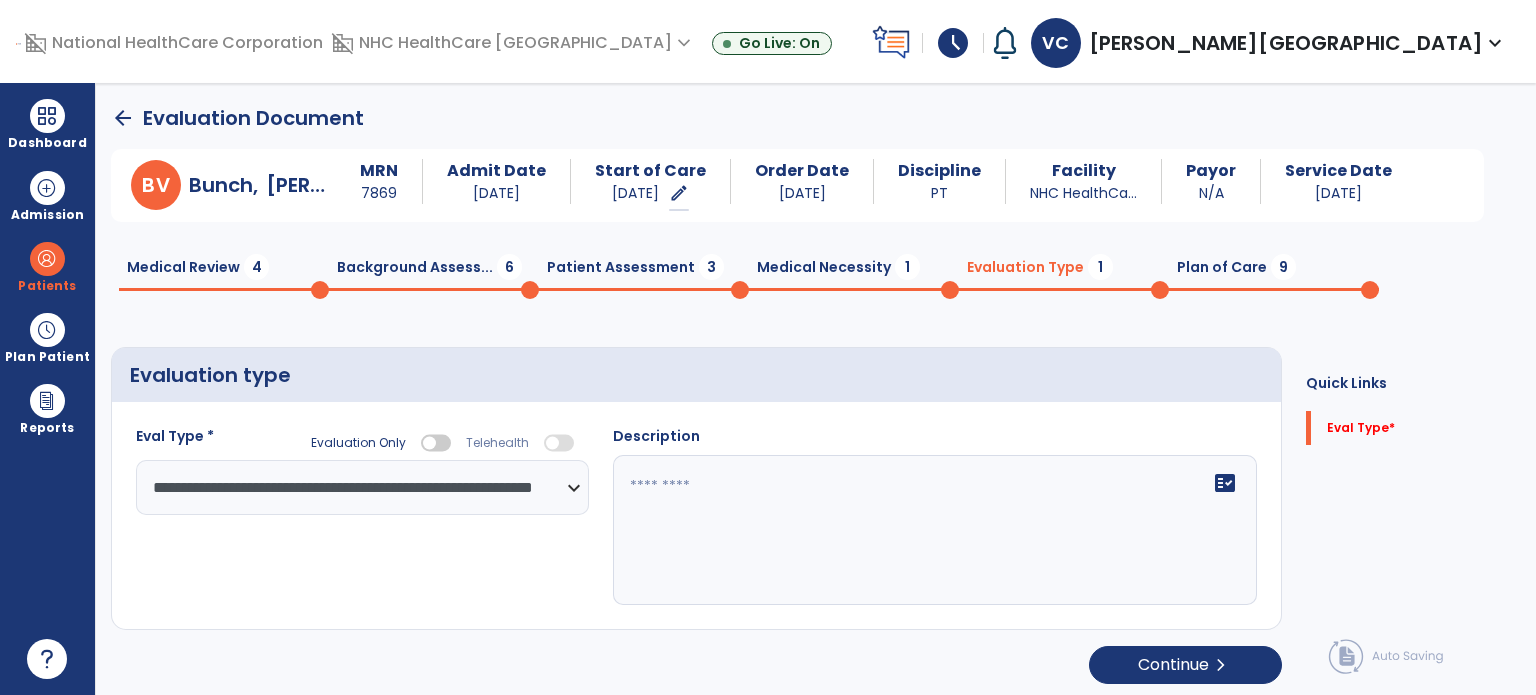 click on "Patient Assessment  3" 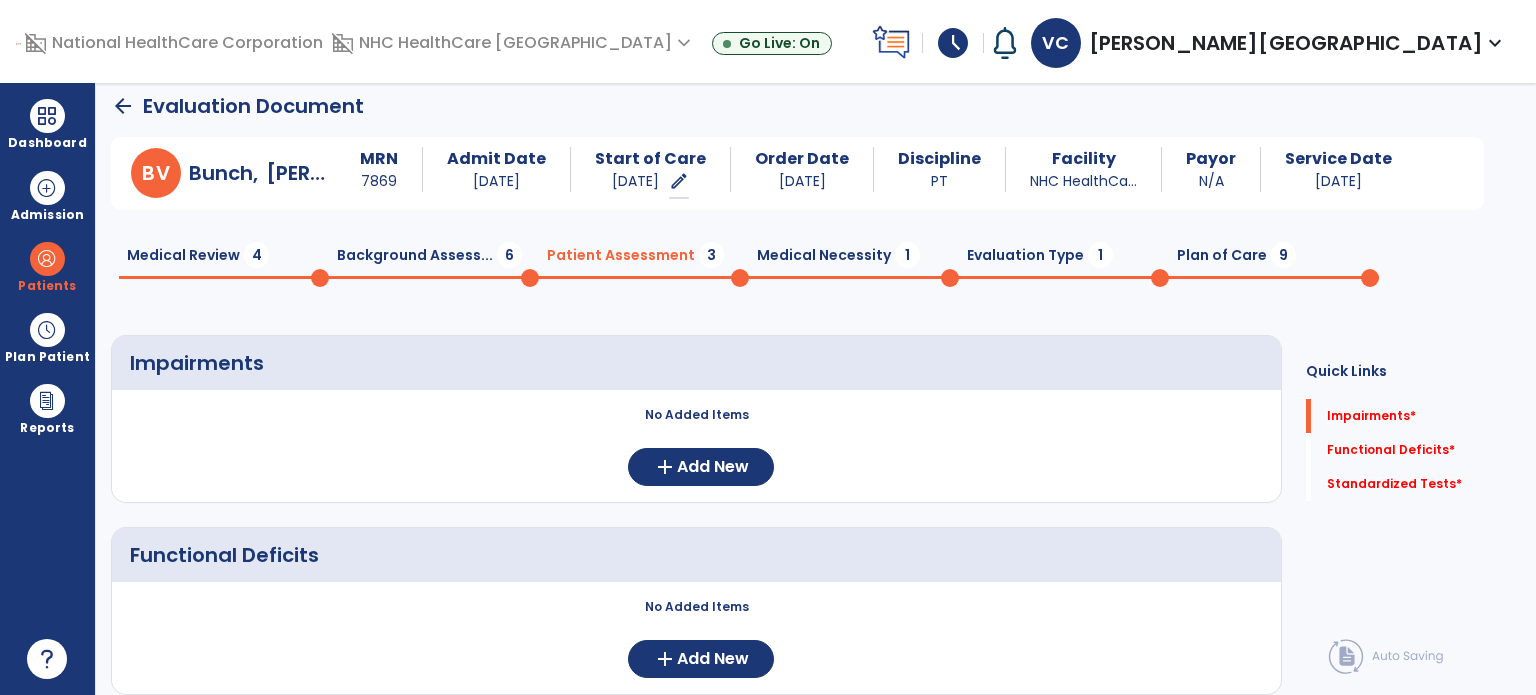 scroll, scrollTop: 0, scrollLeft: 0, axis: both 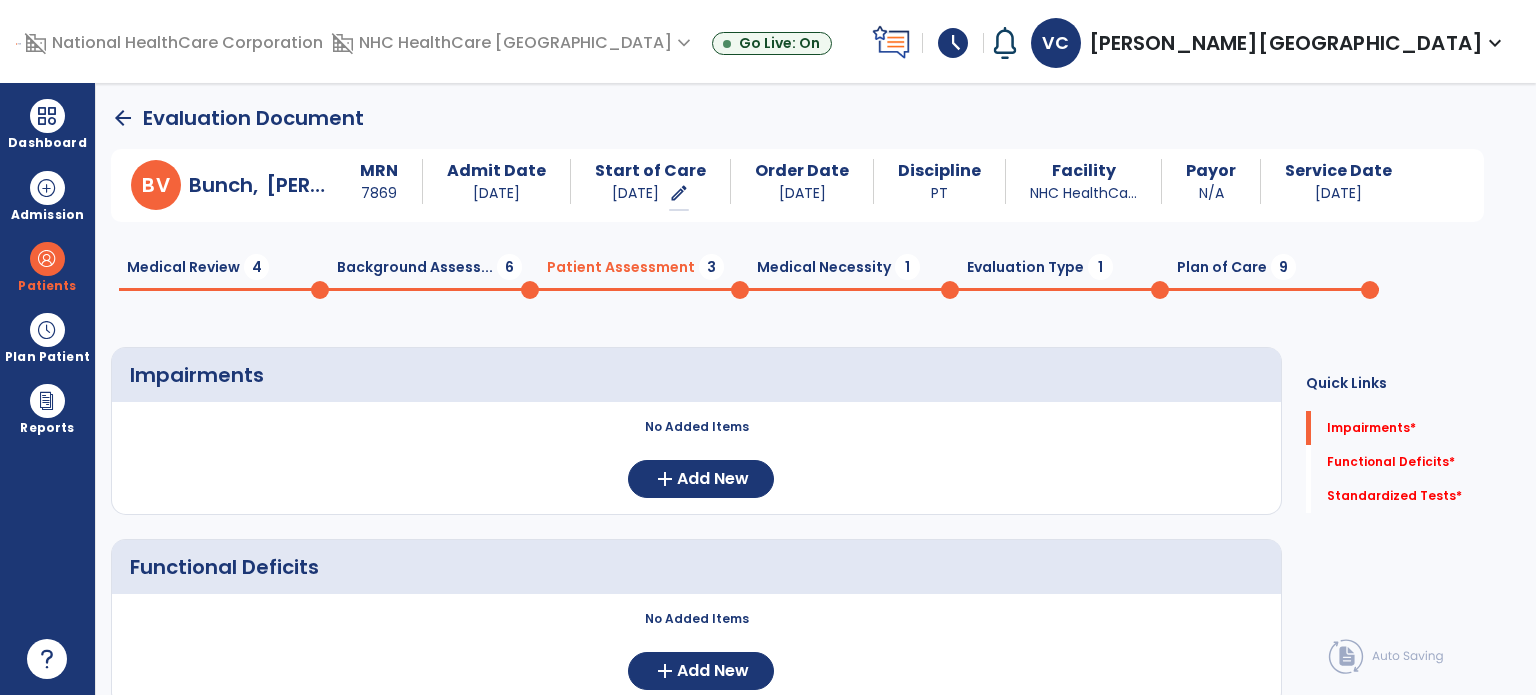 click on "Background Assess...  6" 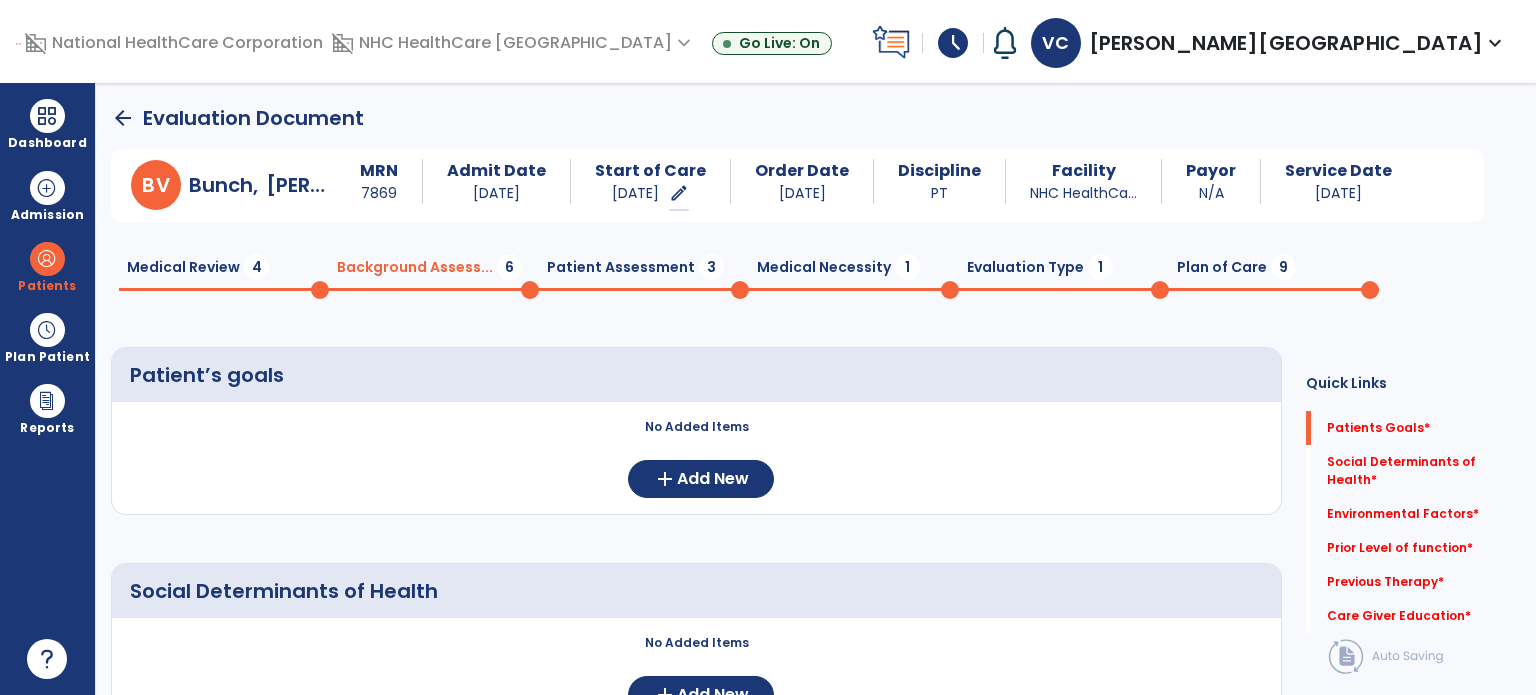 click on "Medical Review  4" 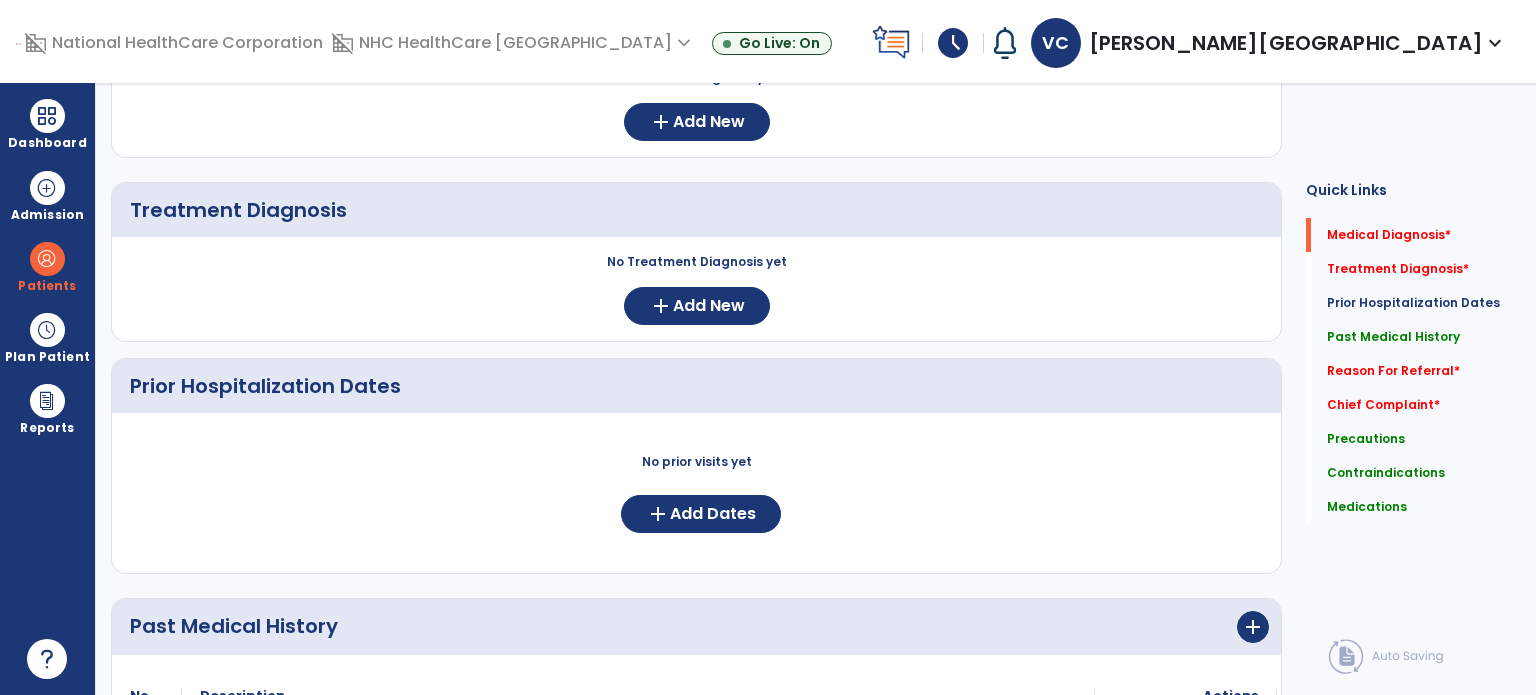 scroll, scrollTop: 0, scrollLeft: 0, axis: both 